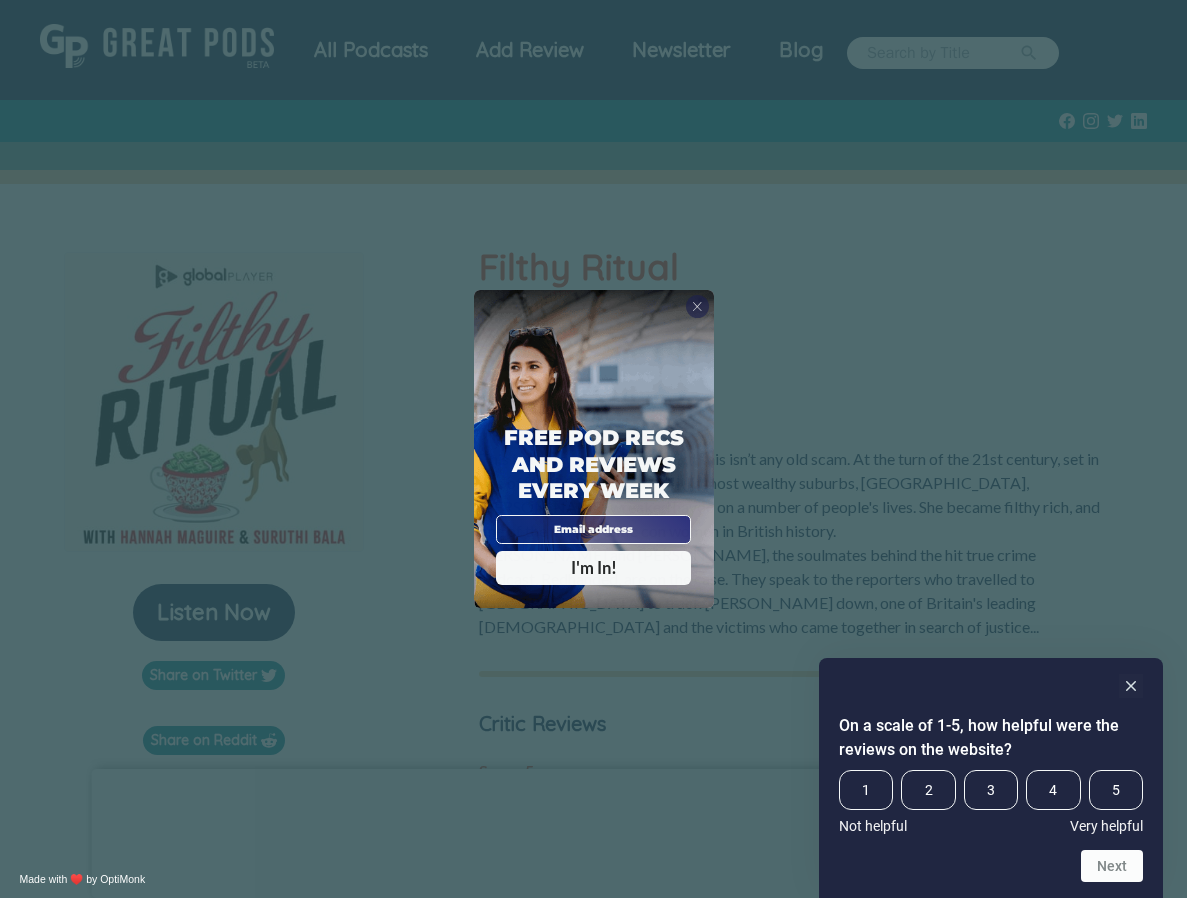 scroll, scrollTop: 0, scrollLeft: 0, axis: both 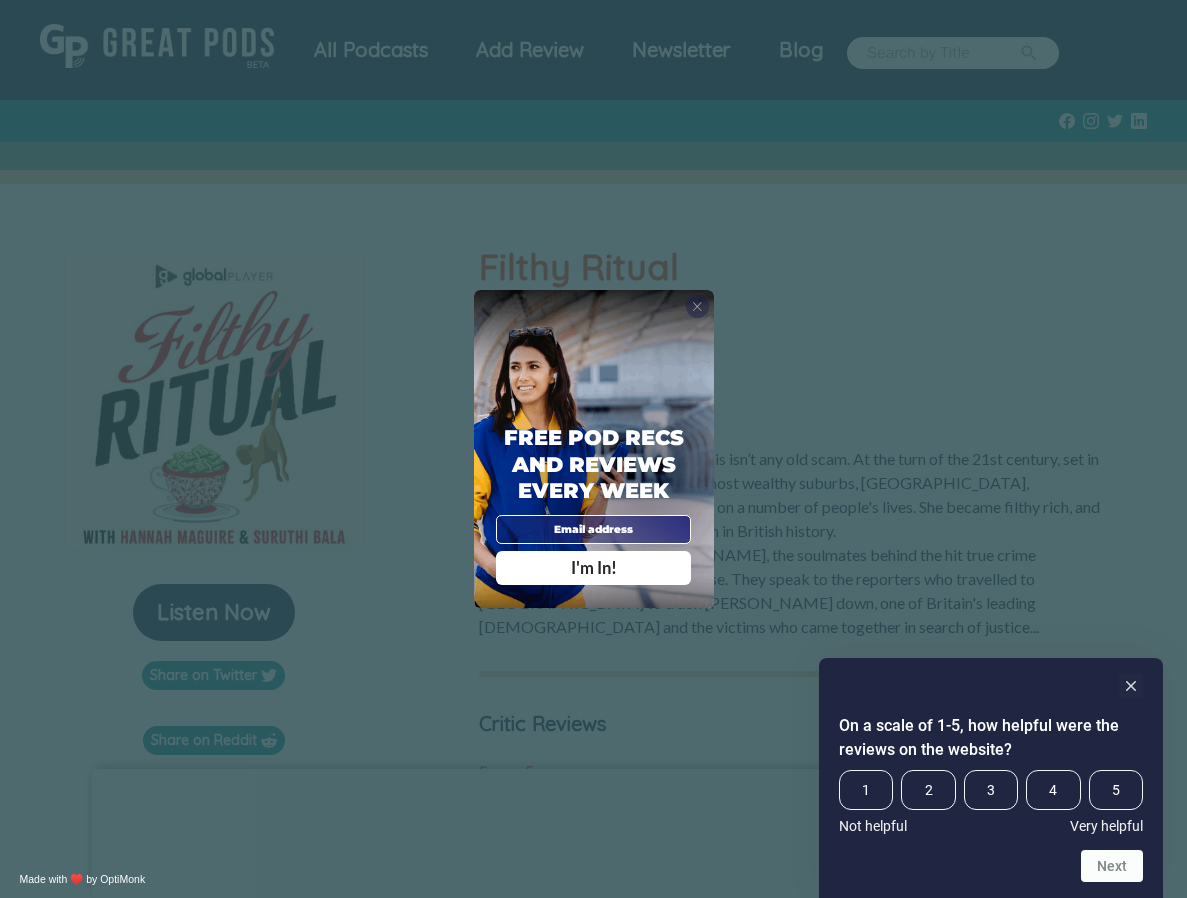 click on "X" at bounding box center [697, 306] 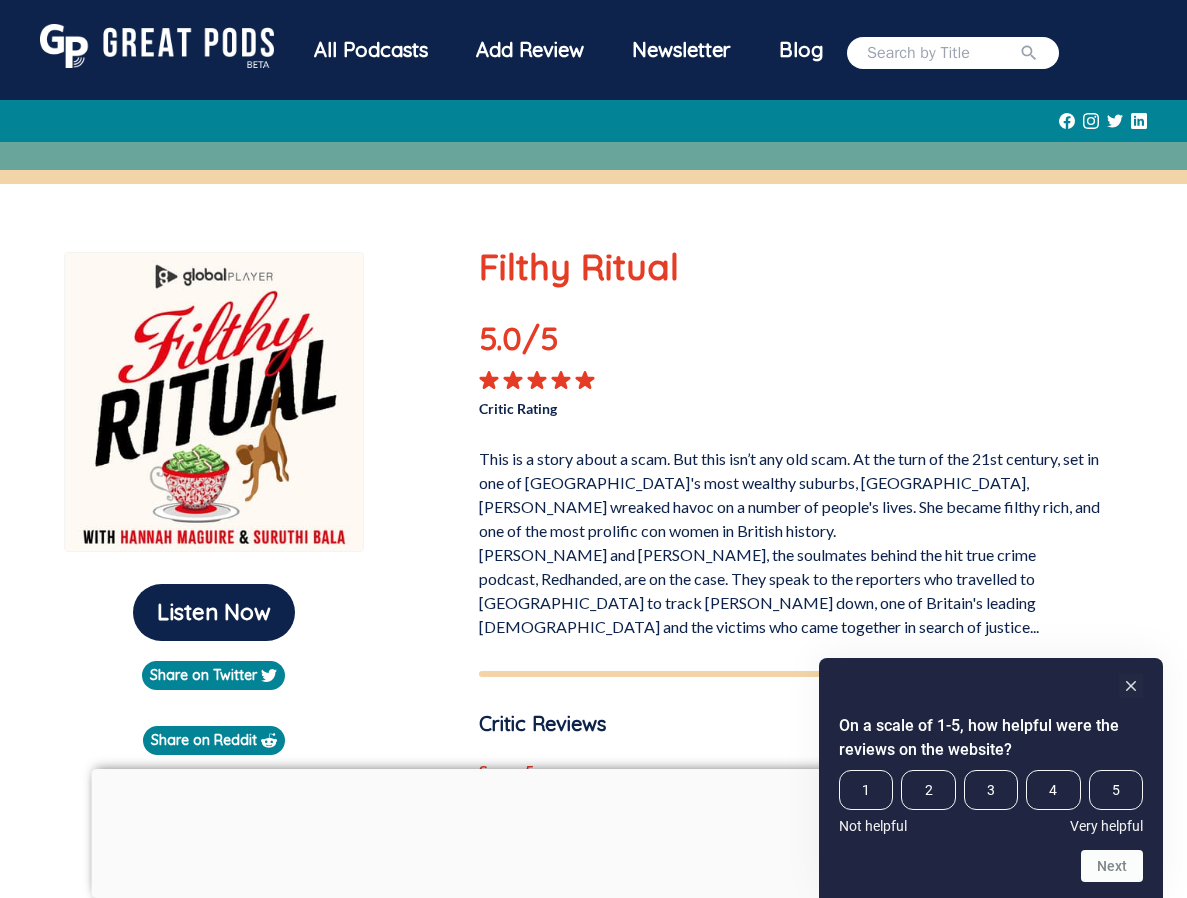 click on "All Podcasts" at bounding box center [371, 50] 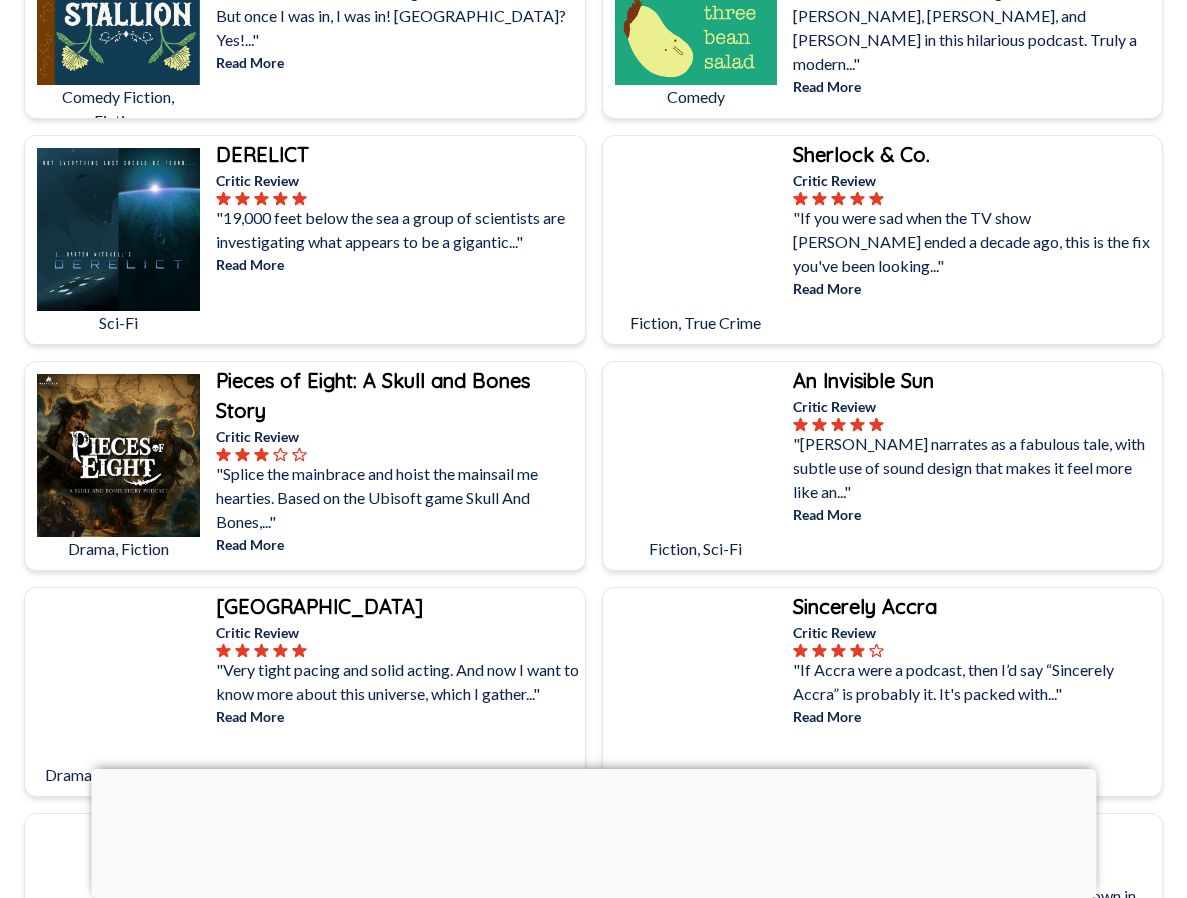 scroll, scrollTop: 581, scrollLeft: 0, axis: vertical 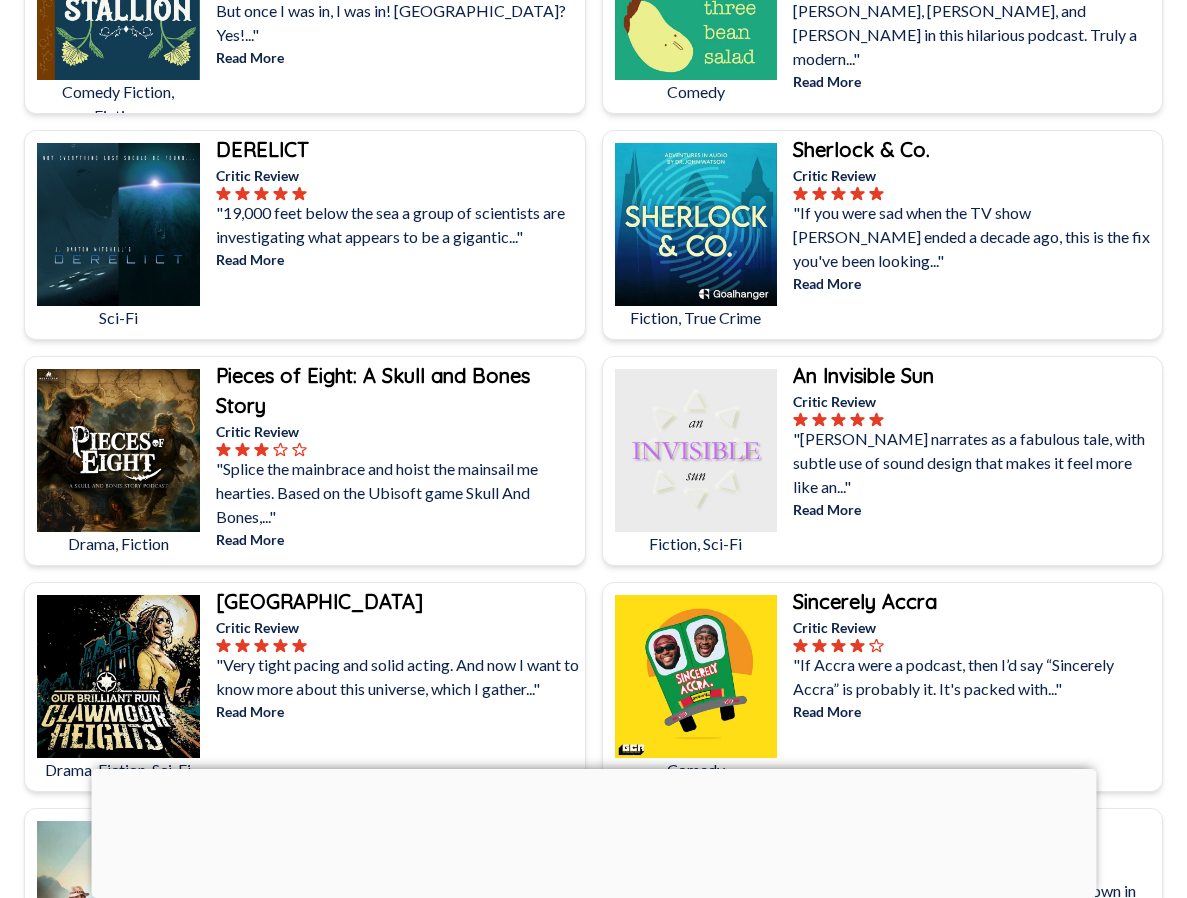 click on "Comedy Three Bean Salad Critic Review "Delve into the random musings of [PERSON_NAME], [PERSON_NAME], and [PERSON_NAME] in this hilarious podcast. Truly a modern..." Read More" at bounding box center (883, 9) 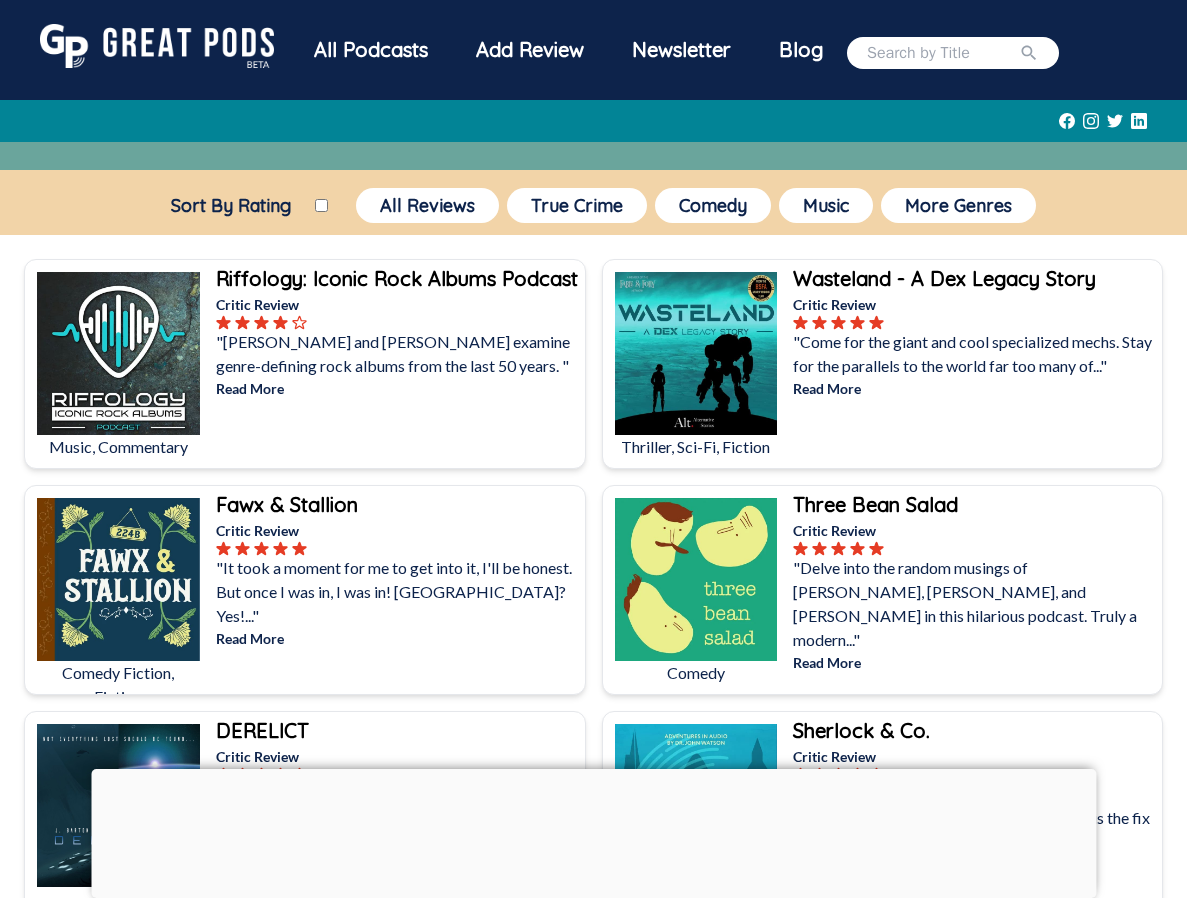 click at bounding box center [593, 769] 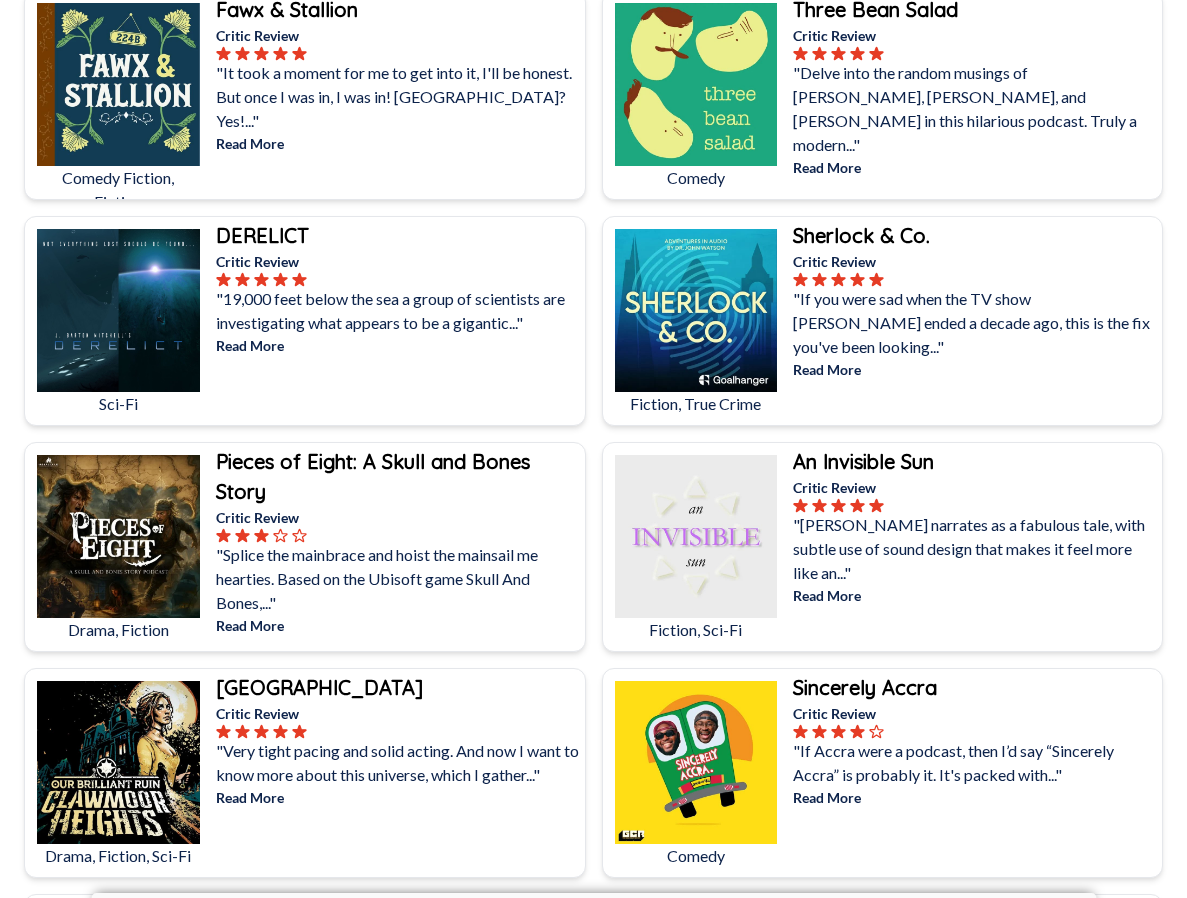 scroll, scrollTop: 0, scrollLeft: 0, axis: both 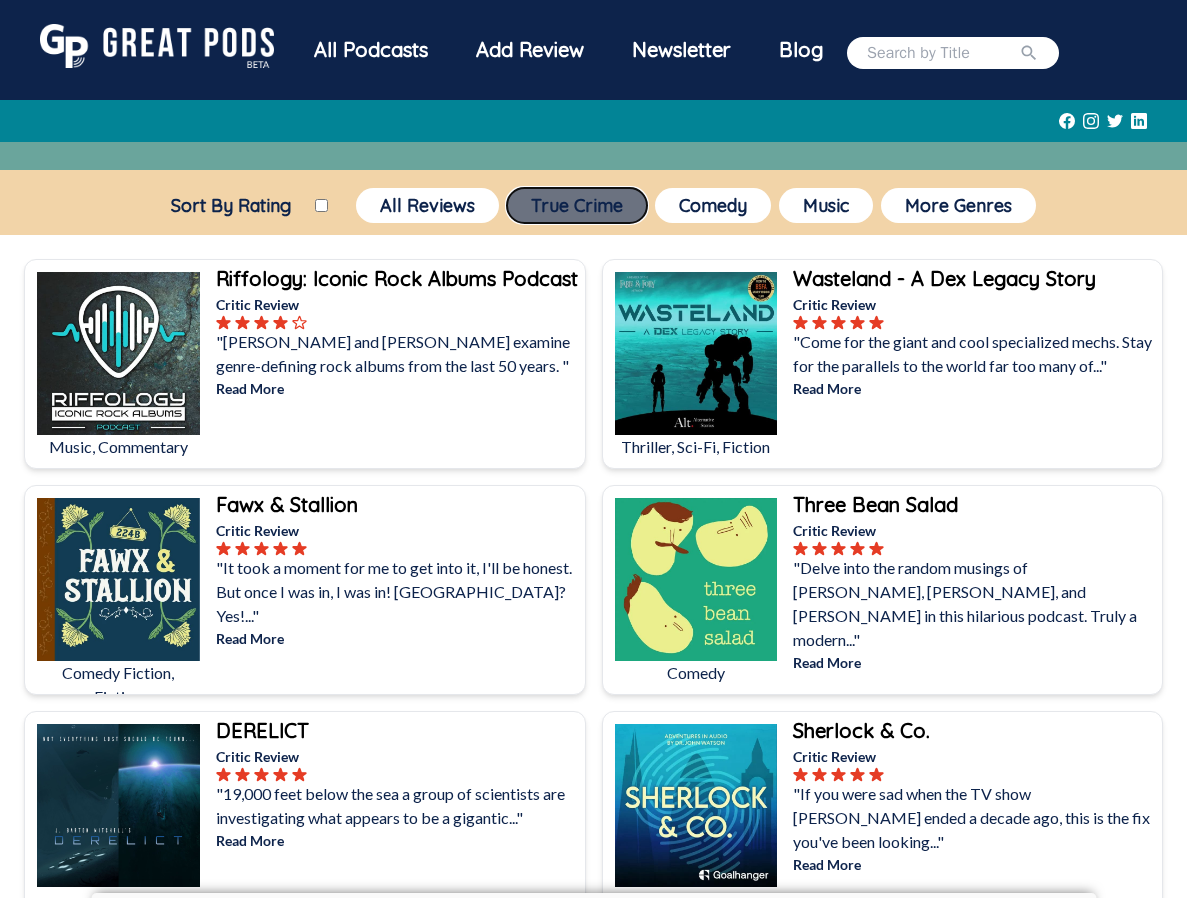 click on "True Crime" at bounding box center (577, 205) 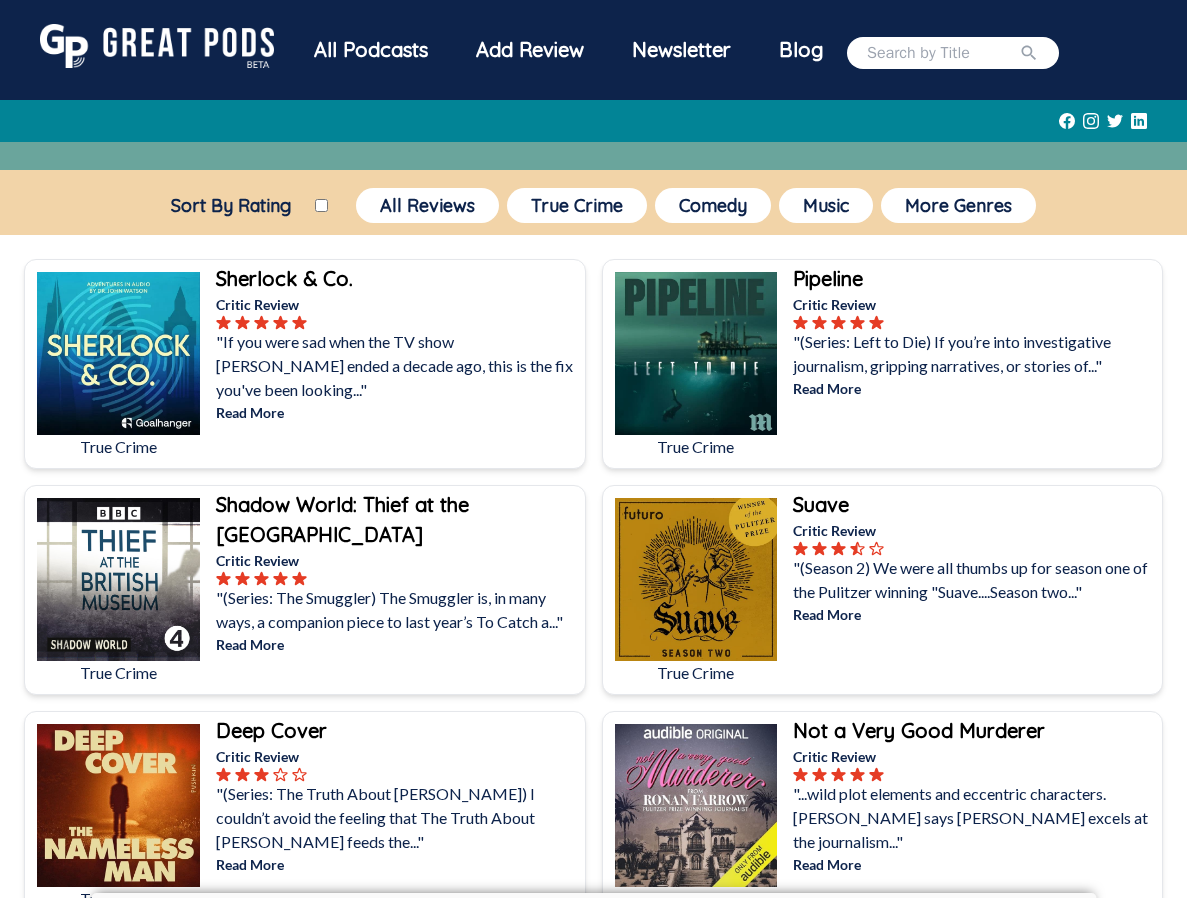 click on ""If you were sad when the TV show [PERSON_NAME] ended a decade ago, this is the fix you've been looking..."" at bounding box center [398, 366] 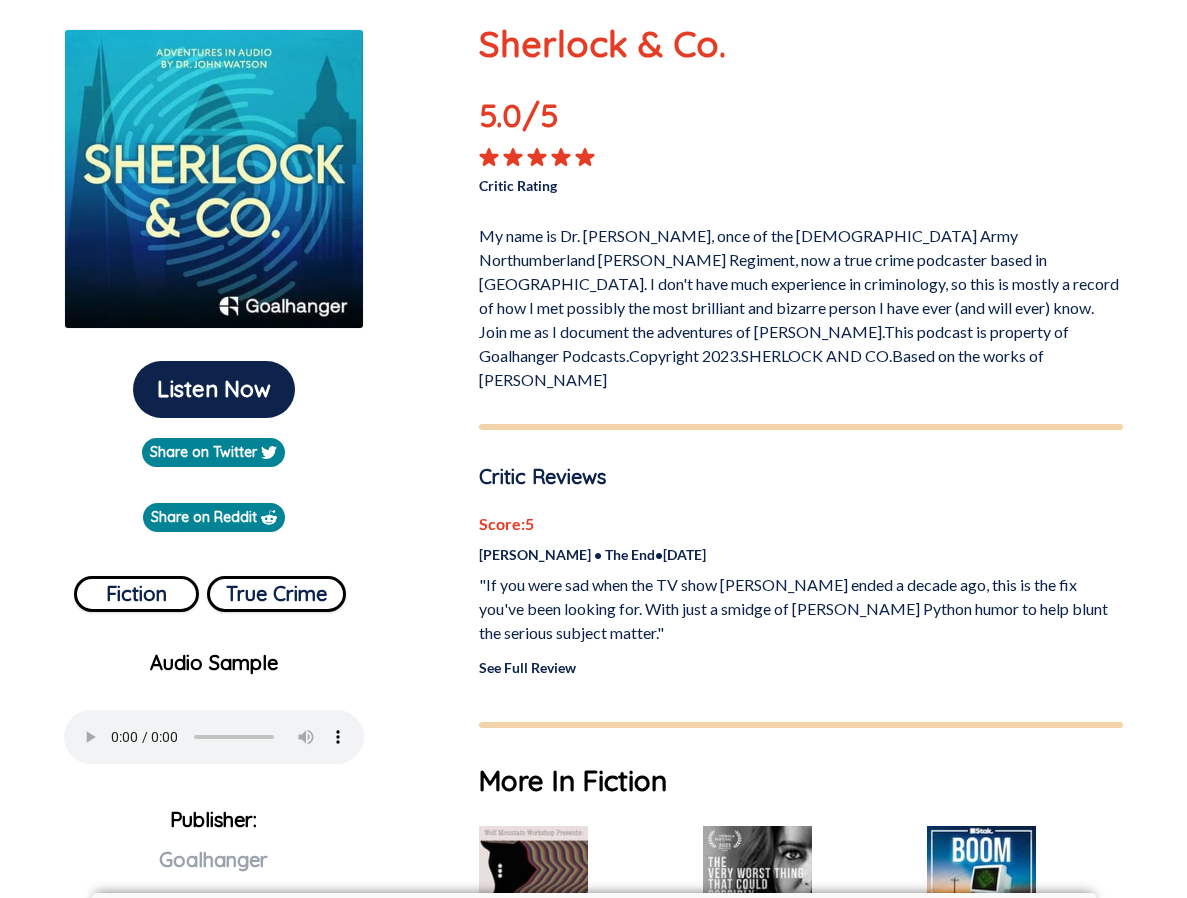 scroll, scrollTop: 226, scrollLeft: 0, axis: vertical 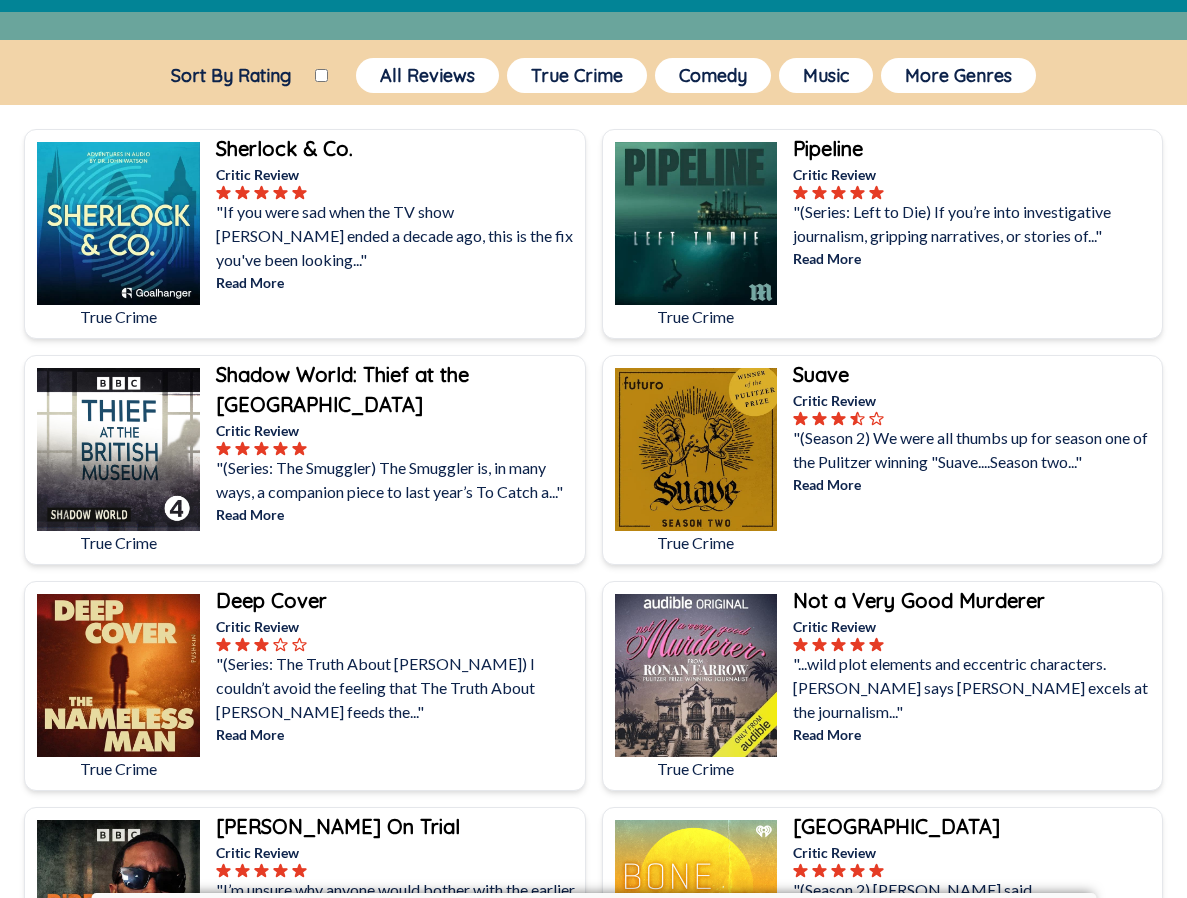 click on "Shadow World: Thief at the [GEOGRAPHIC_DATA]" at bounding box center [342, 389] 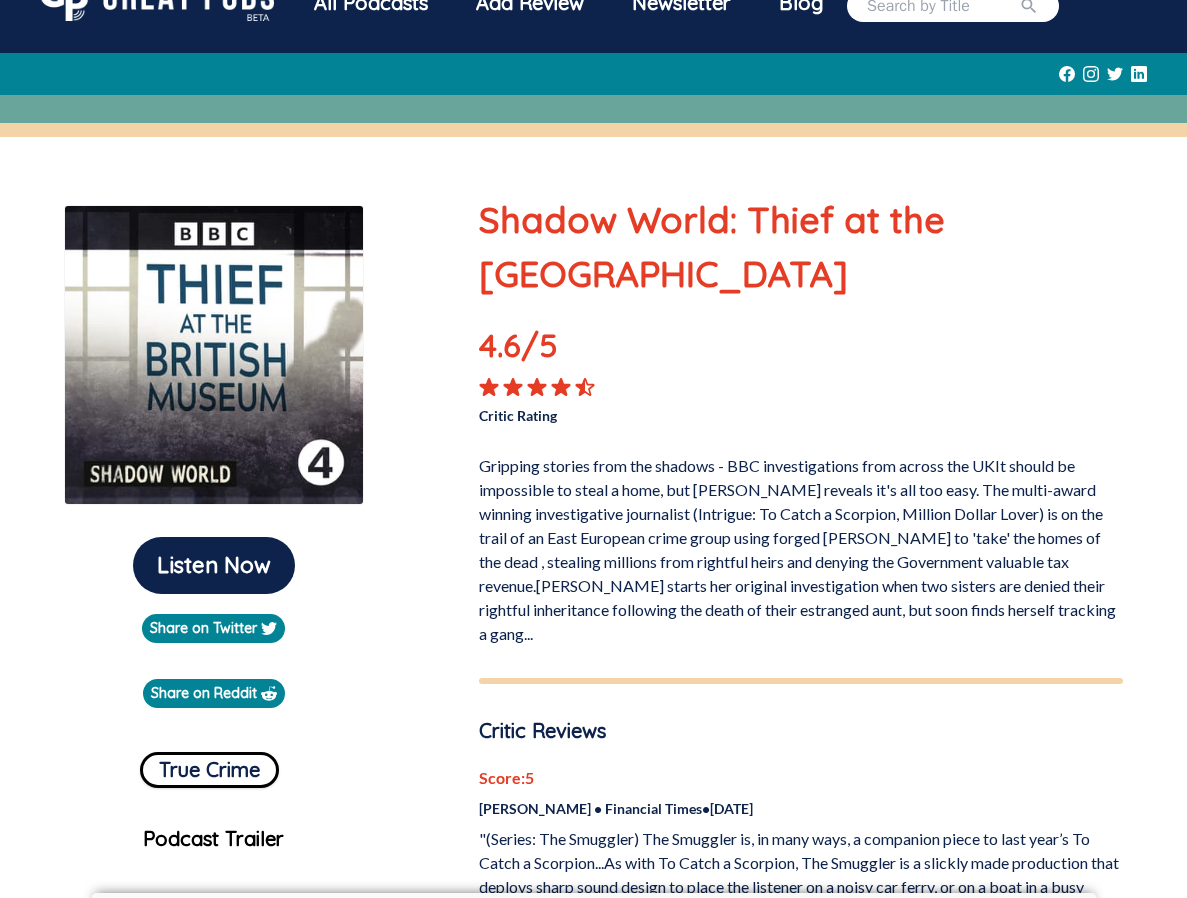 scroll, scrollTop: 58, scrollLeft: 0, axis: vertical 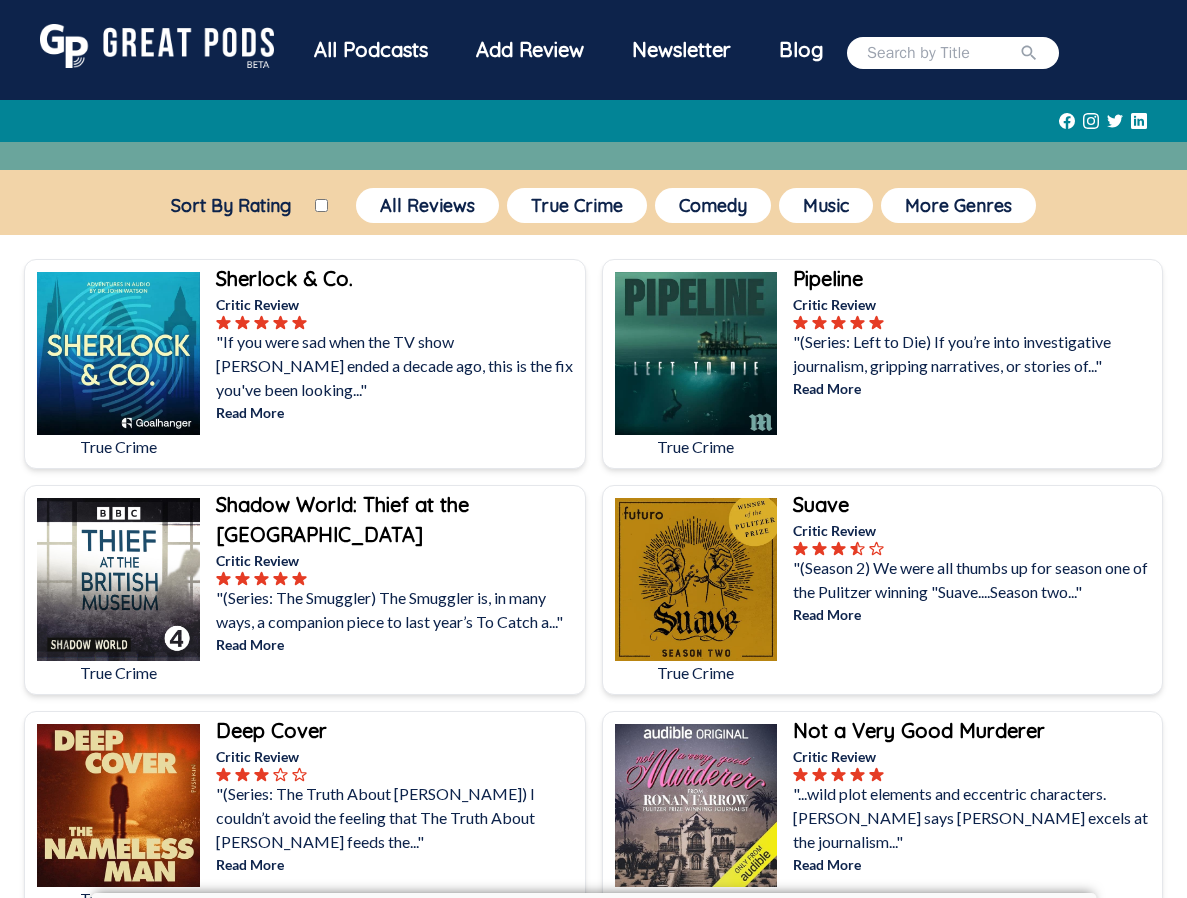click at bounding box center [696, 579] 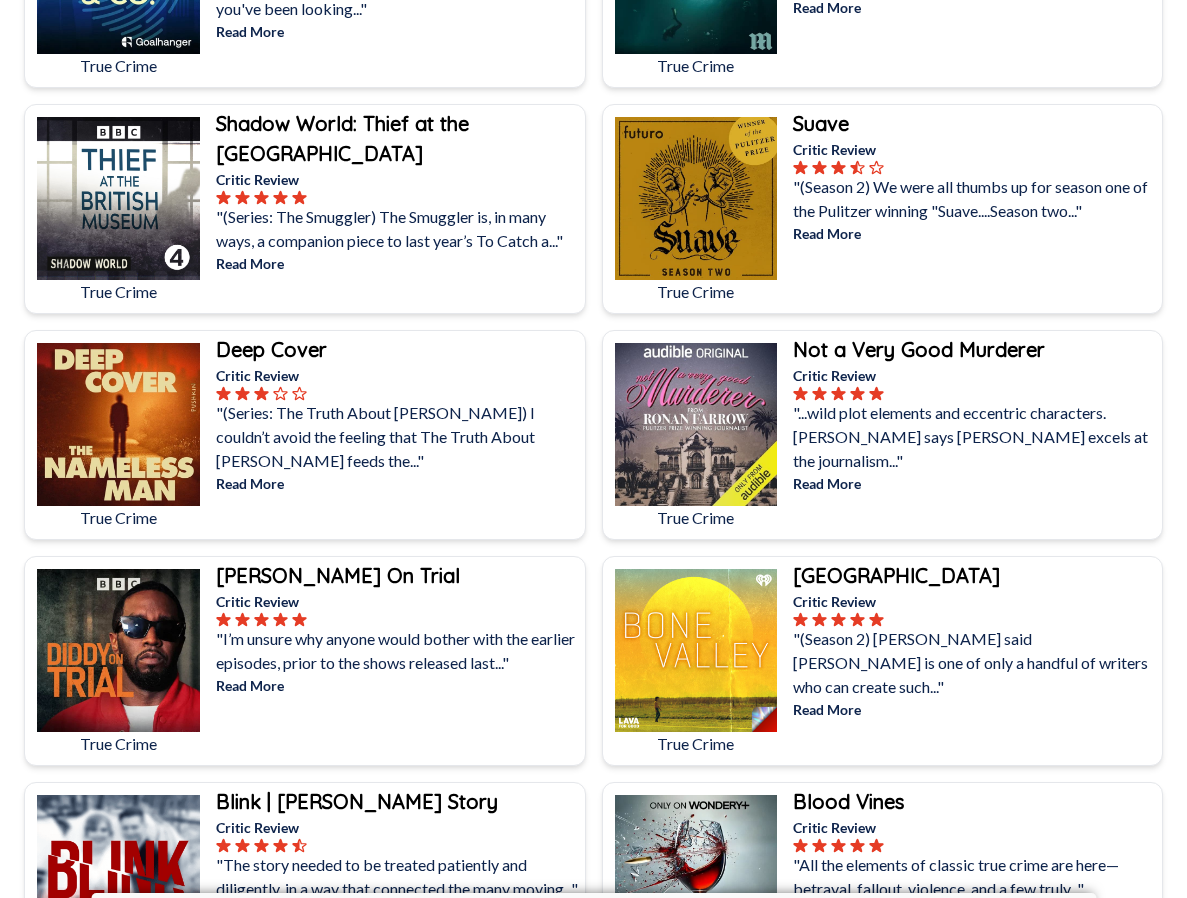 scroll, scrollTop: 391, scrollLeft: 0, axis: vertical 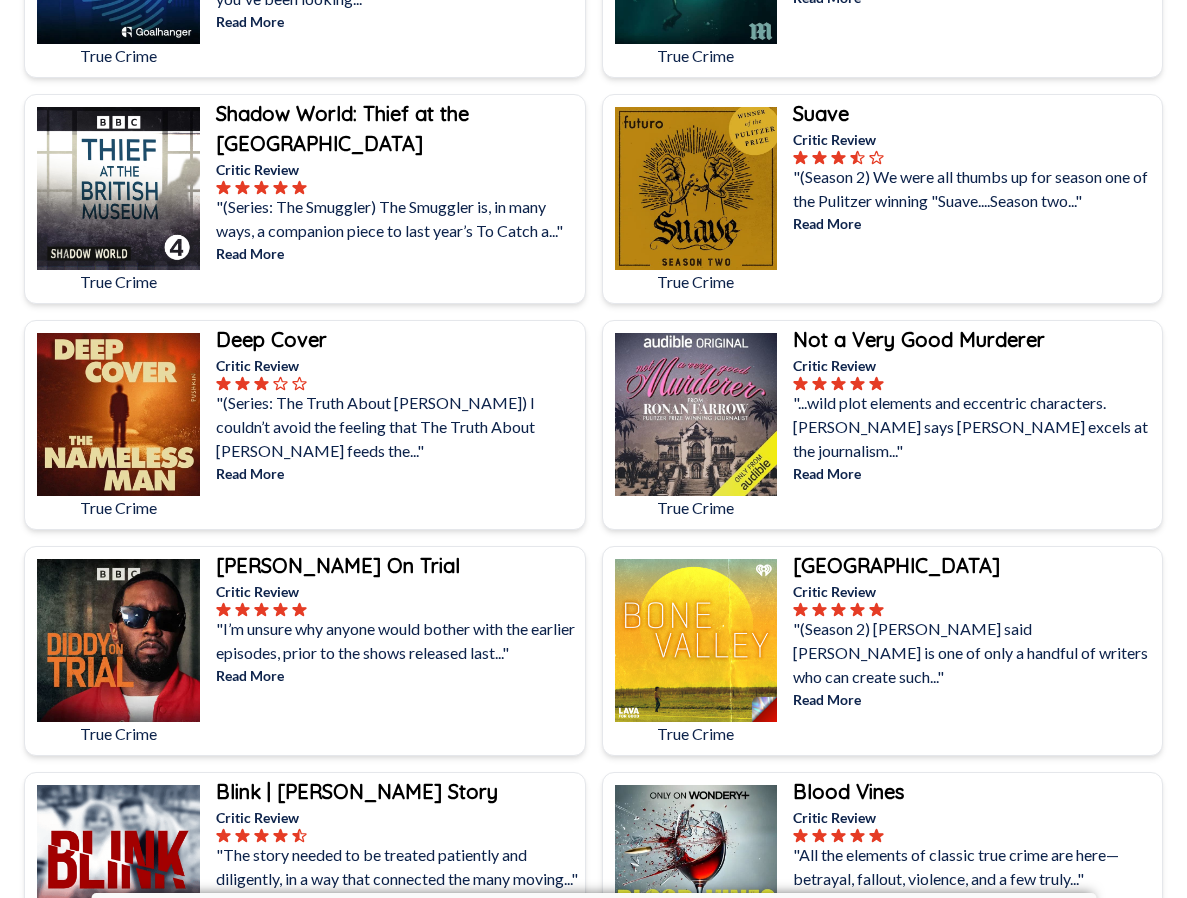 click on ""(Series: The Truth About [PERSON_NAME]) I couldn’t avoid the feeling that The Truth About [PERSON_NAME] feeds the..."" at bounding box center [398, 427] 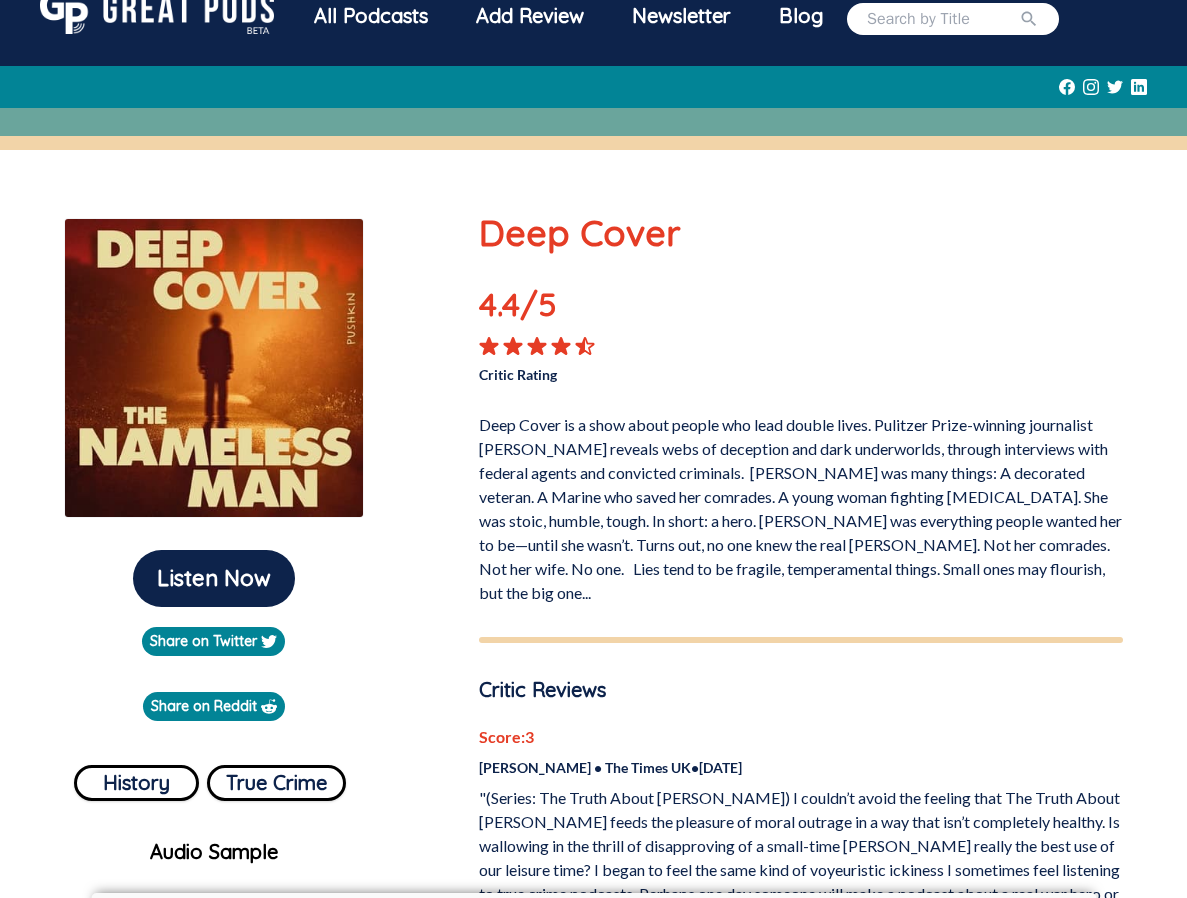 scroll, scrollTop: 0, scrollLeft: 0, axis: both 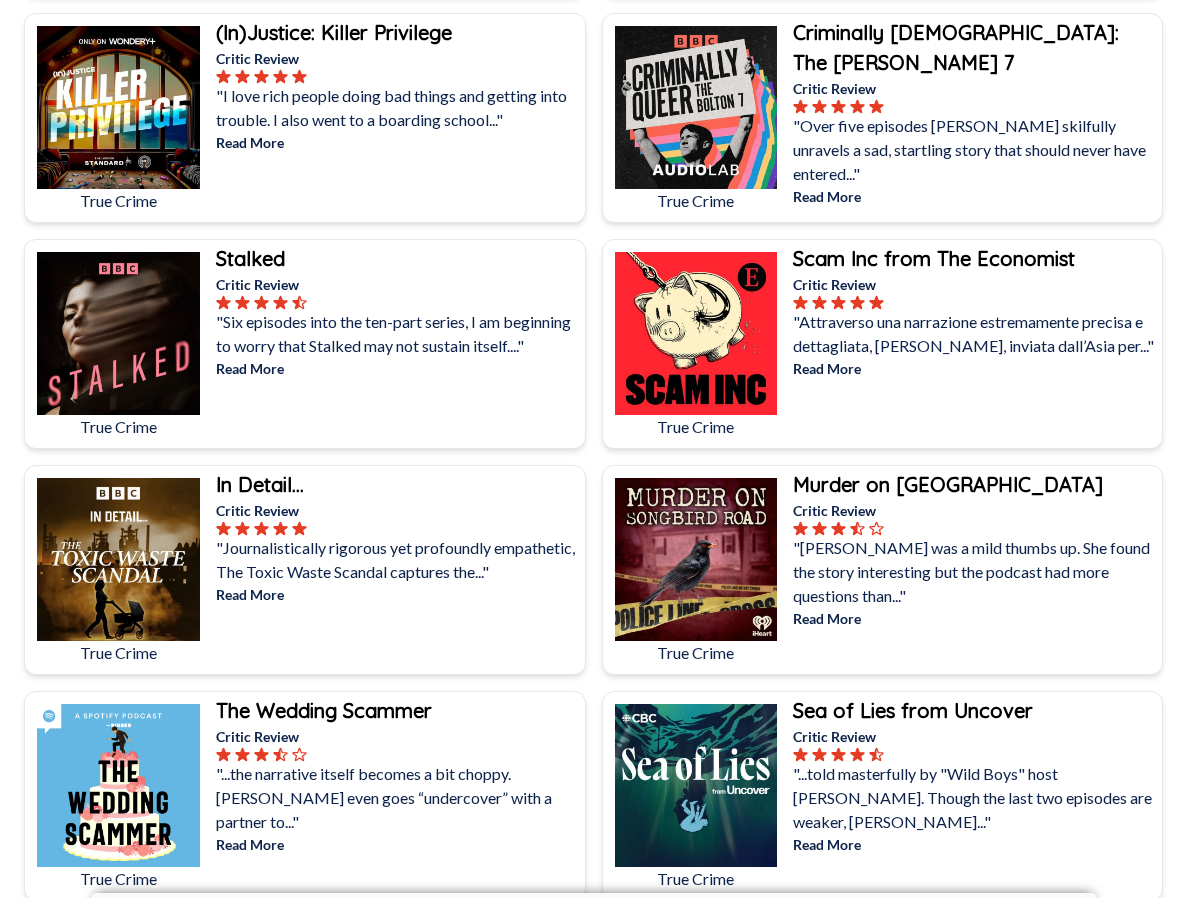click on ""Six episodes into the ten-part series, I am beginning to worry that Stalked may not sustain itself...."" at bounding box center [398, 334] 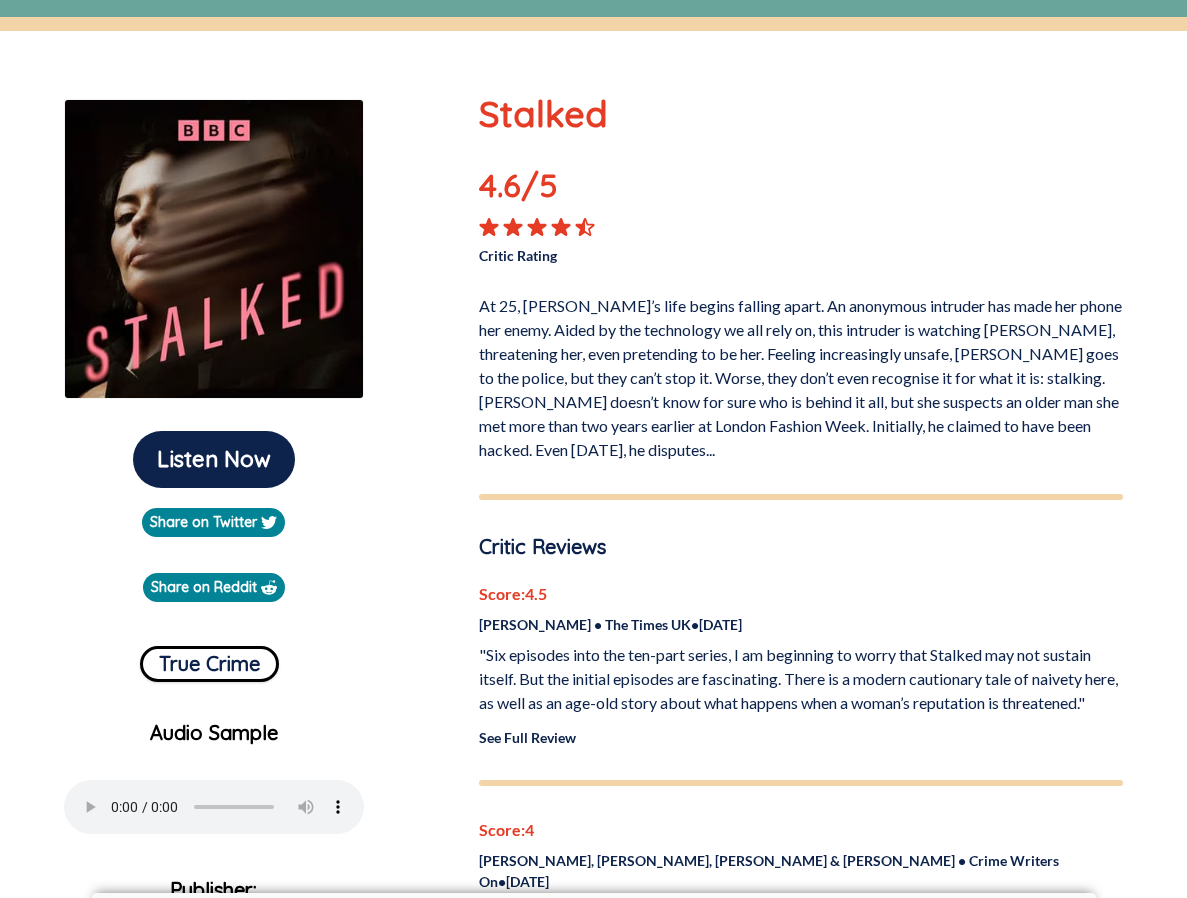 scroll, scrollTop: 154, scrollLeft: 0, axis: vertical 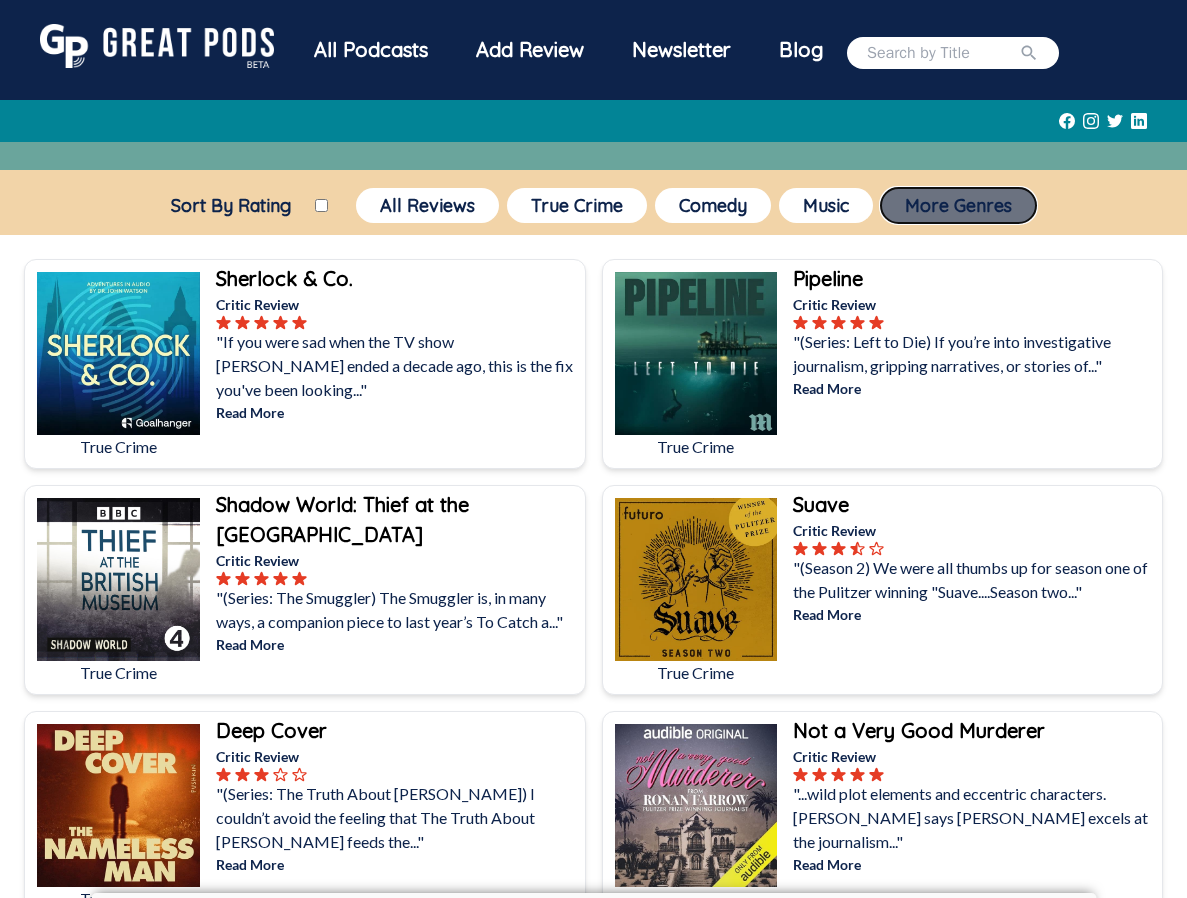 click on "More Genres" at bounding box center (958, 205) 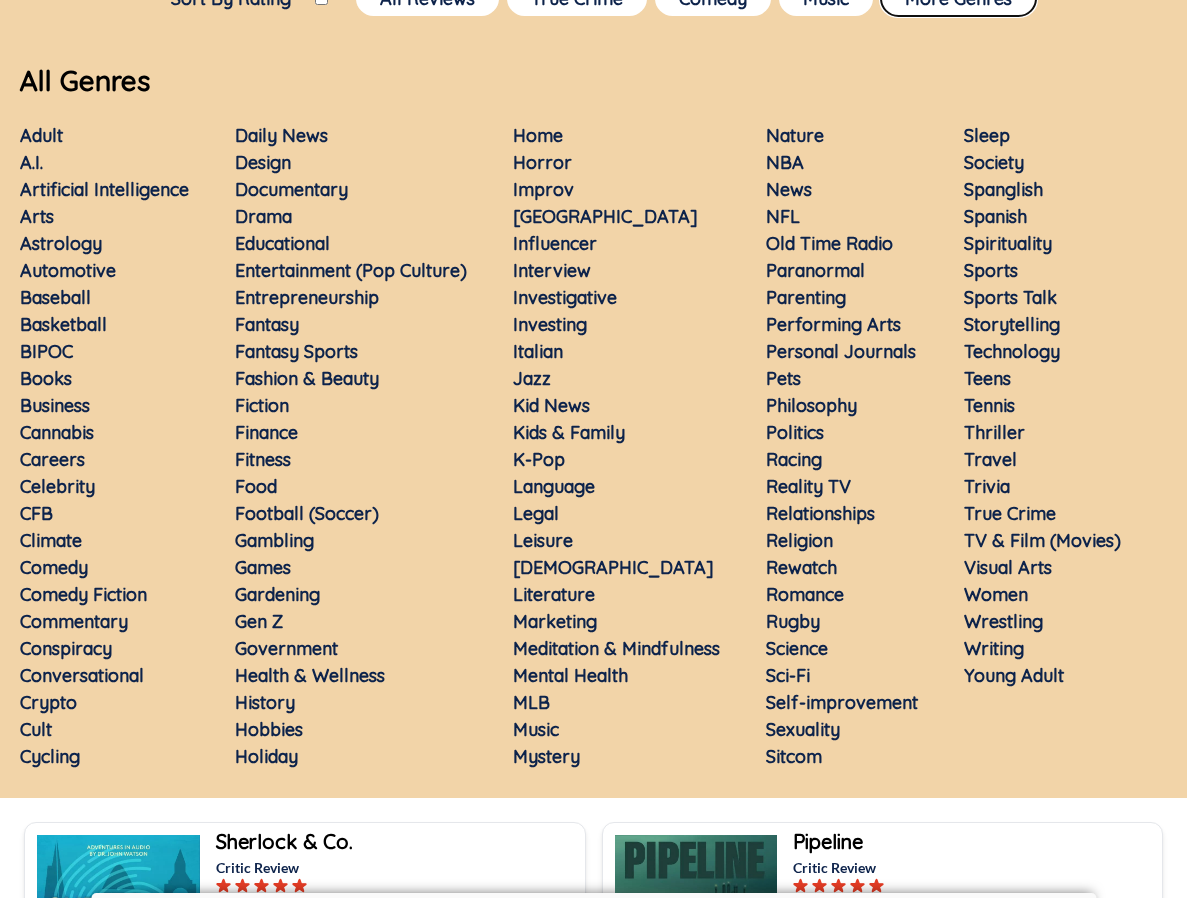 scroll, scrollTop: 208, scrollLeft: 0, axis: vertical 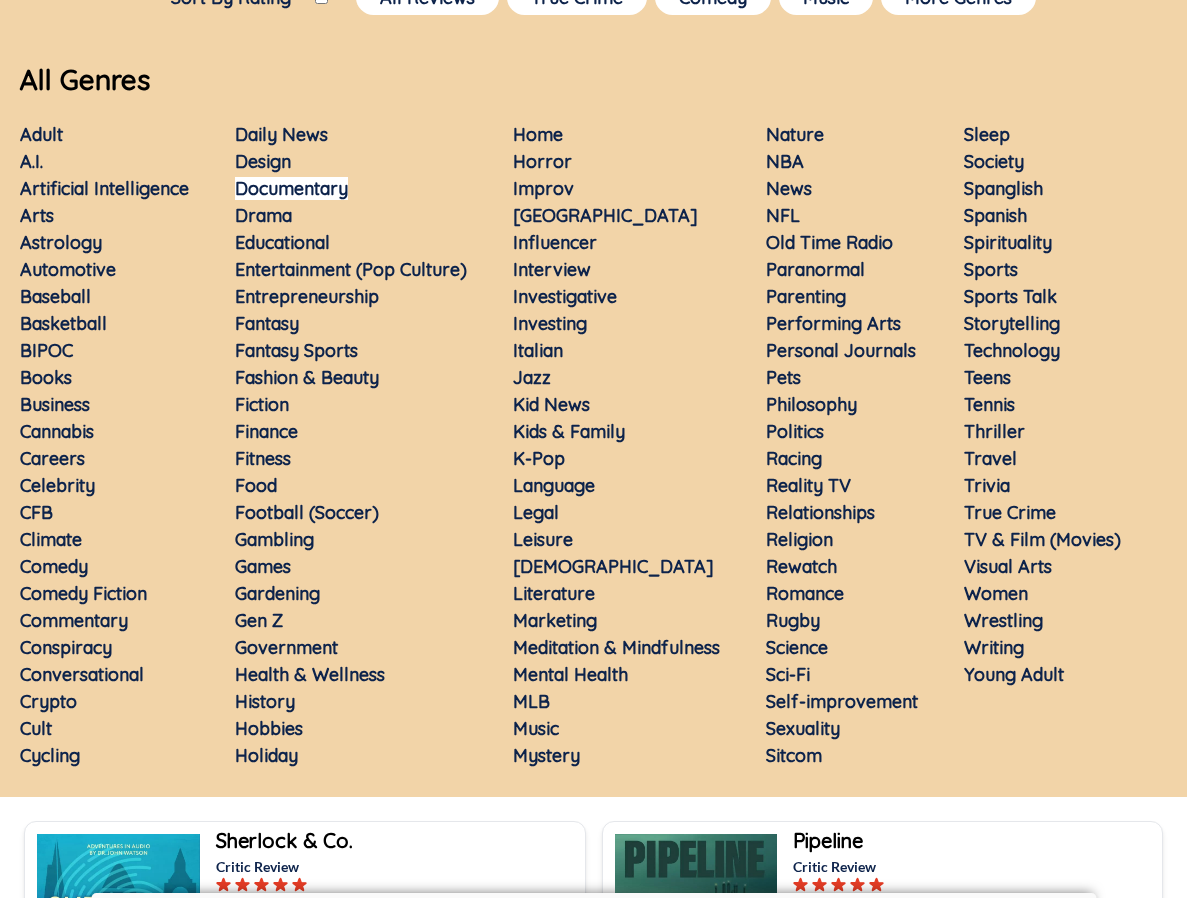 click on "Documentary" at bounding box center (291, 188) 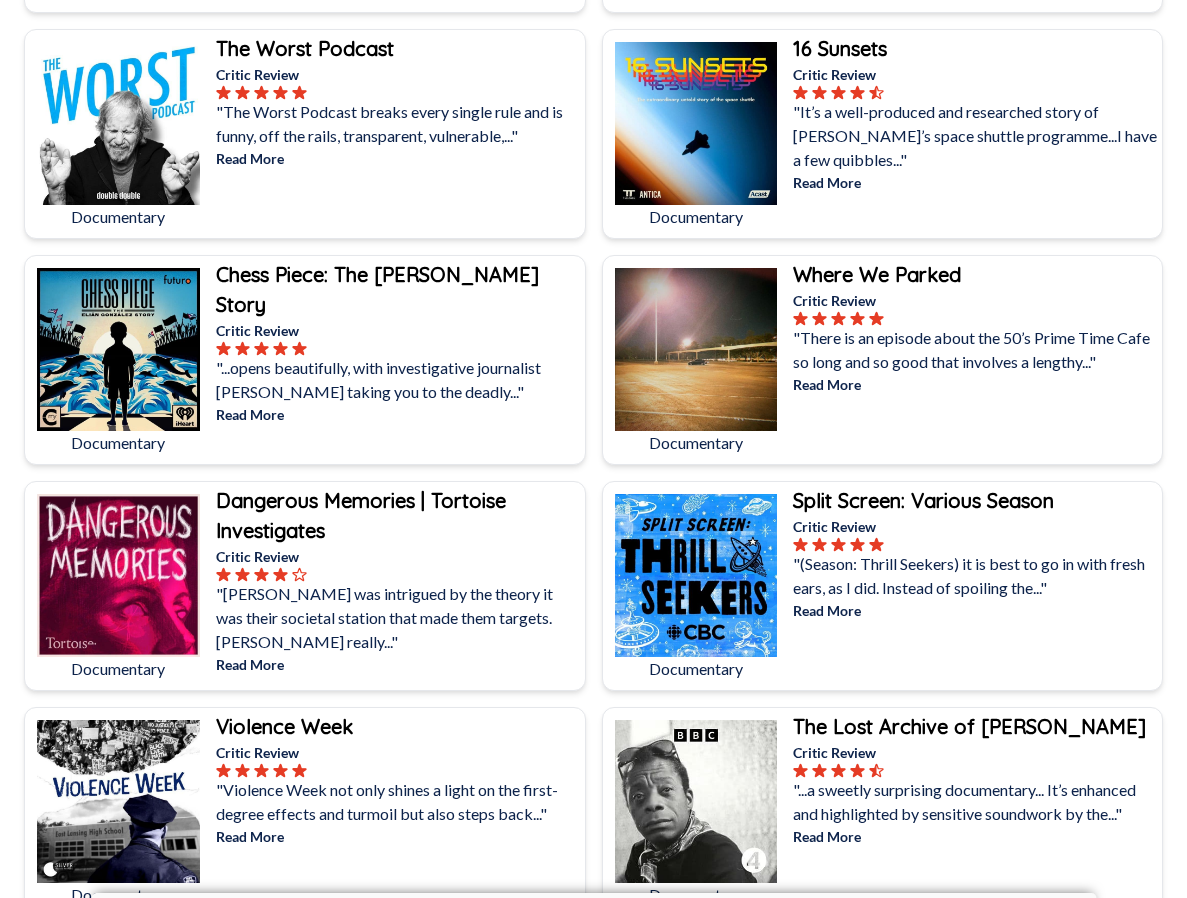 scroll, scrollTop: 2039, scrollLeft: 0, axis: vertical 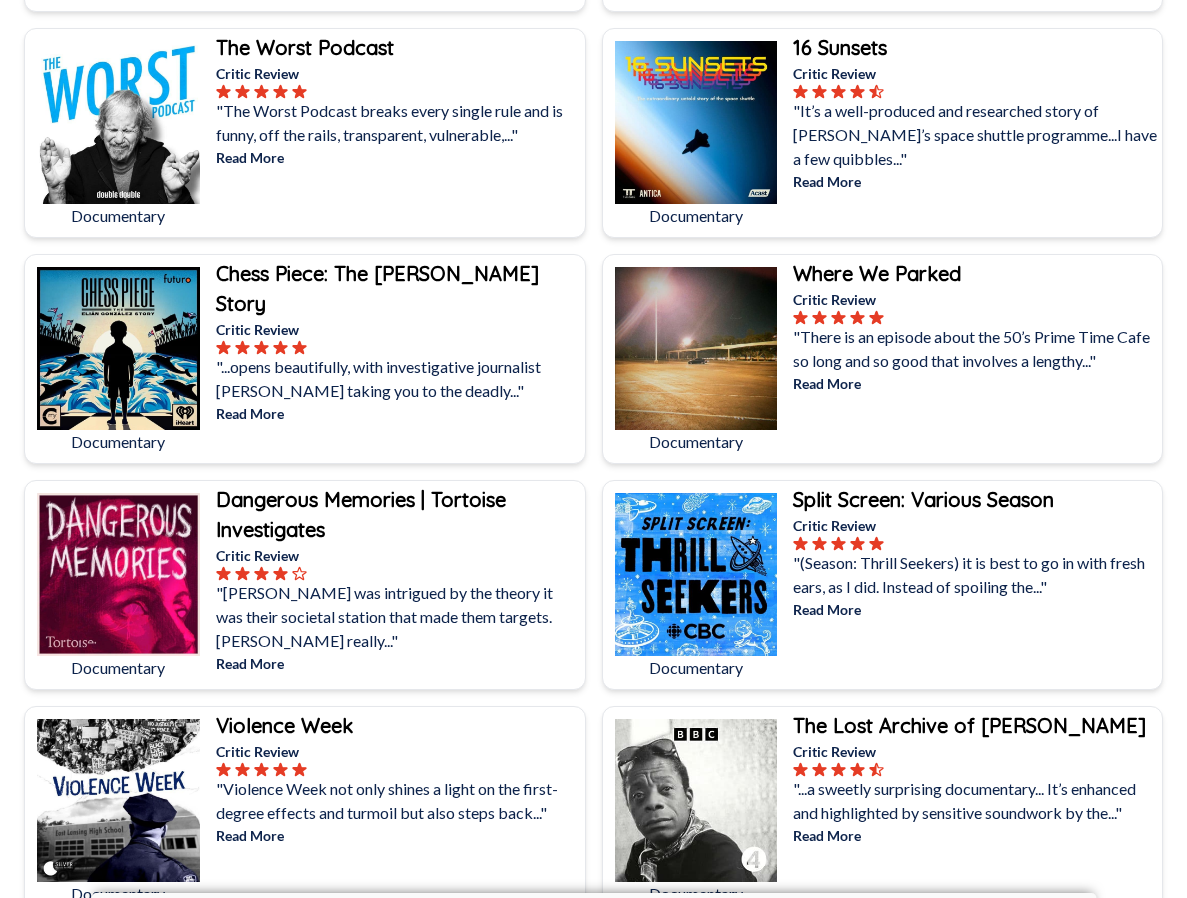 click on "Chess Piece: The [PERSON_NAME] Story" at bounding box center [377, 288] 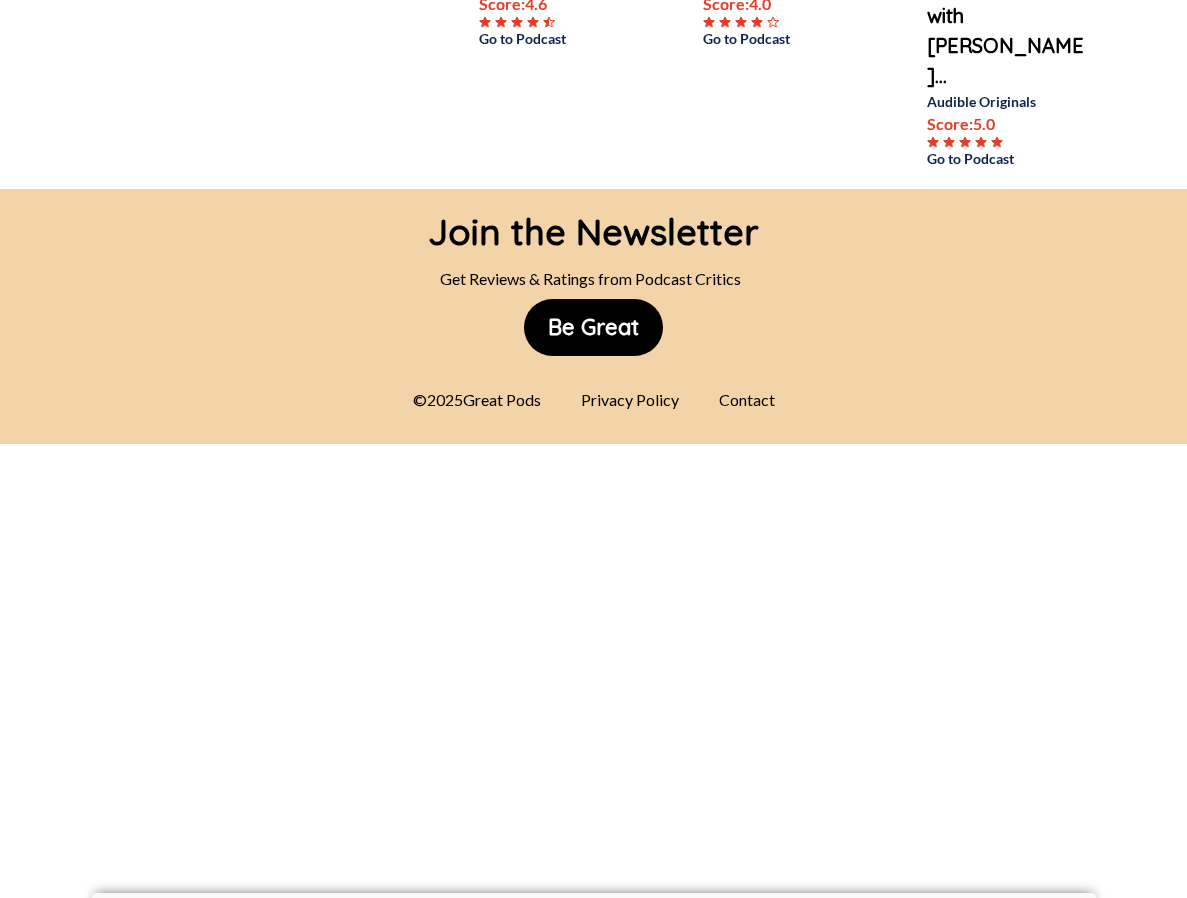 scroll, scrollTop: 0, scrollLeft: 0, axis: both 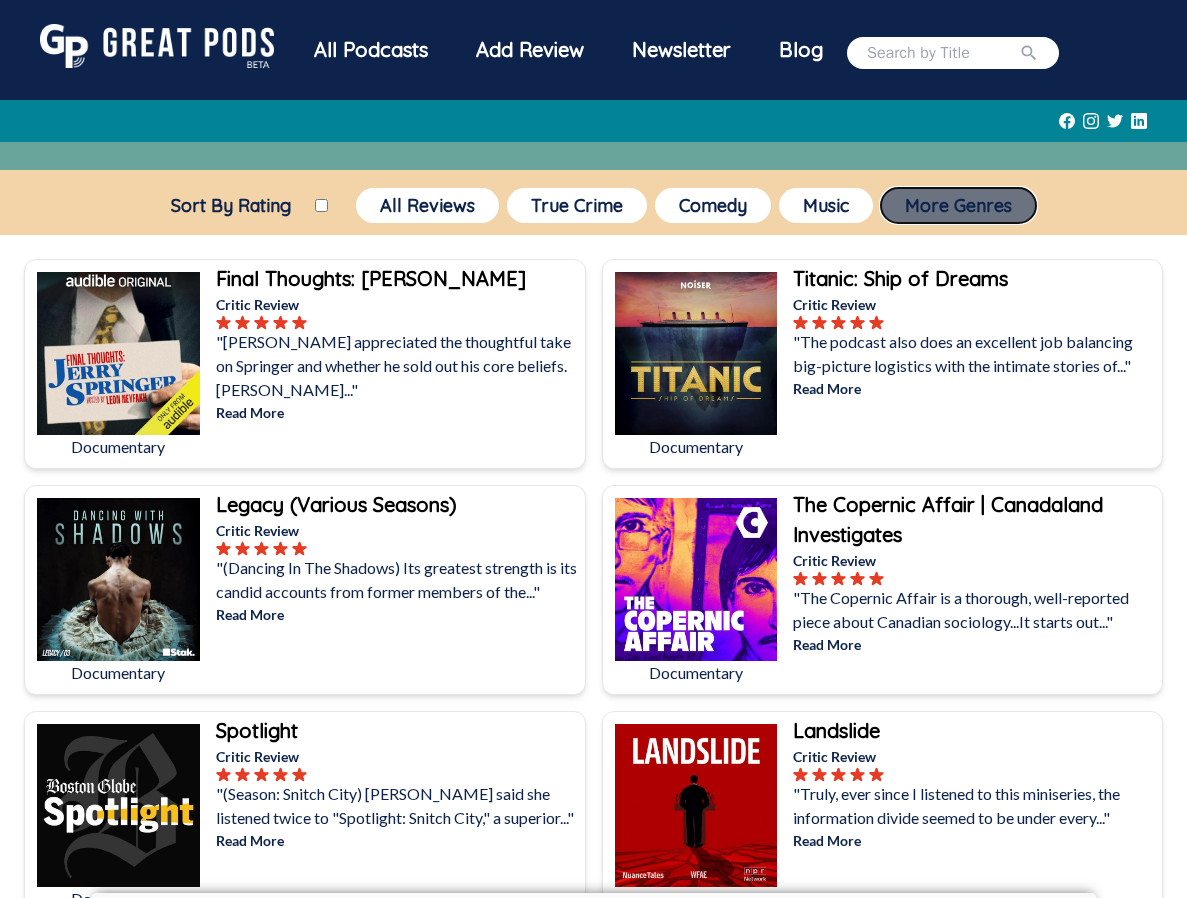 click on "More Genres" at bounding box center (958, 205) 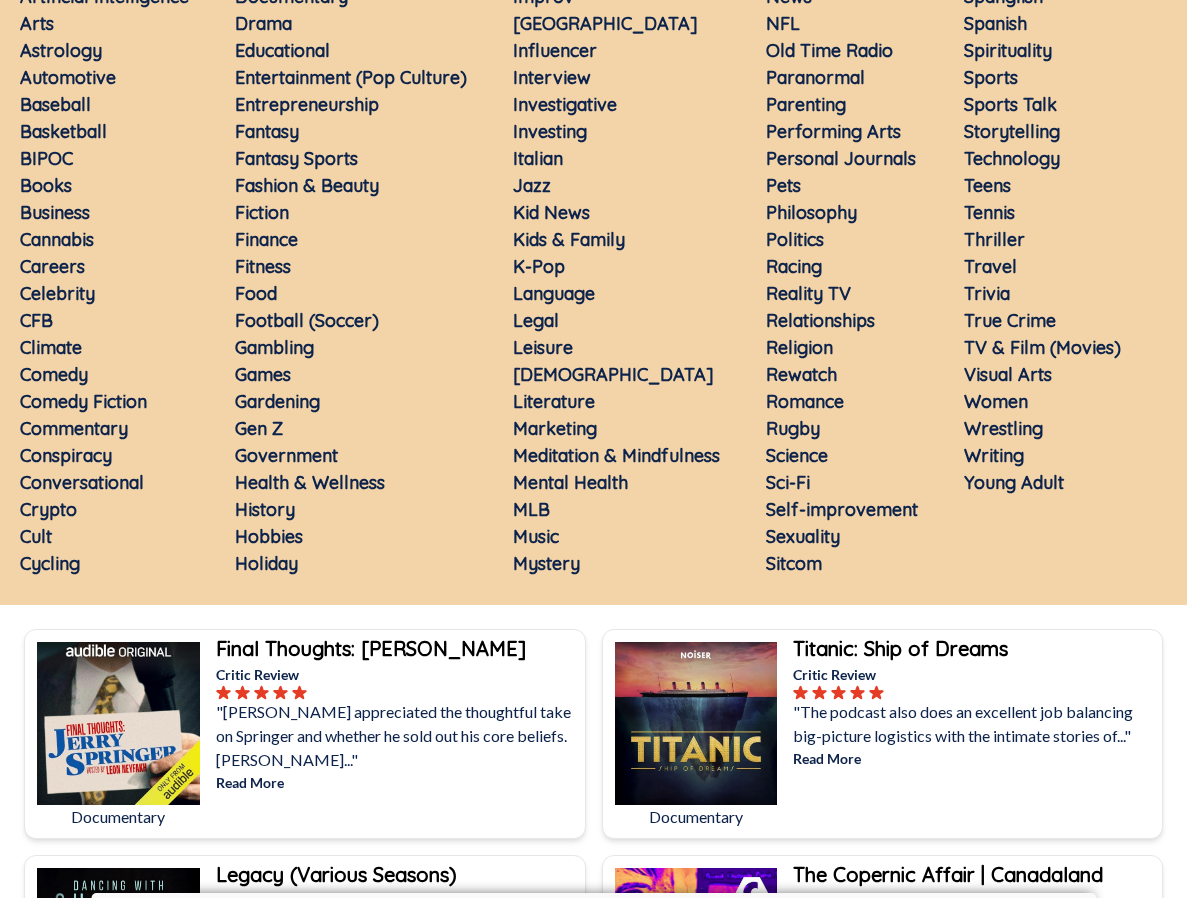 scroll, scrollTop: 421, scrollLeft: 0, axis: vertical 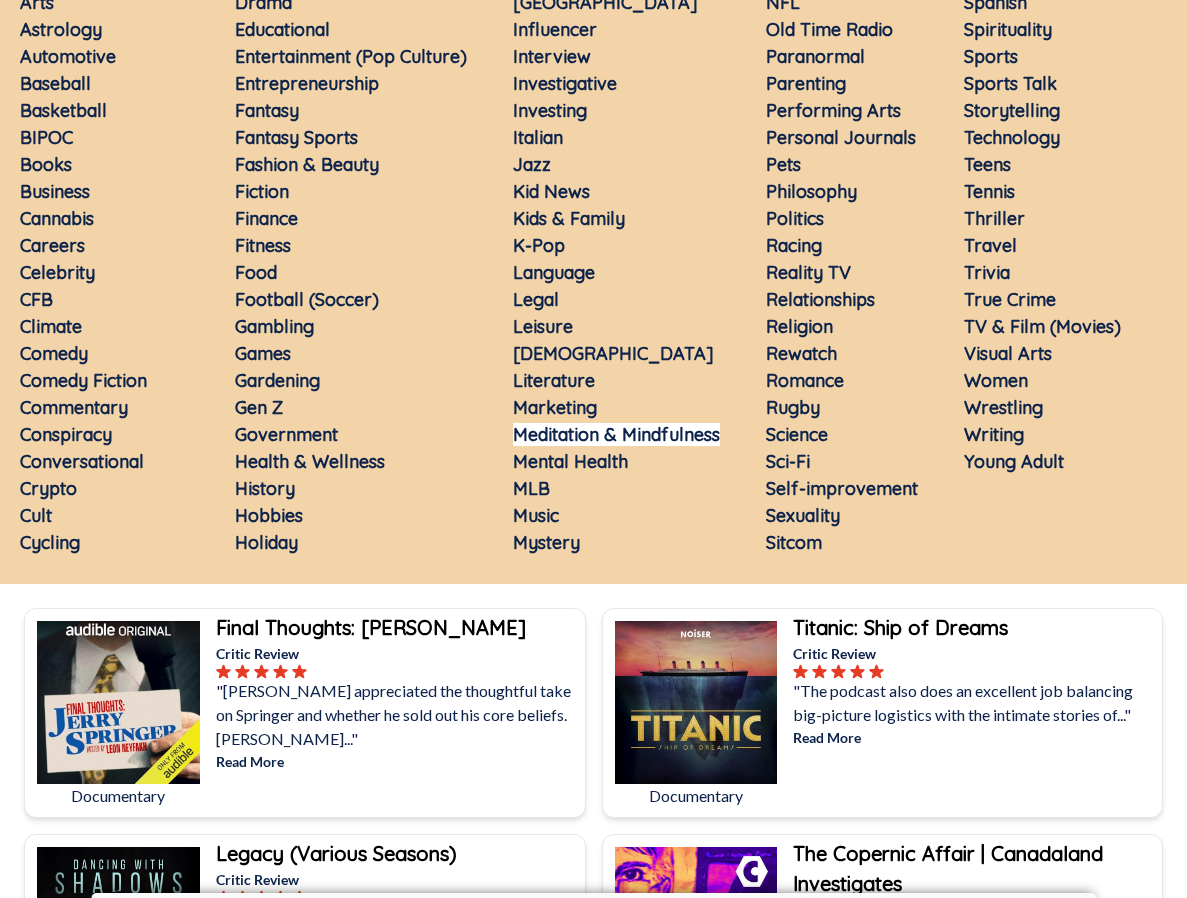click on "Meditation & Mindfulness" at bounding box center (616, 434) 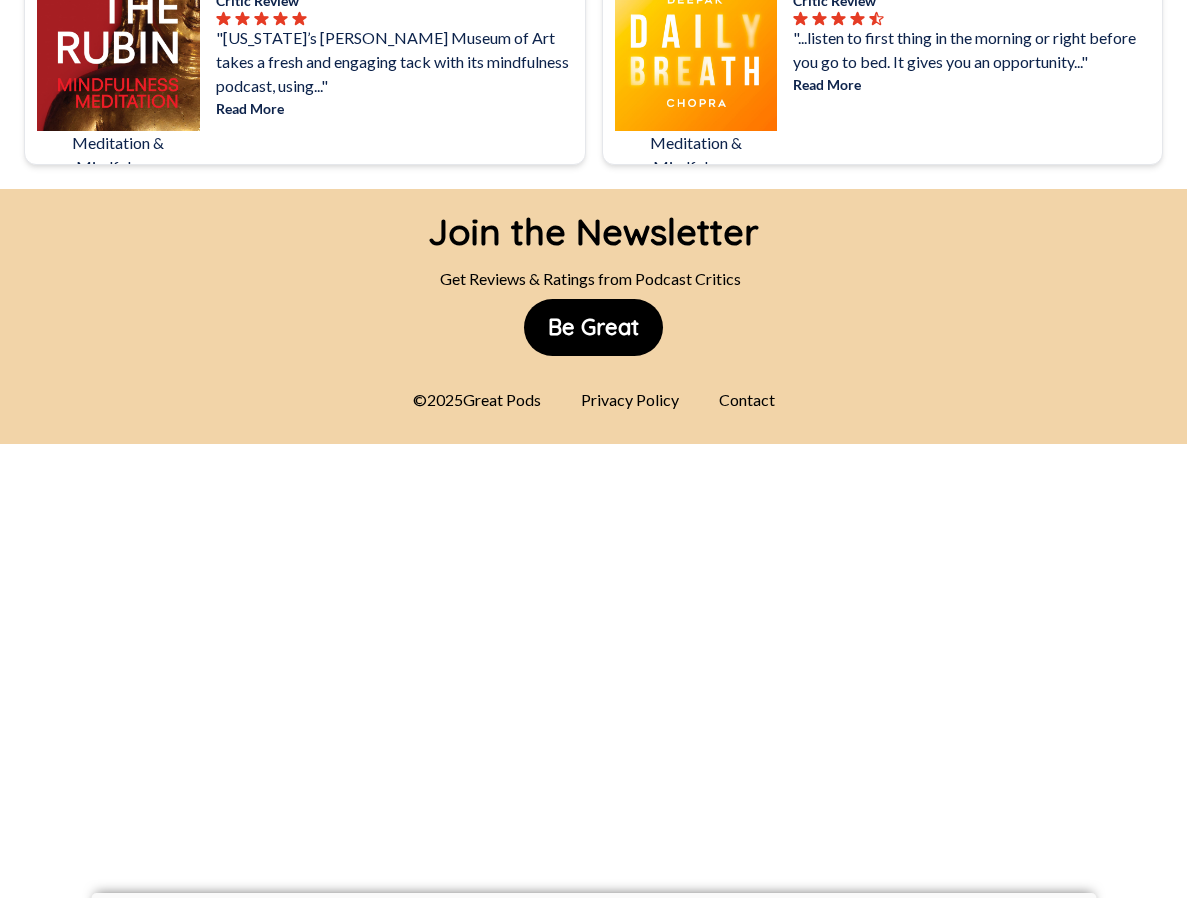 scroll, scrollTop: 0, scrollLeft: 0, axis: both 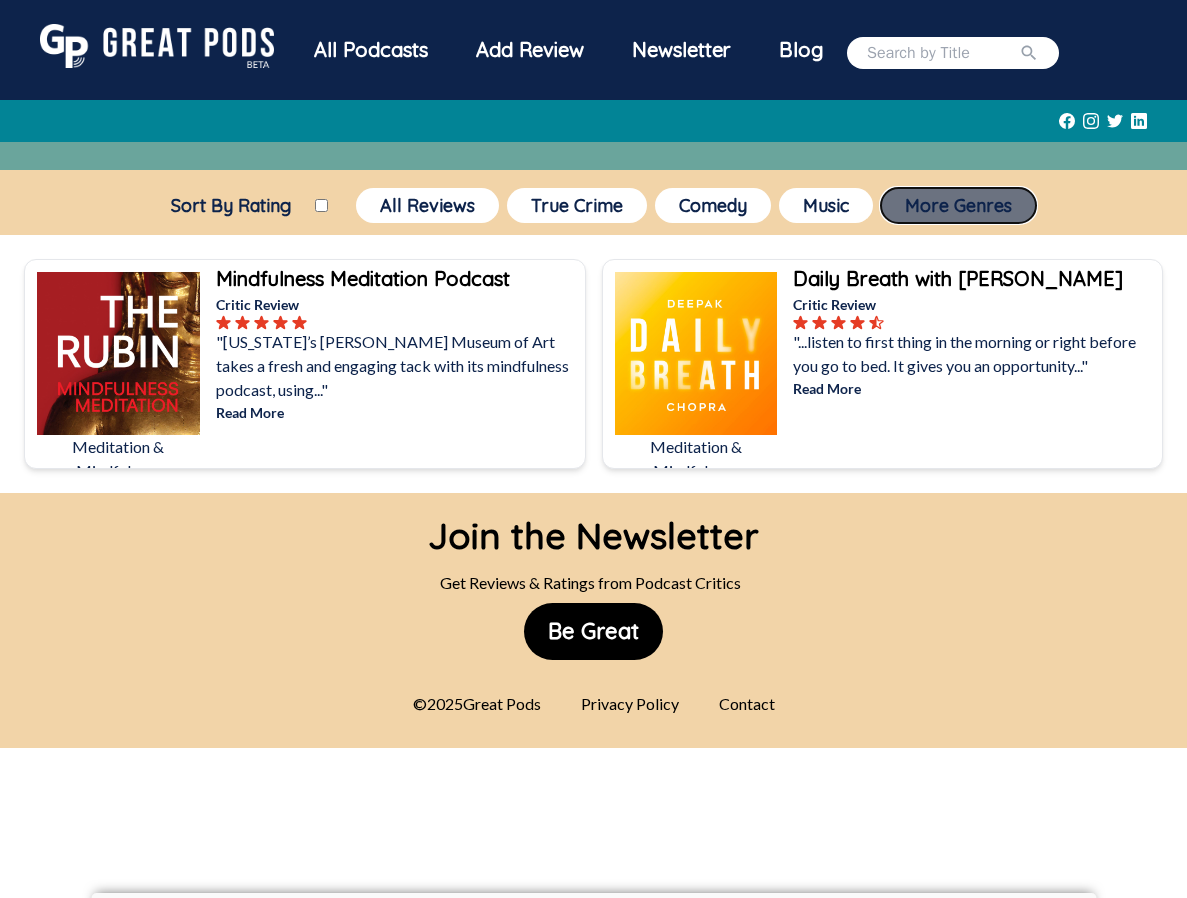 click on "More Genres" at bounding box center (958, 205) 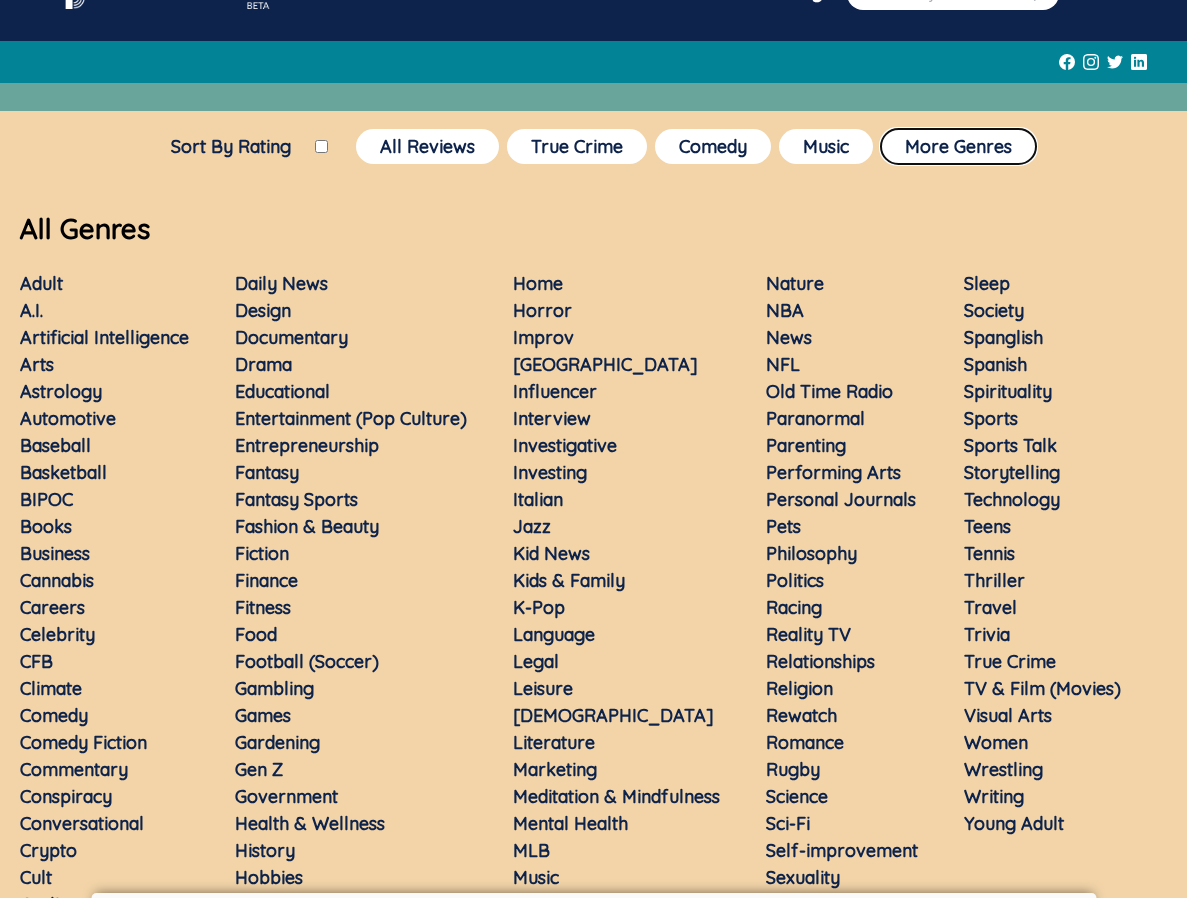 scroll, scrollTop: 74, scrollLeft: 0, axis: vertical 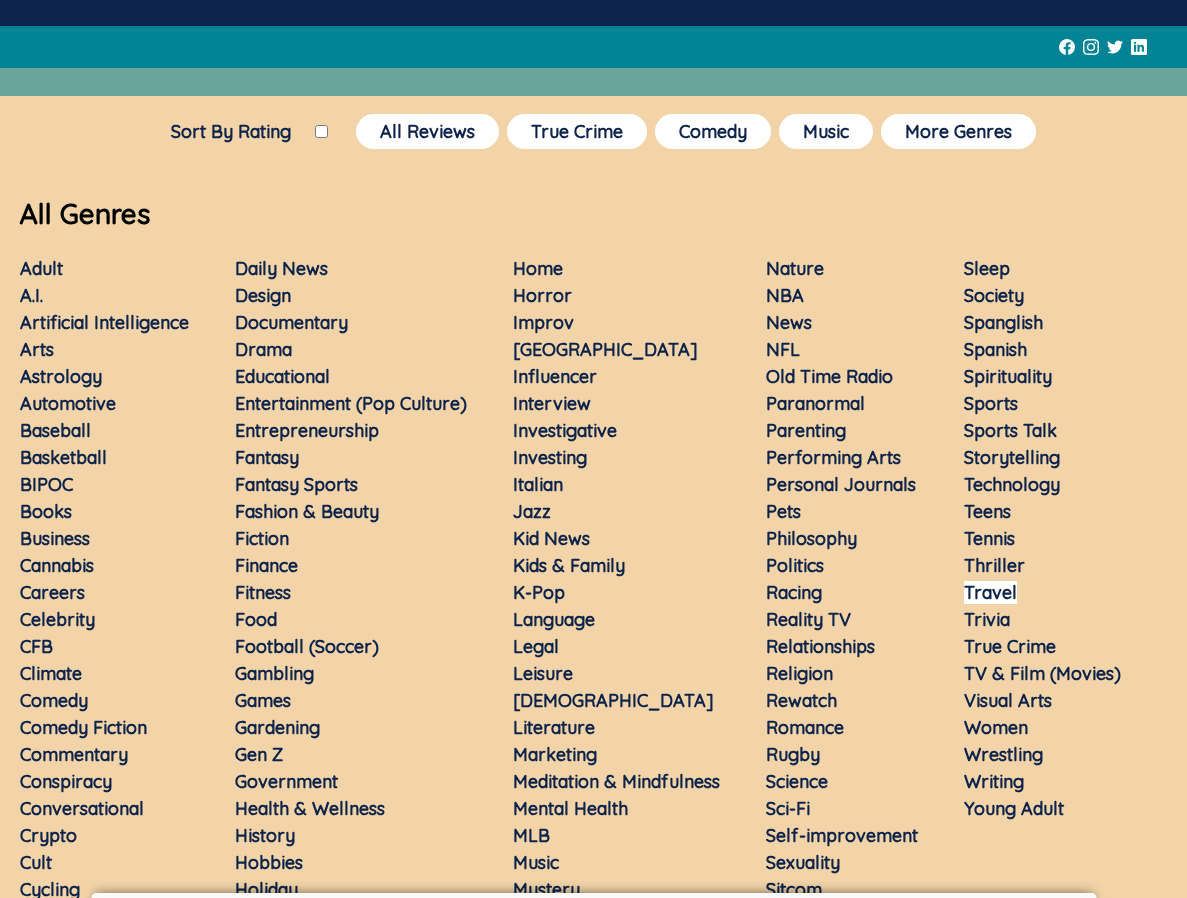 click on "Travel" at bounding box center [990, 592] 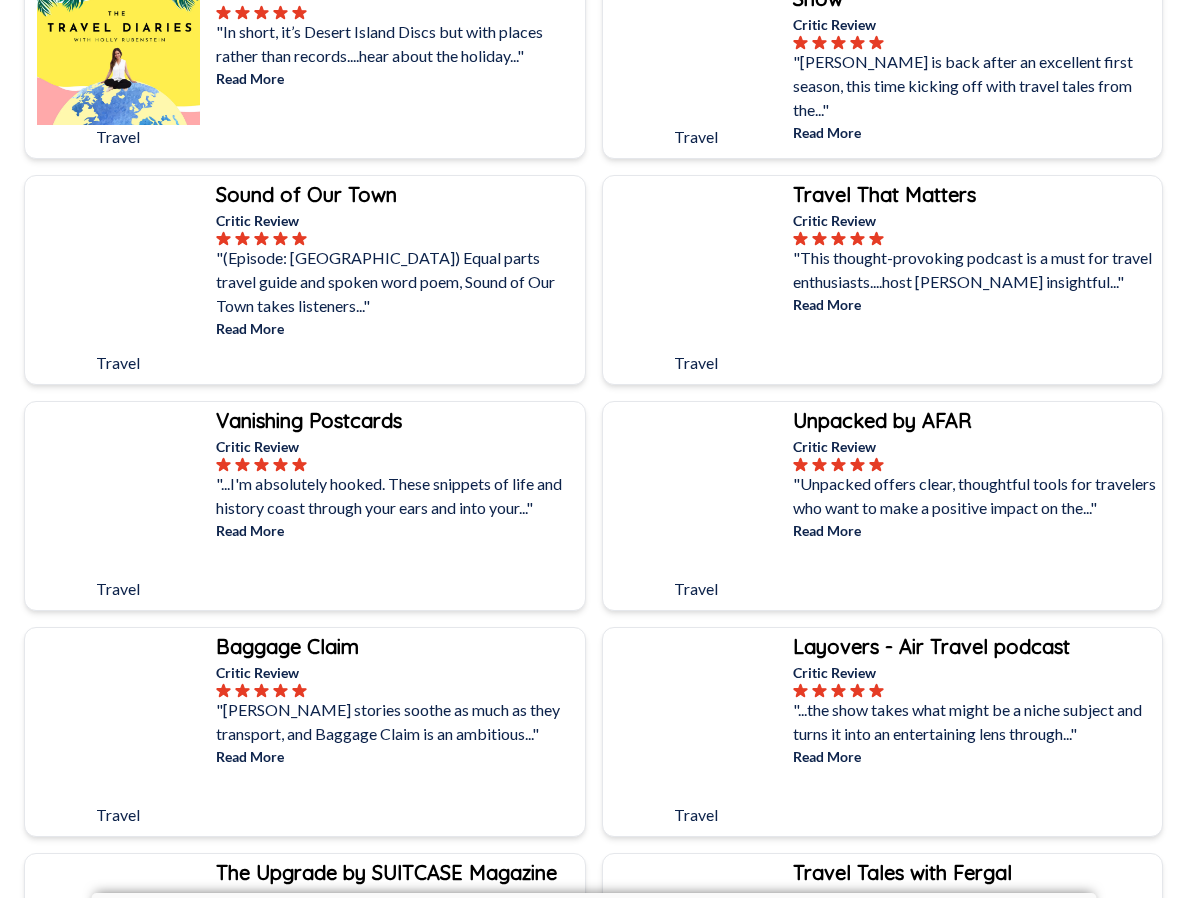 scroll, scrollTop: 0, scrollLeft: 0, axis: both 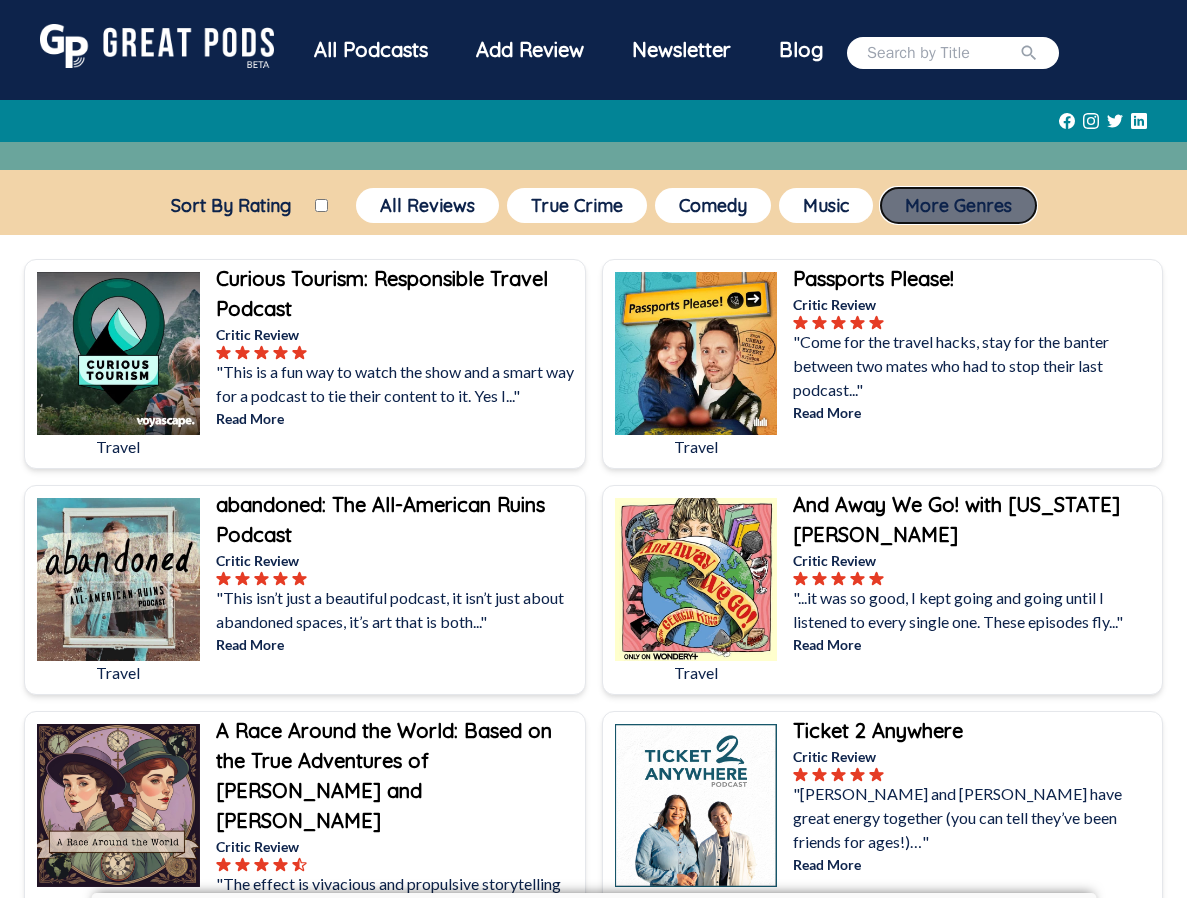 click on "More Genres" at bounding box center [958, 205] 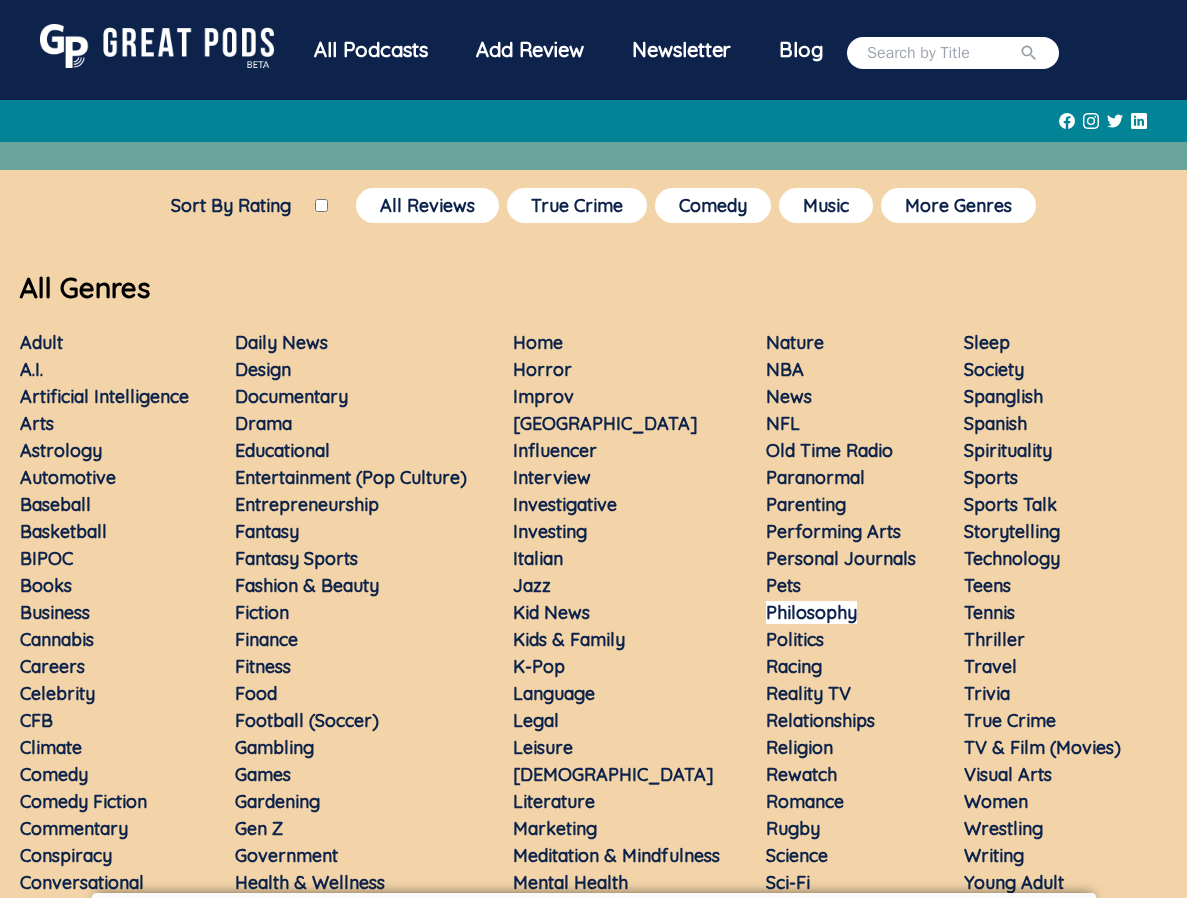 click on "Philosophy" at bounding box center (811, 612) 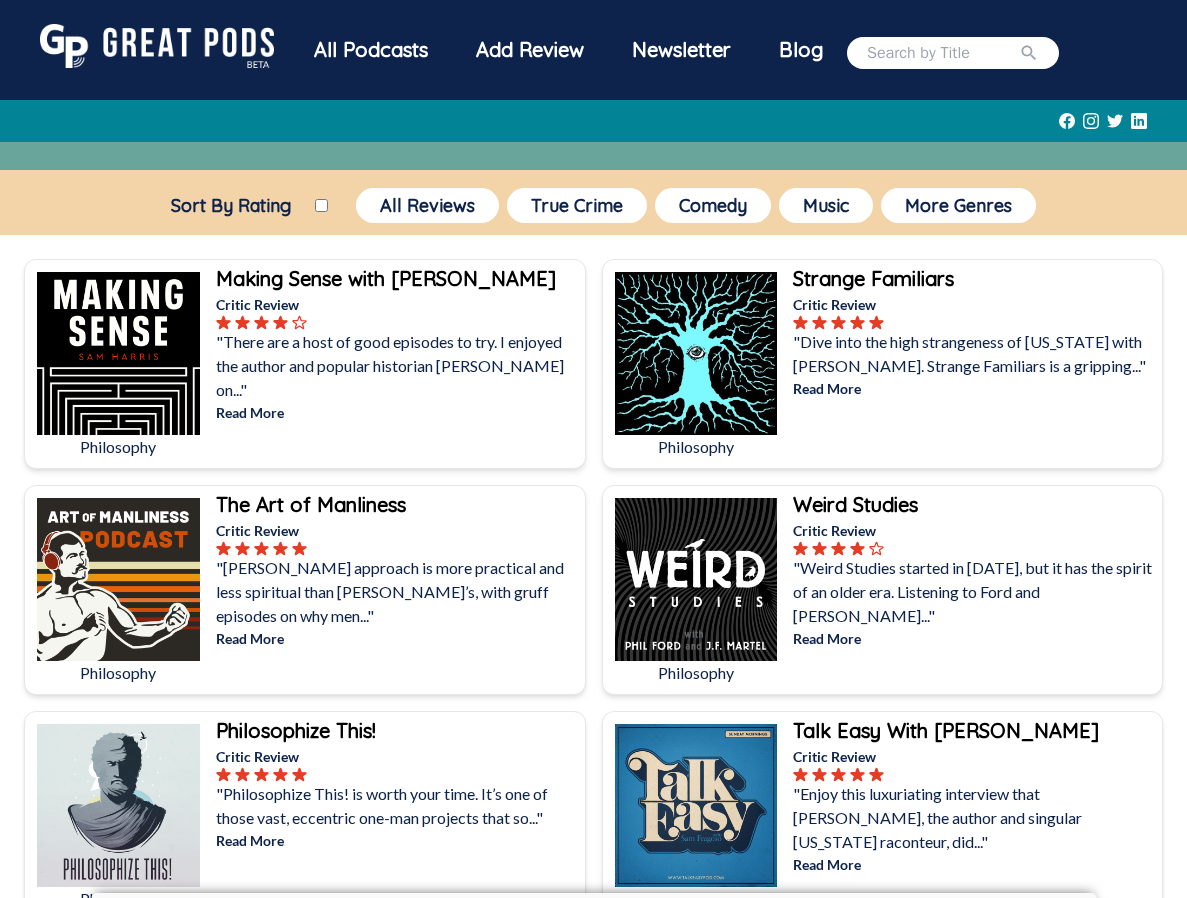 click on ""Dive into the high strangeness of [US_STATE] with [PERSON_NAME]. Strange Familiars is a gripping..."" at bounding box center (975, 354) 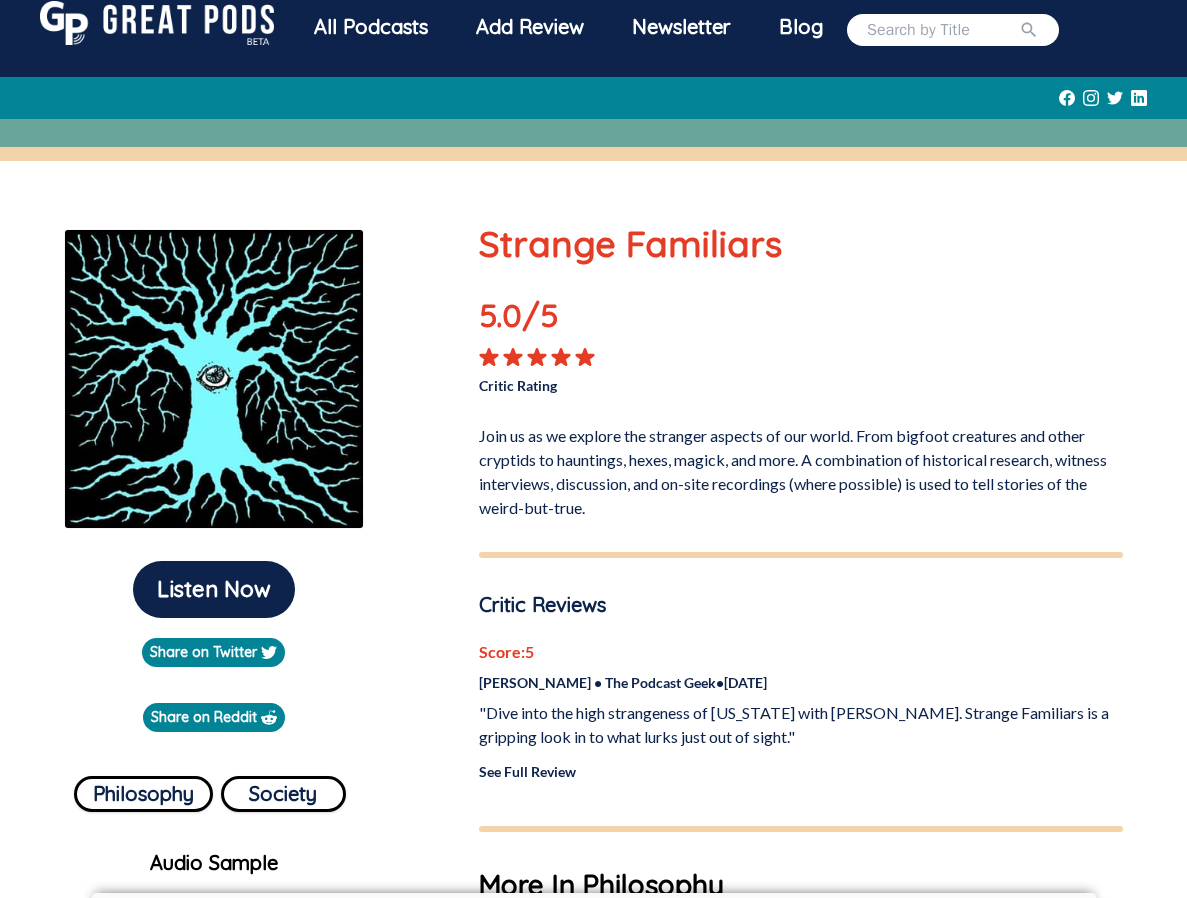 scroll, scrollTop: 22, scrollLeft: 0, axis: vertical 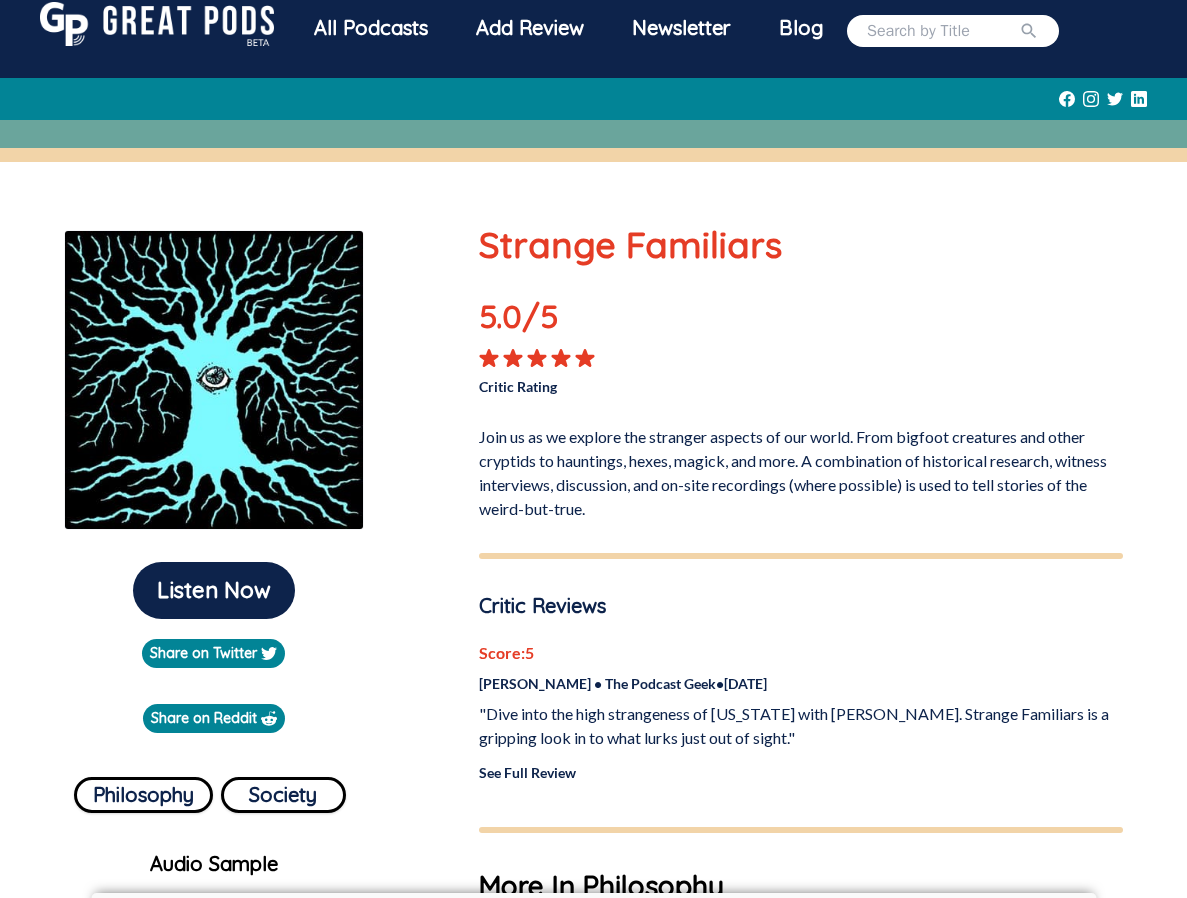 click on "Strange Familiars" at bounding box center [801, 245] 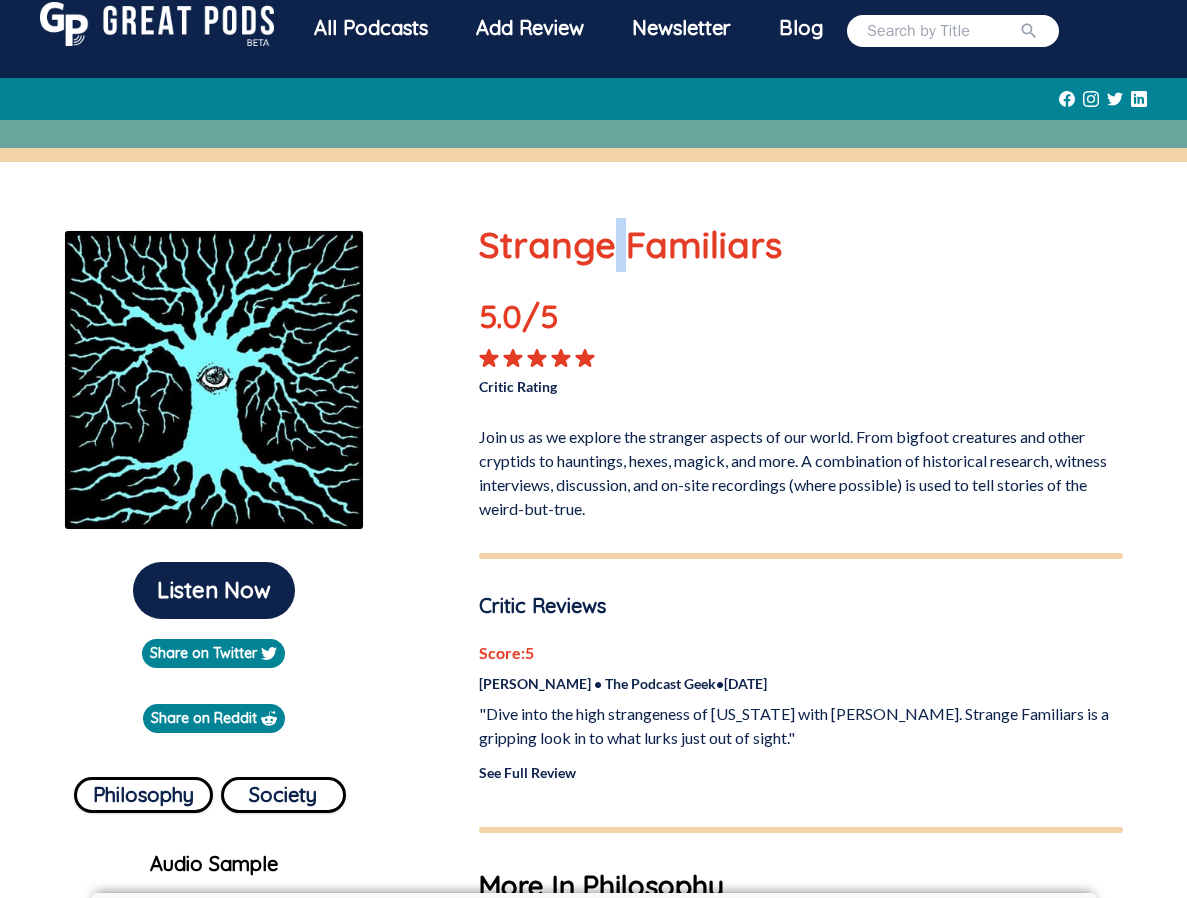 click on "Strange Familiars" at bounding box center (801, 245) 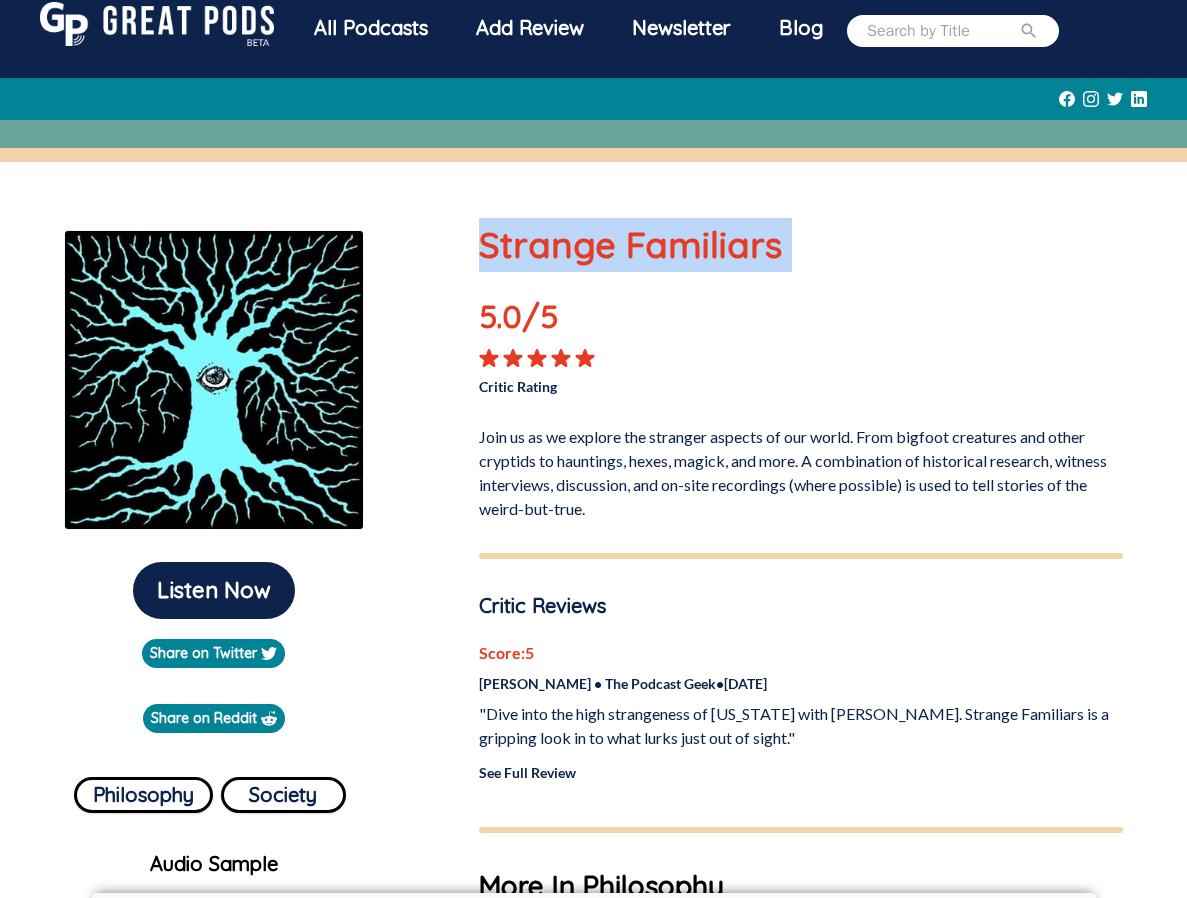 copy on "Strange Familiars" 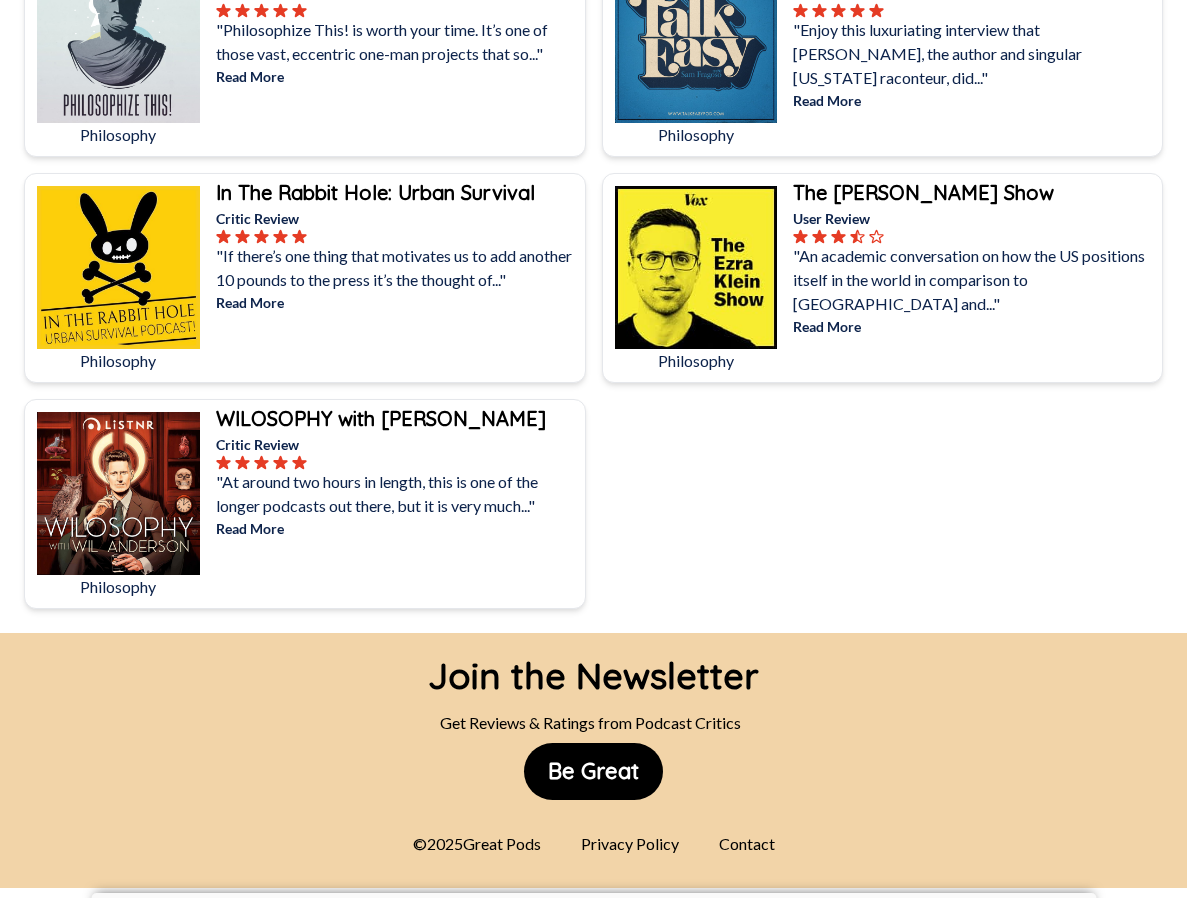 scroll, scrollTop: 0, scrollLeft: 0, axis: both 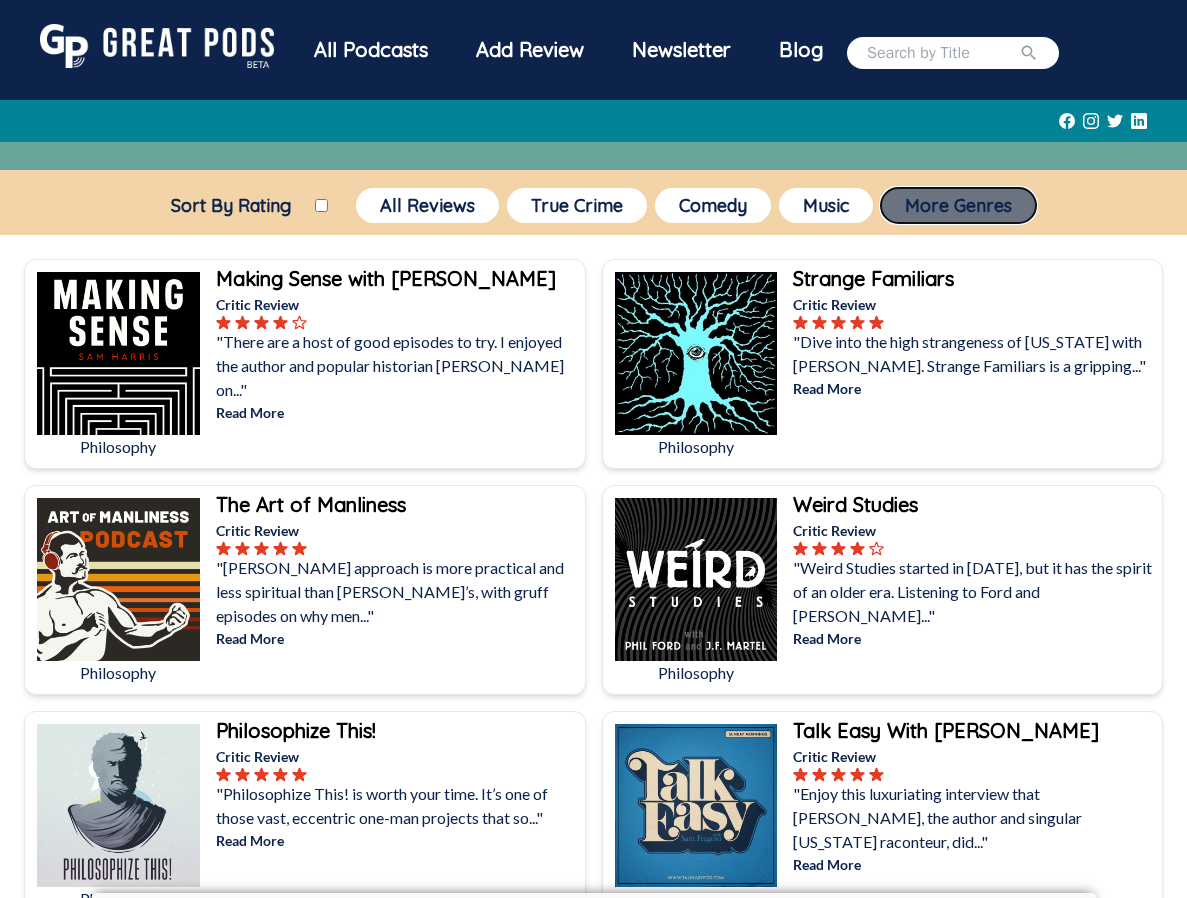 click on "More Genres" at bounding box center (958, 205) 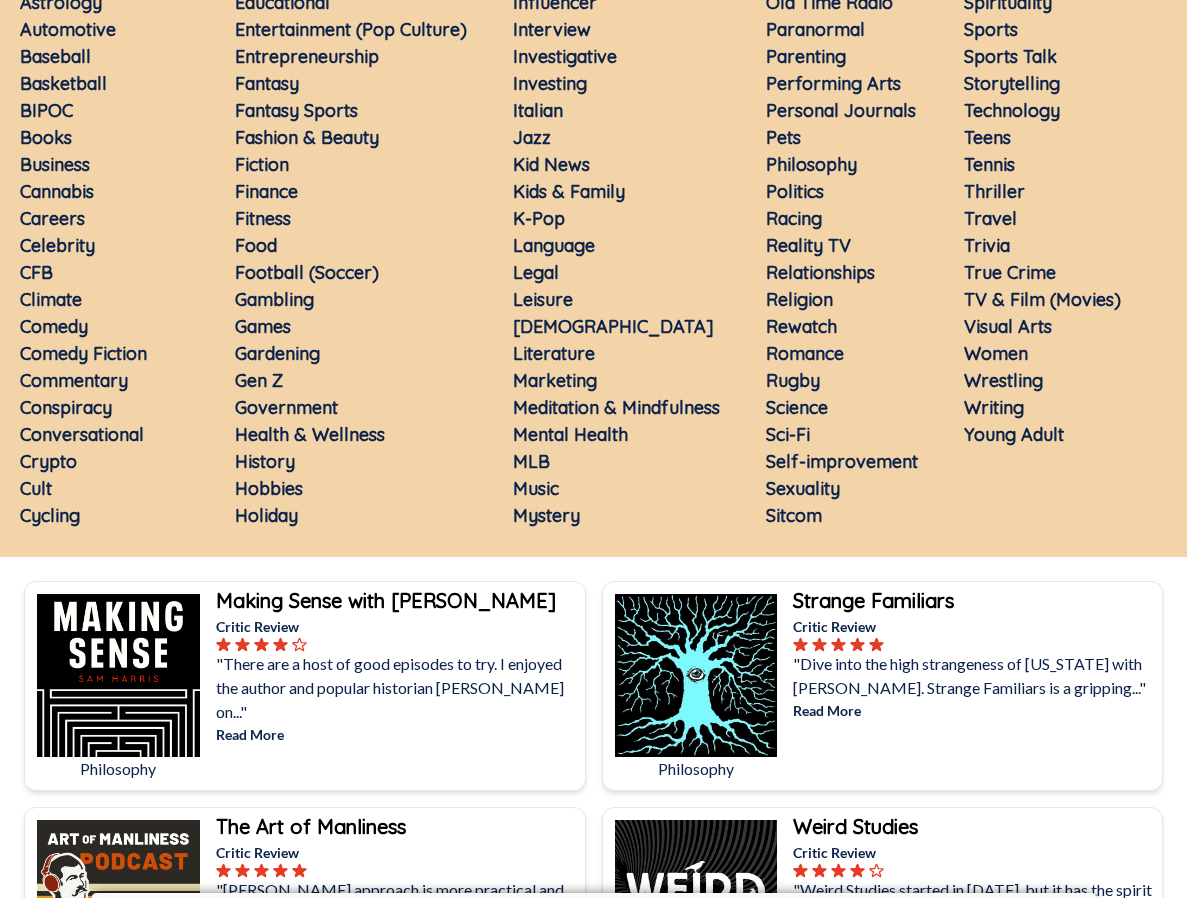 scroll, scrollTop: 450, scrollLeft: 0, axis: vertical 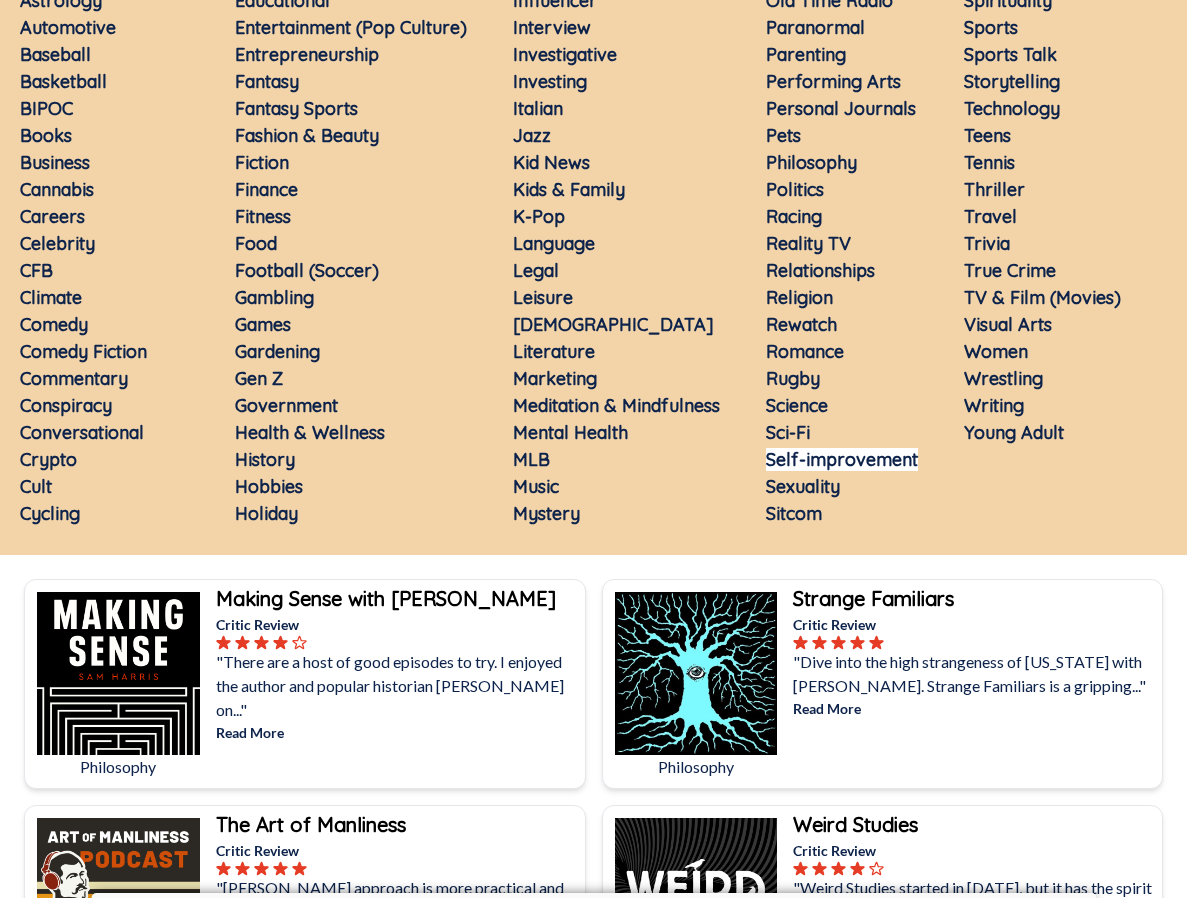click on "Self-improvement" at bounding box center [842, 459] 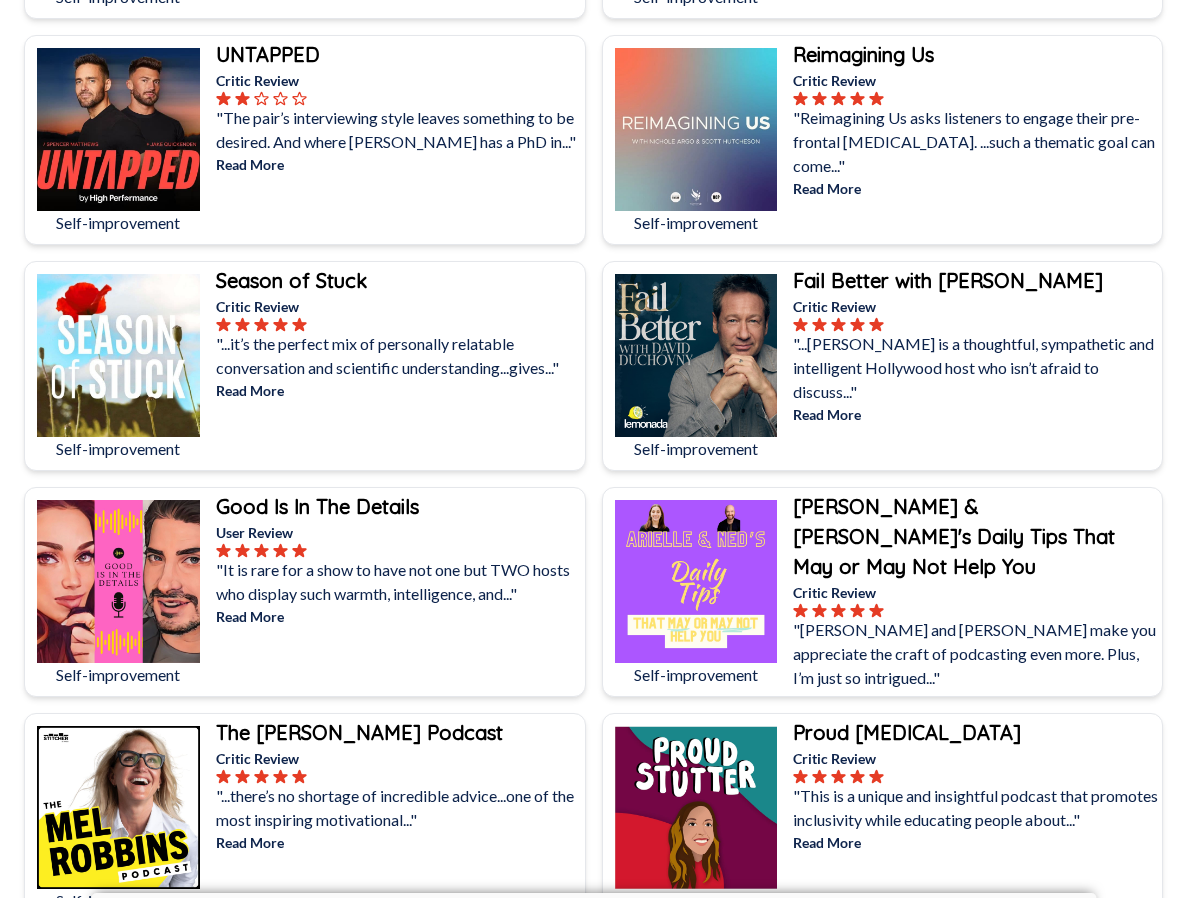 scroll, scrollTop: 0, scrollLeft: 0, axis: both 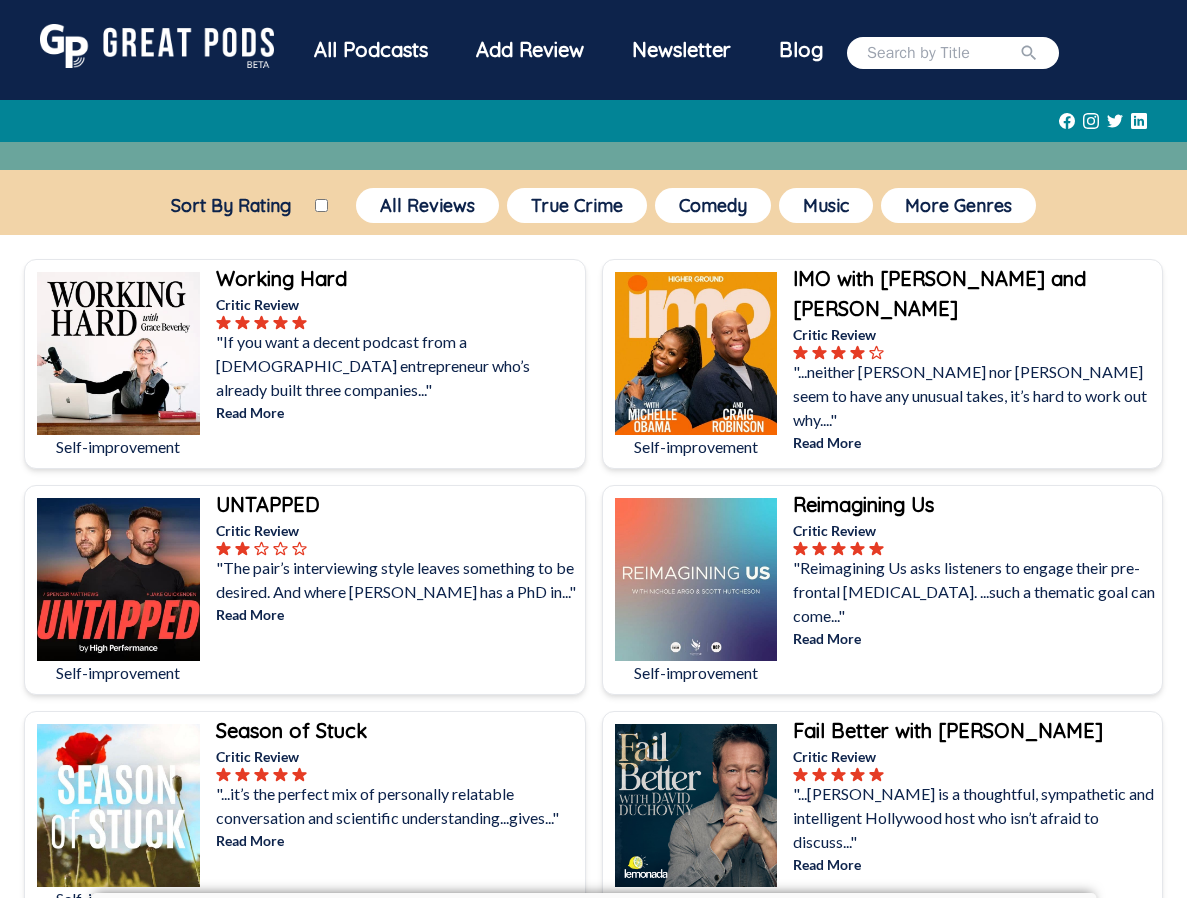 click at bounding box center (398, 322) 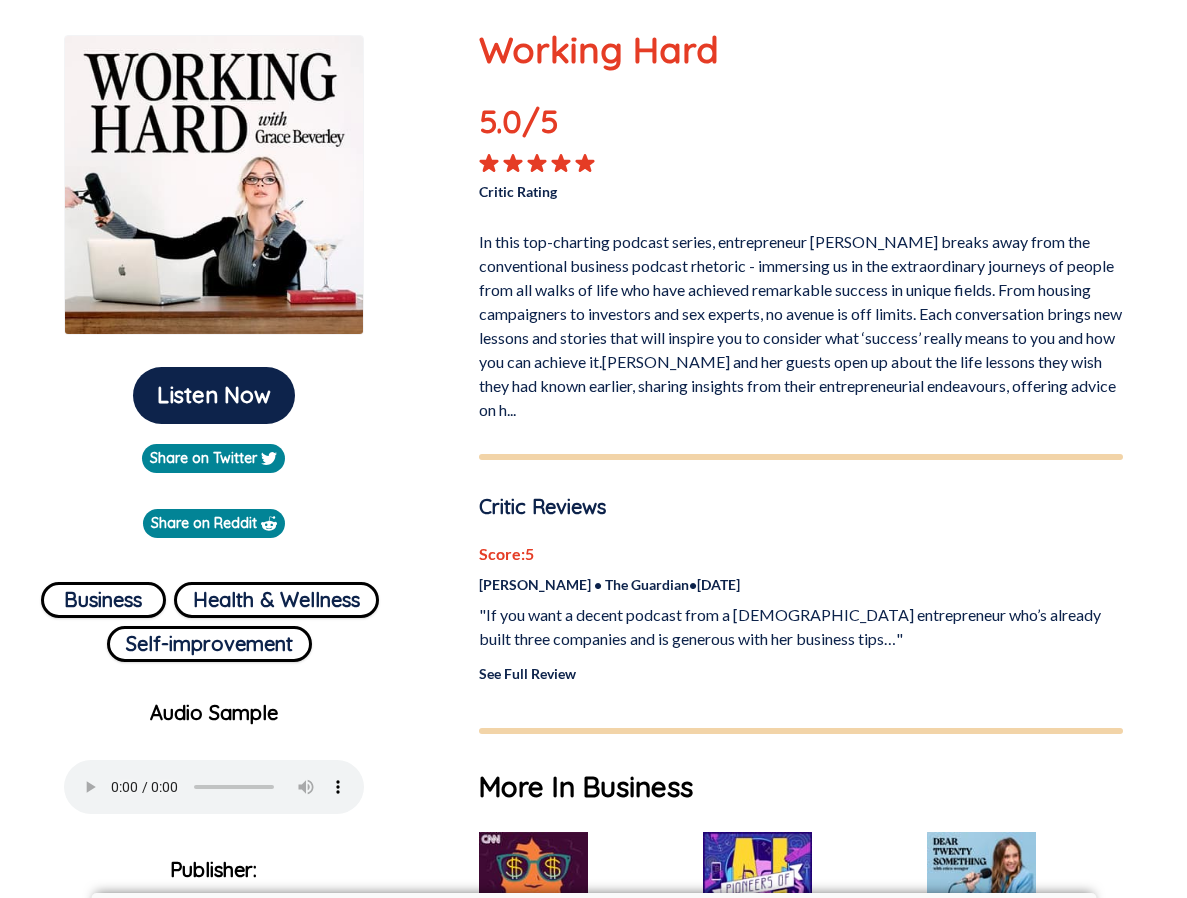 scroll, scrollTop: 197, scrollLeft: 0, axis: vertical 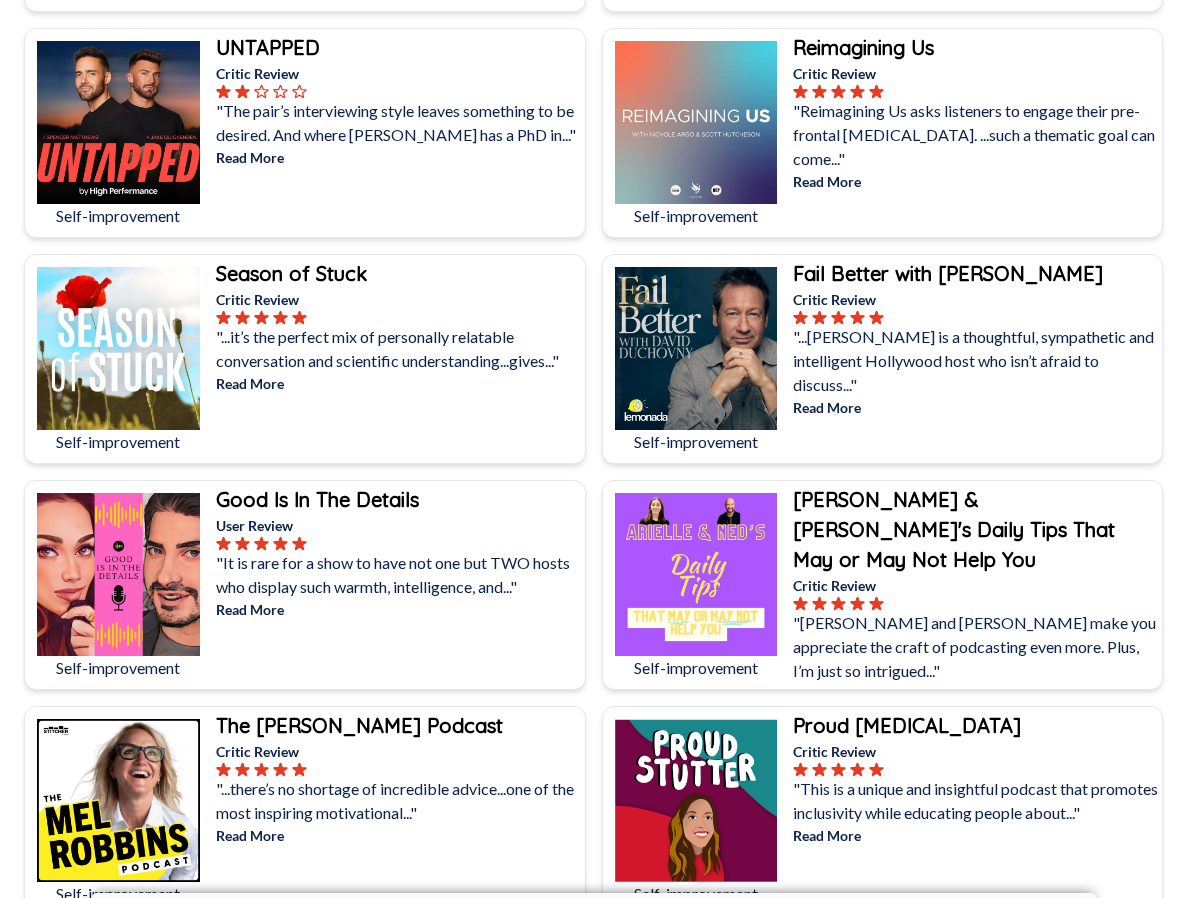 click on "Fail Better with [PERSON_NAME]" at bounding box center (948, 273) 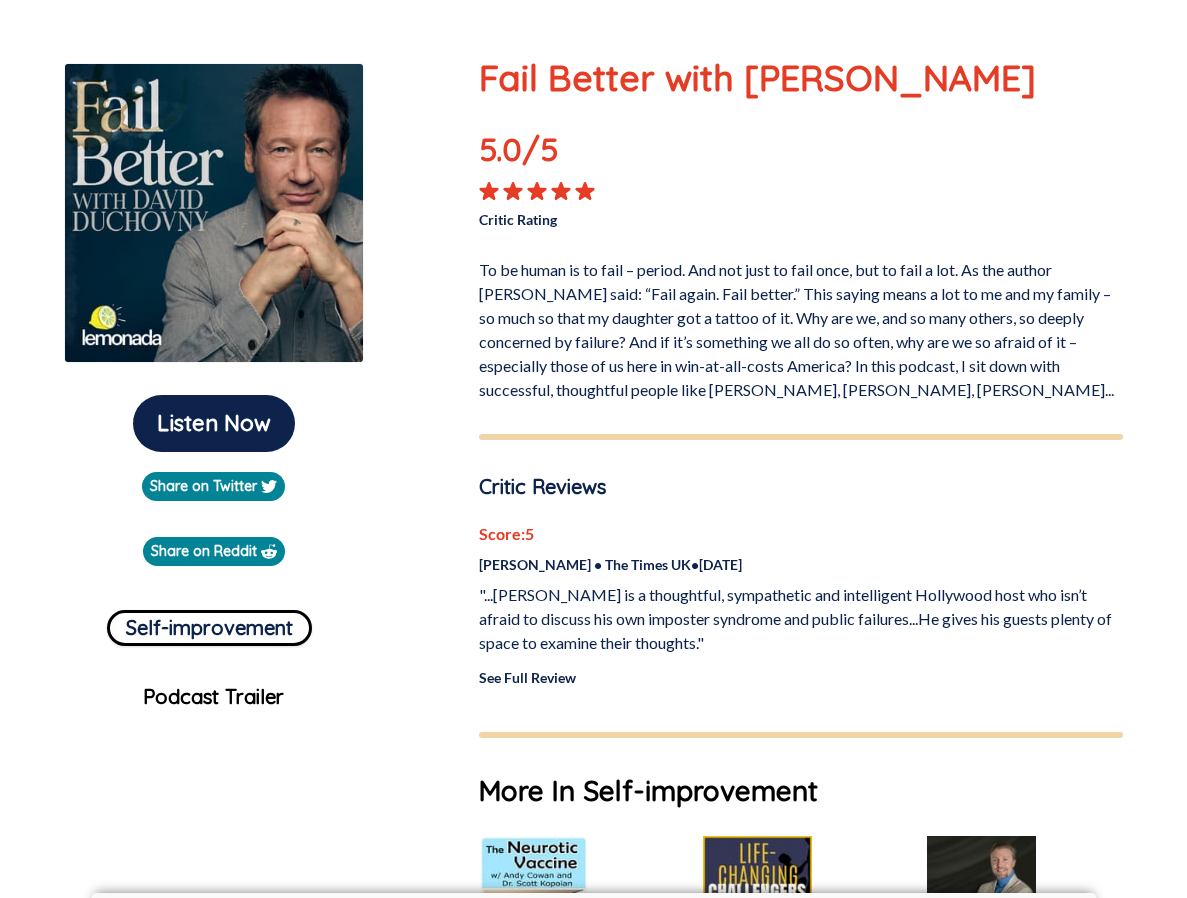 scroll, scrollTop: 191, scrollLeft: 0, axis: vertical 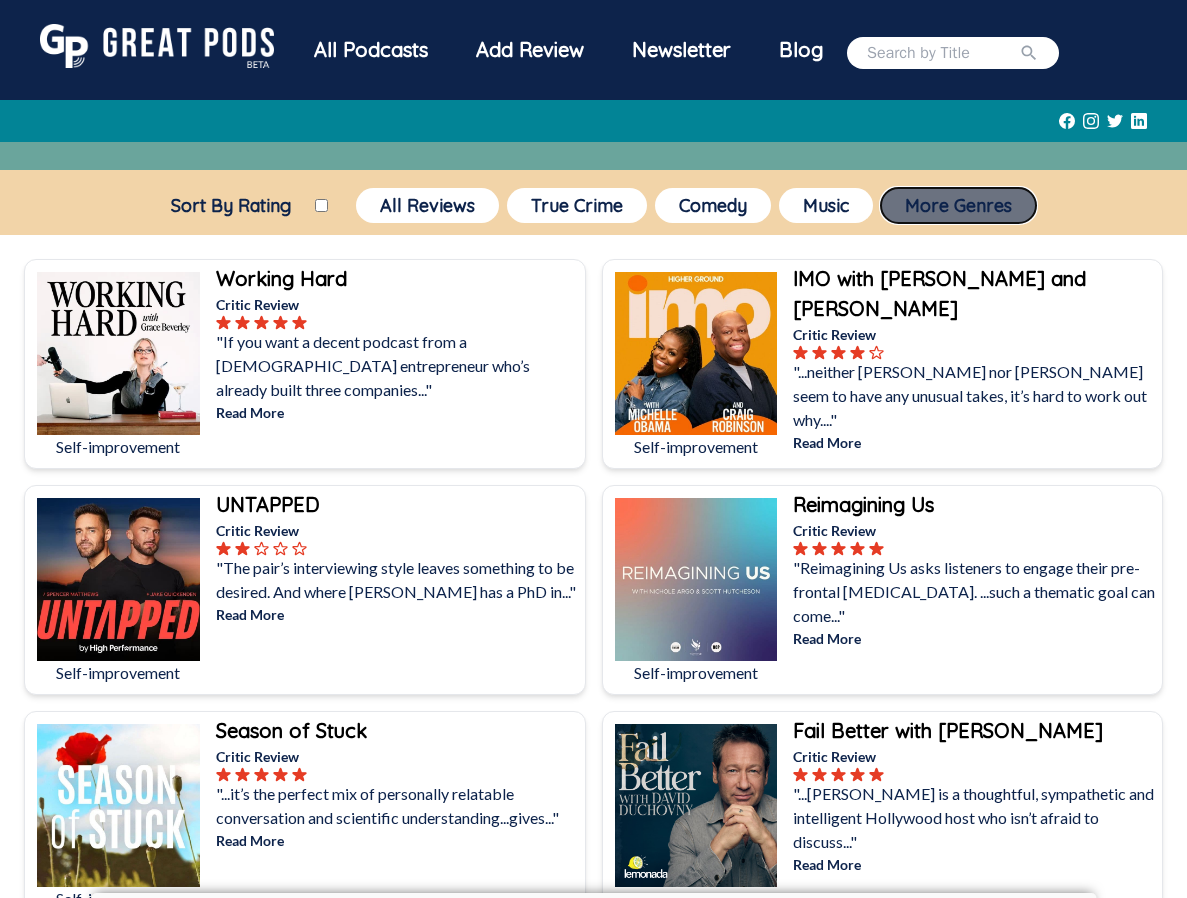 click on "More Genres" at bounding box center (958, 205) 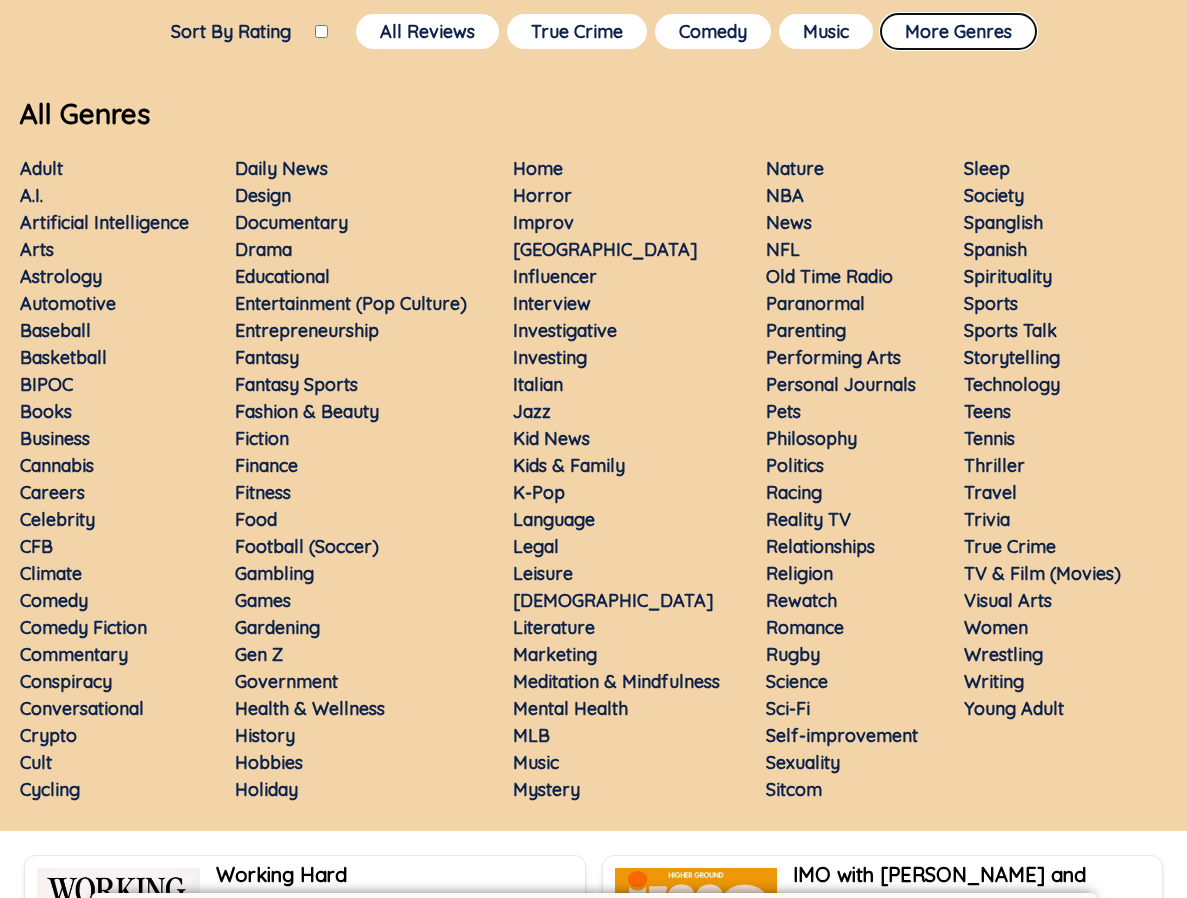 scroll, scrollTop: 188, scrollLeft: 0, axis: vertical 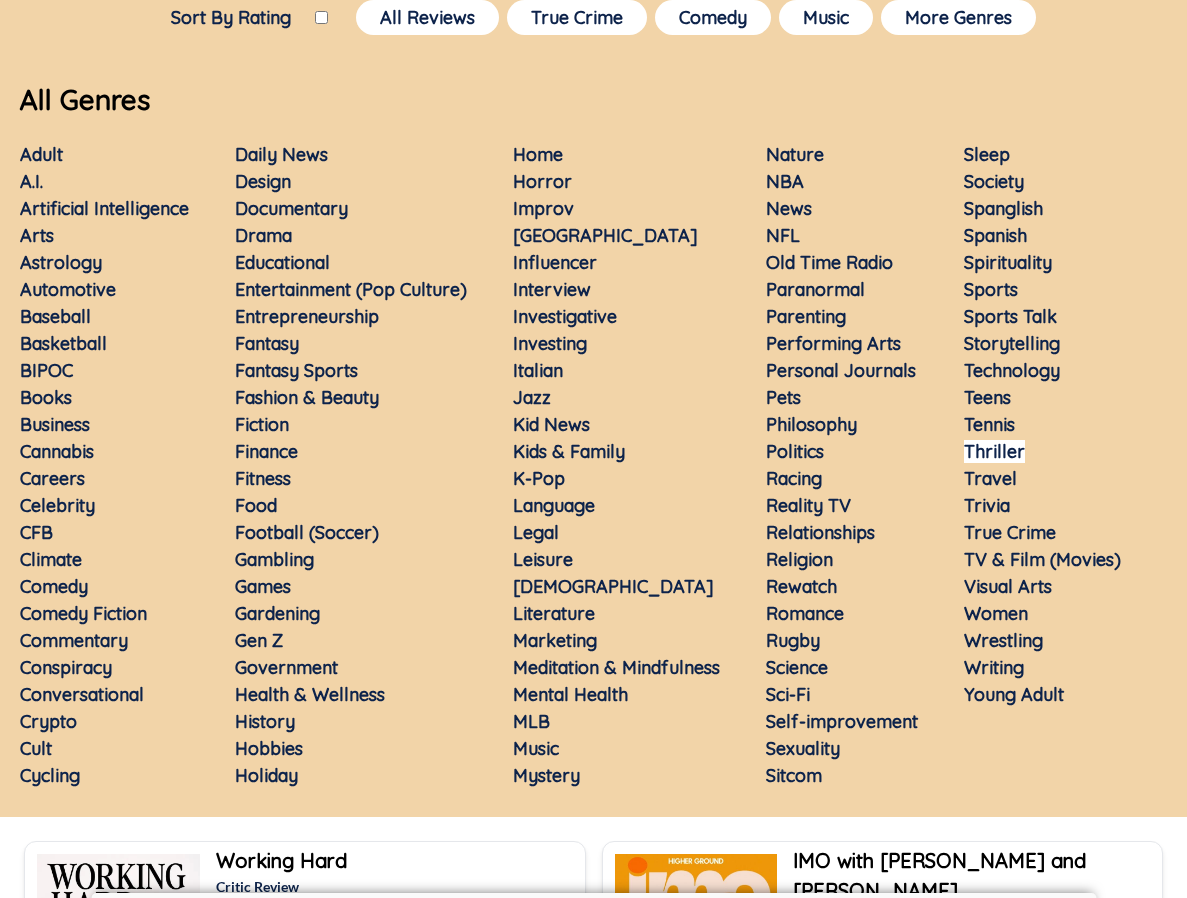 click on "Thriller" at bounding box center [994, 451] 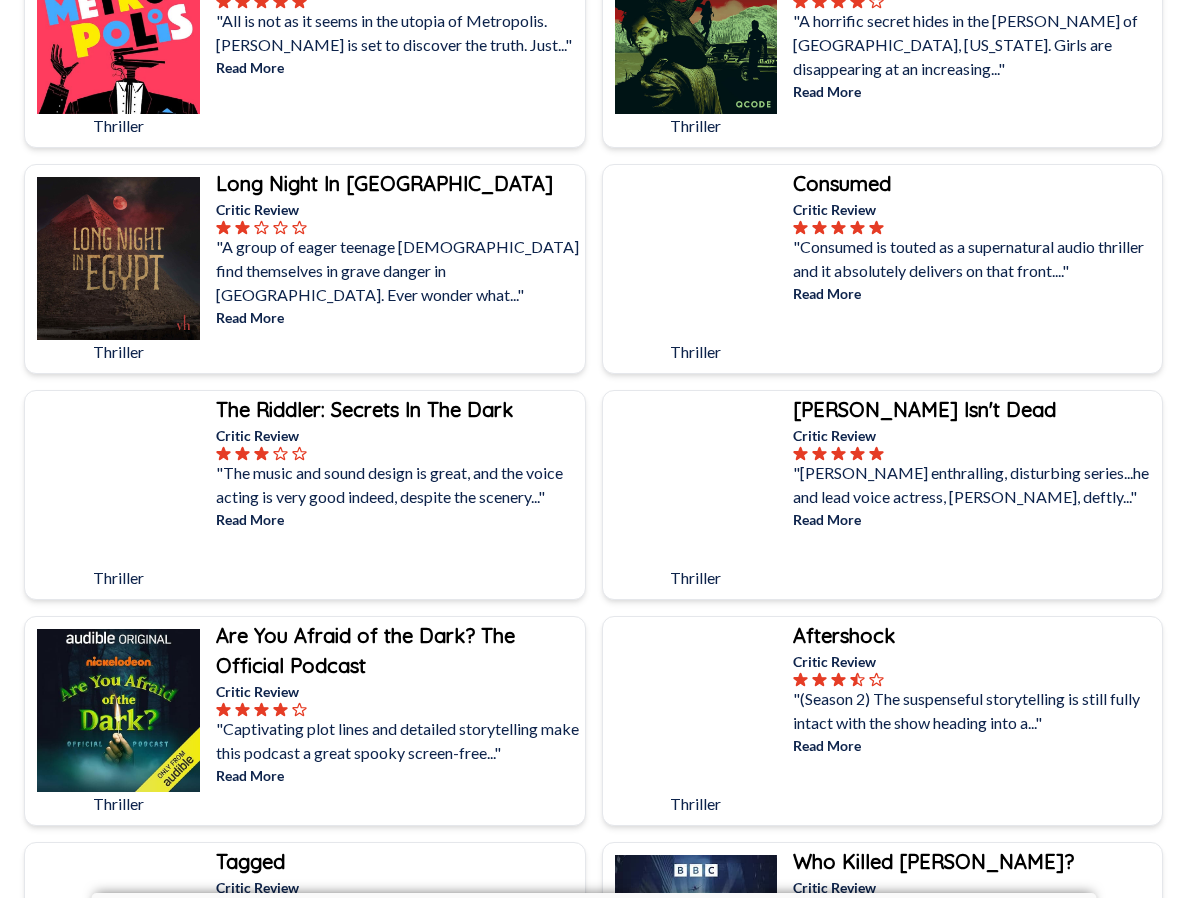 scroll, scrollTop: 0, scrollLeft: 0, axis: both 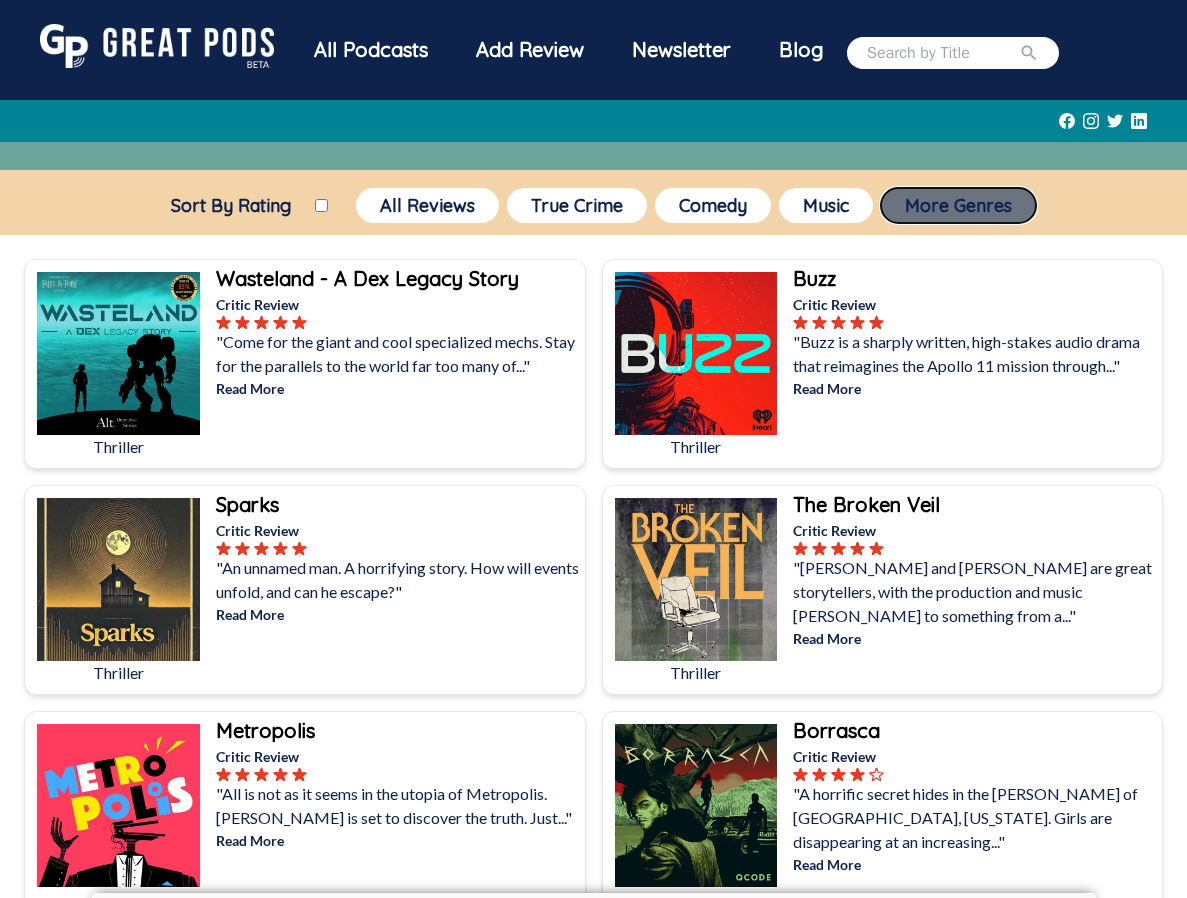 click on "More Genres" at bounding box center [958, 205] 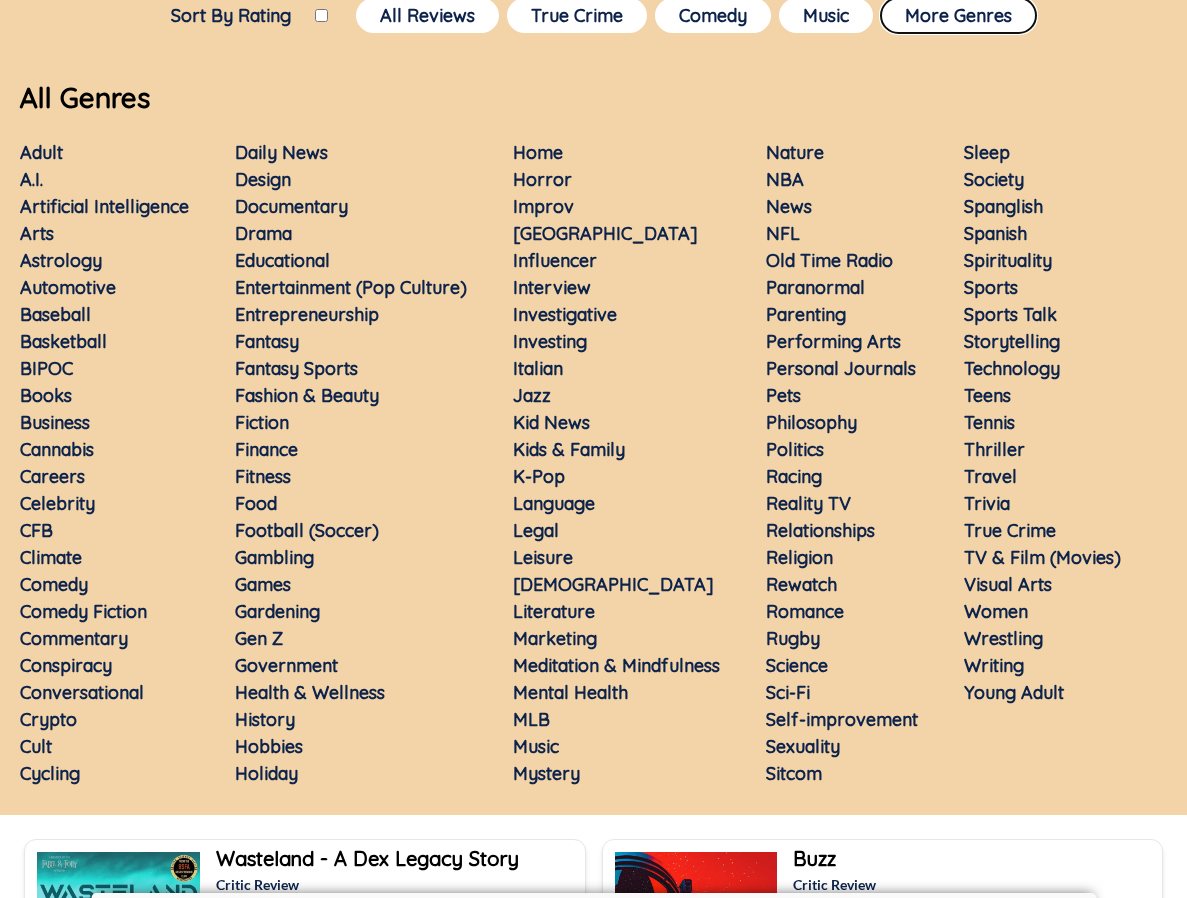 scroll, scrollTop: 203, scrollLeft: 0, axis: vertical 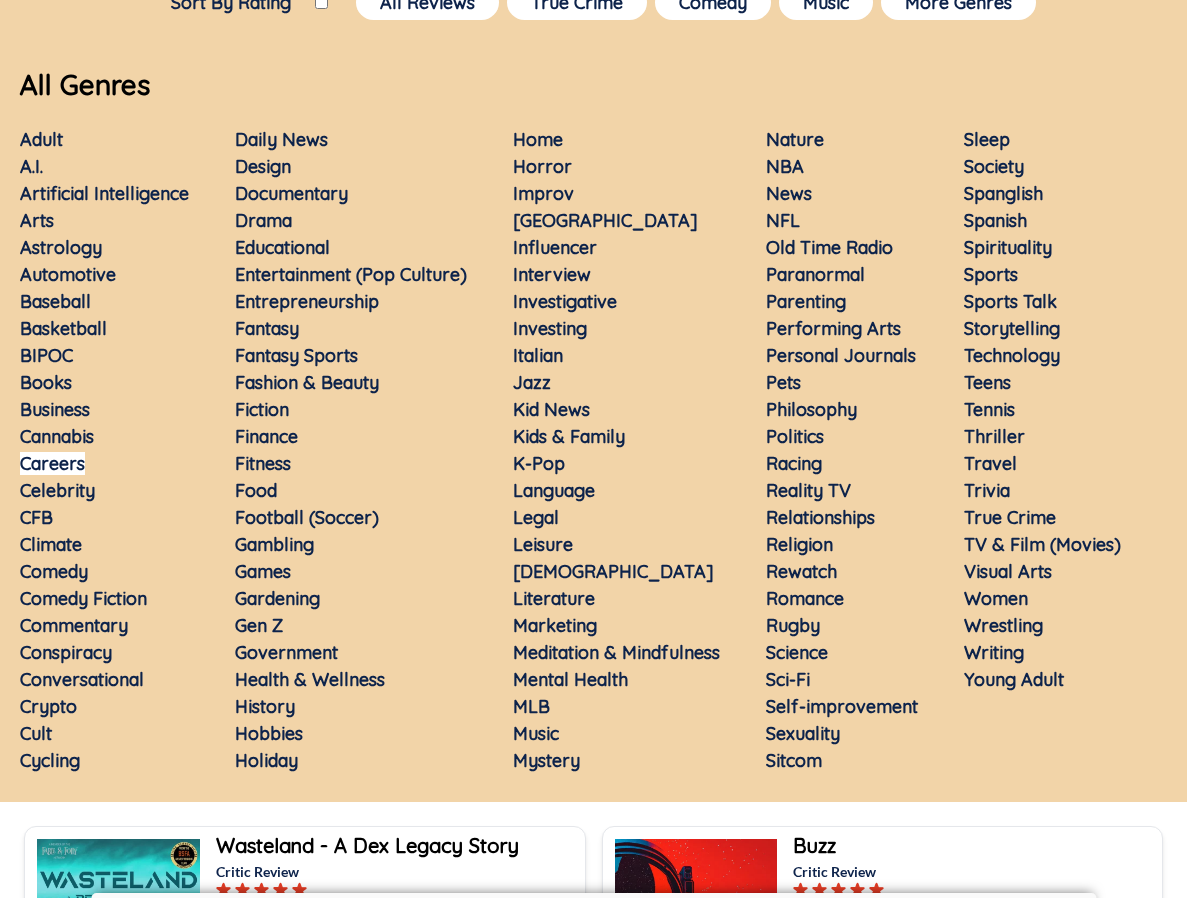 click on "Careers" at bounding box center (52, 463) 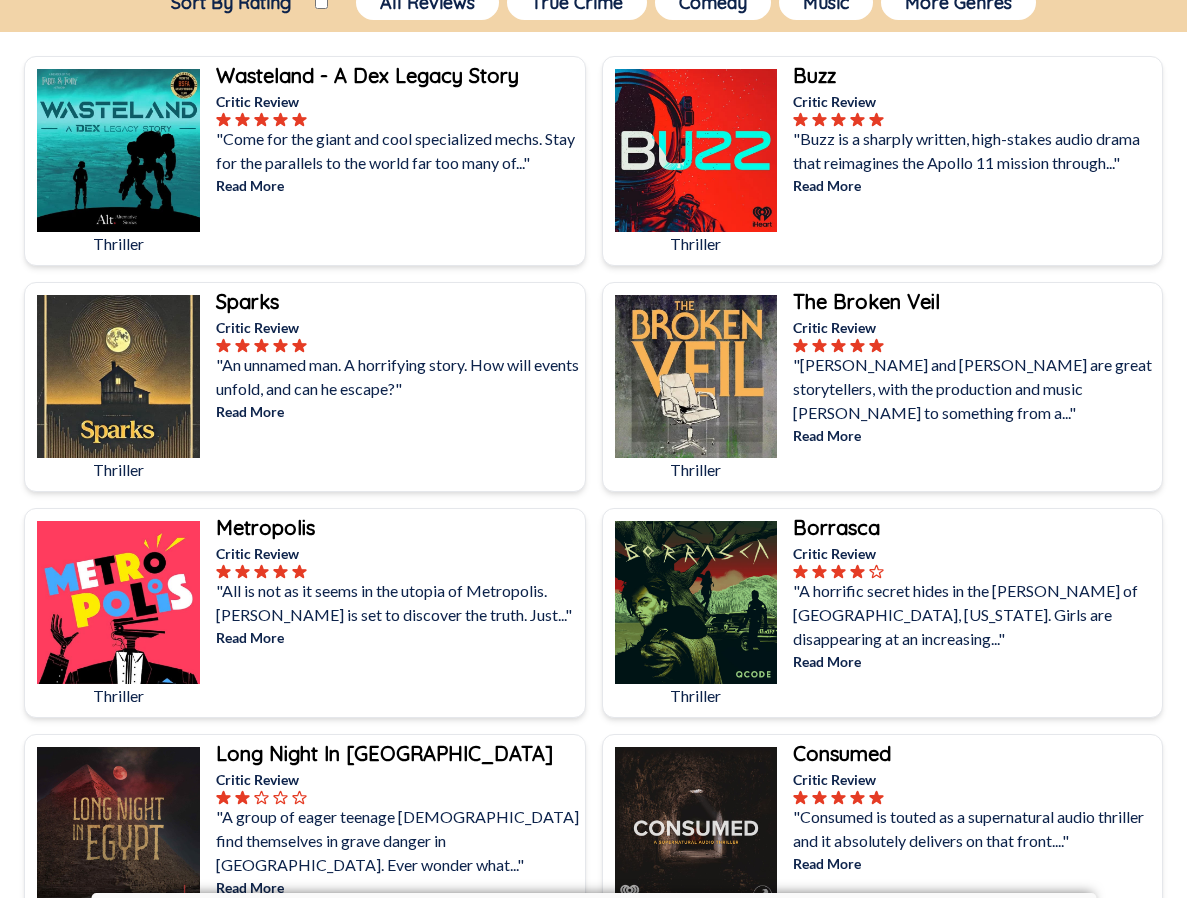 scroll, scrollTop: 0, scrollLeft: 0, axis: both 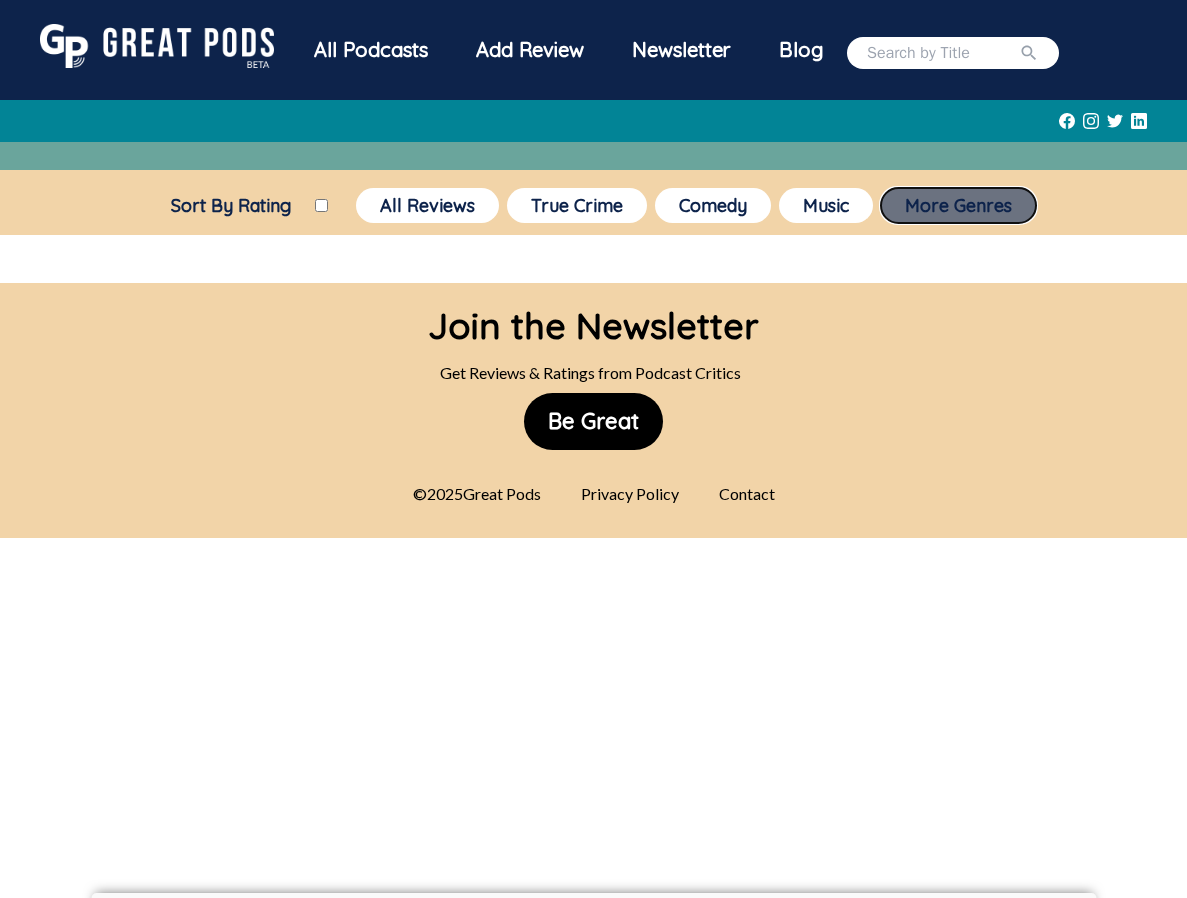 click on "More Genres" at bounding box center (958, 205) 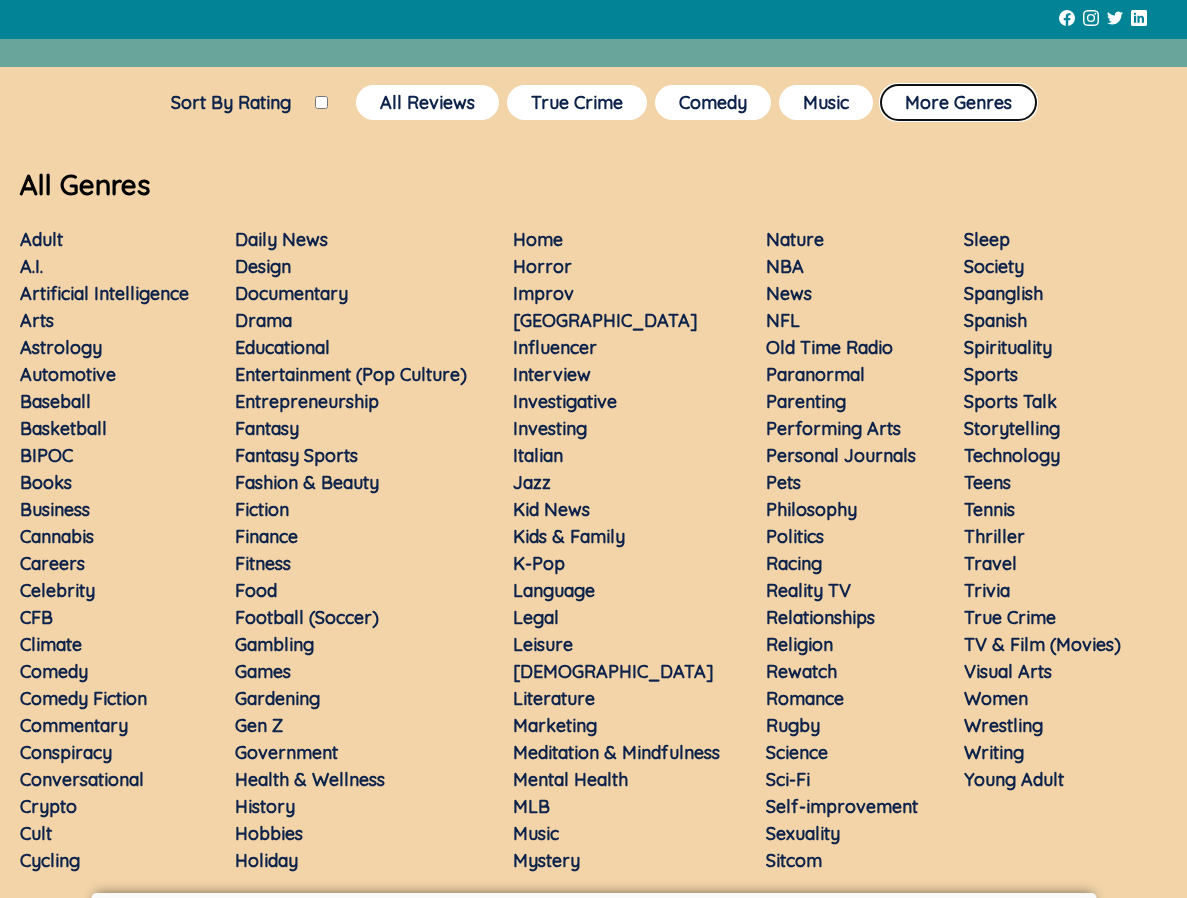 scroll, scrollTop: 109, scrollLeft: 0, axis: vertical 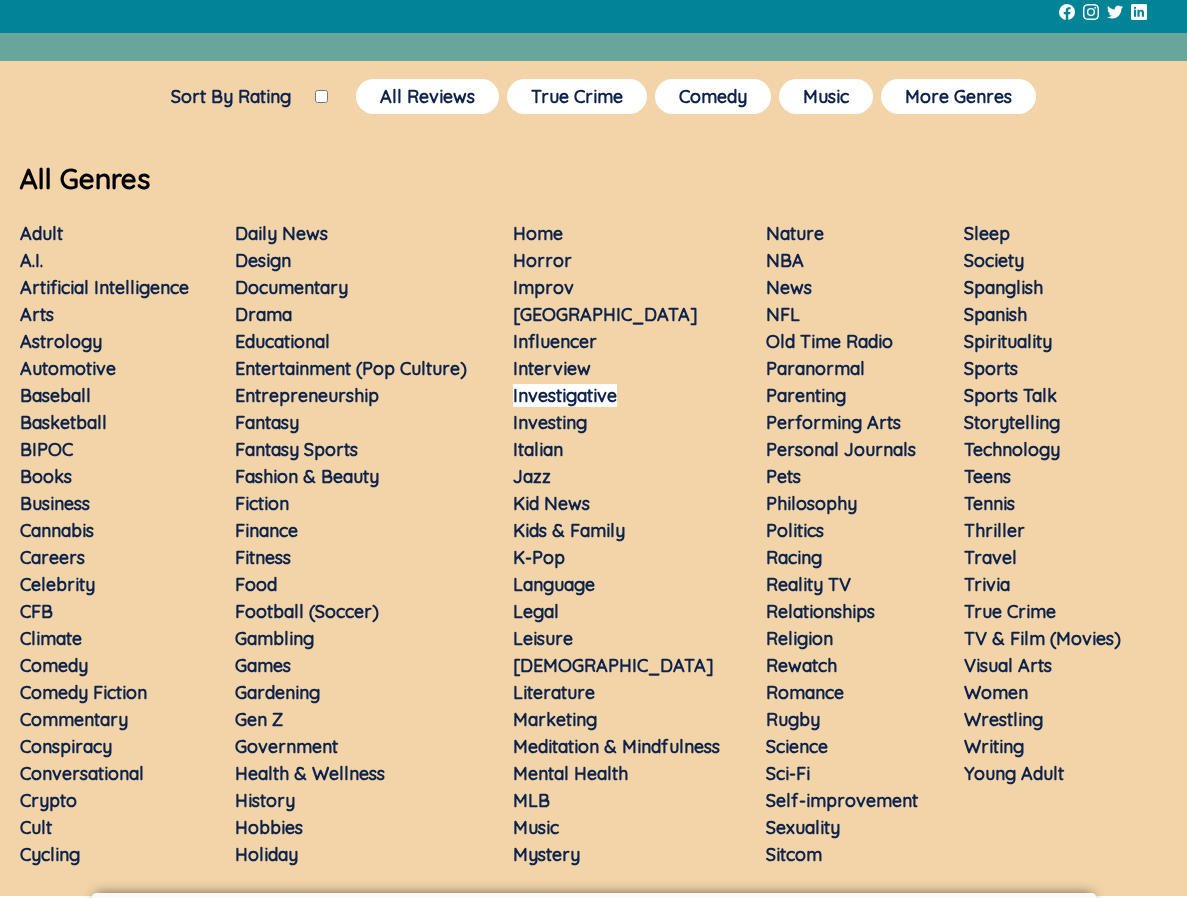 click on "Investigative" at bounding box center [565, 395] 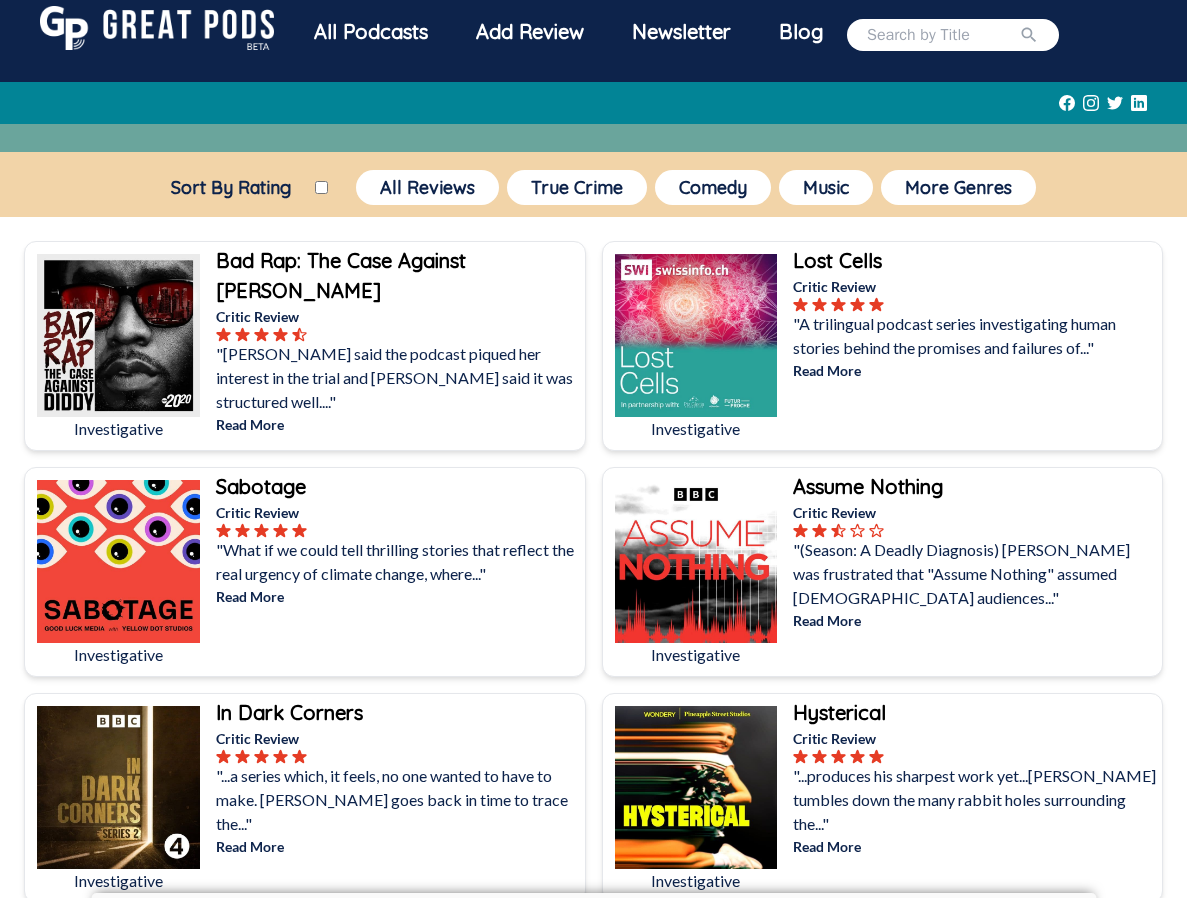 scroll, scrollTop: 26, scrollLeft: 0, axis: vertical 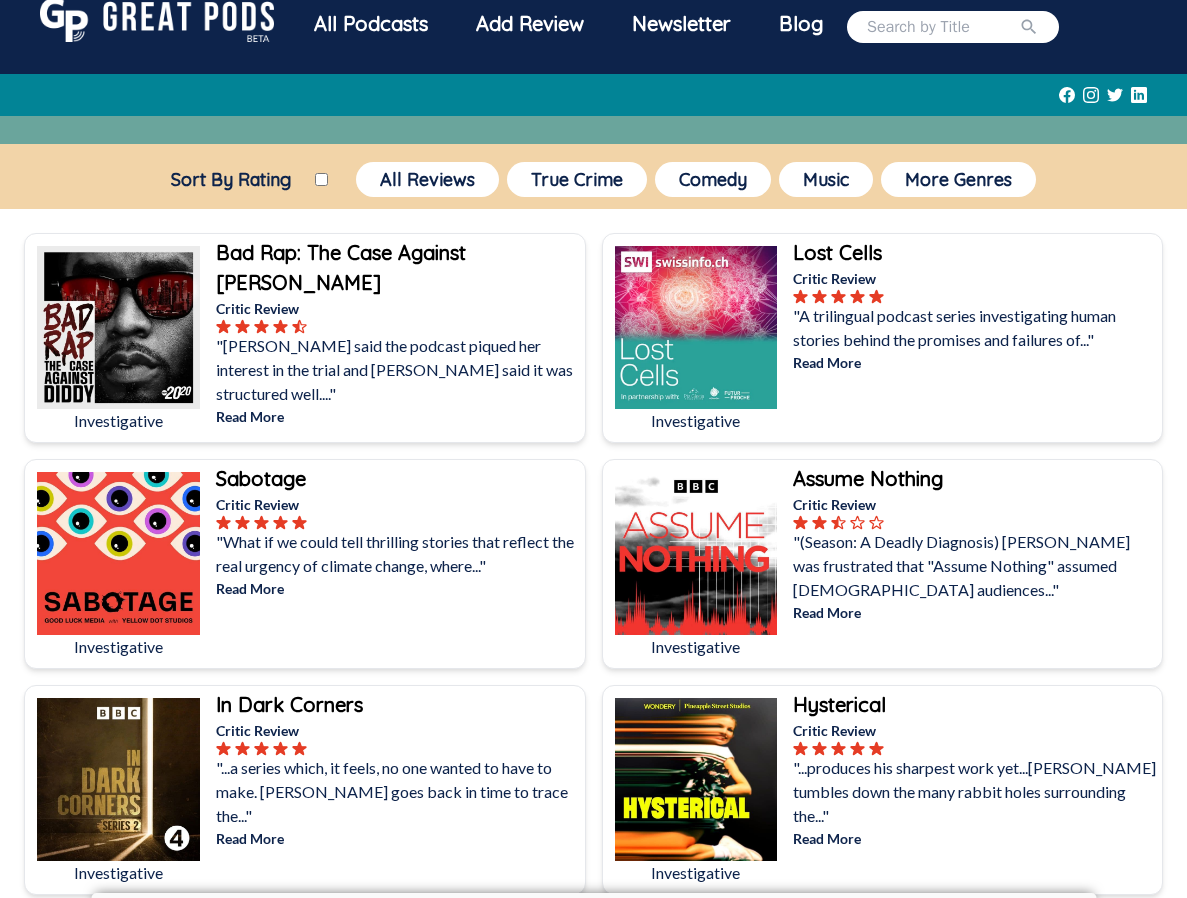 click on "Sort By Rating" at bounding box center [321, 179] 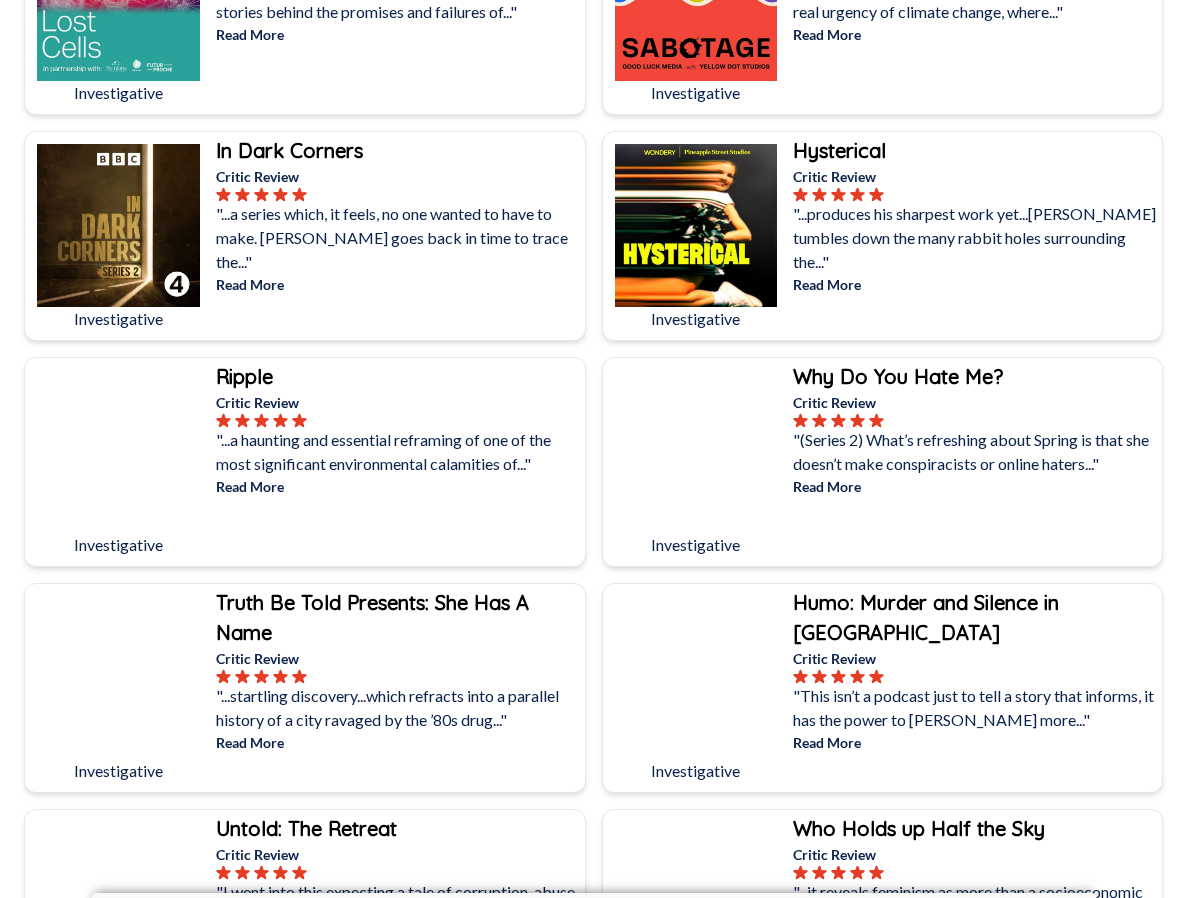 scroll, scrollTop: 355, scrollLeft: 0, axis: vertical 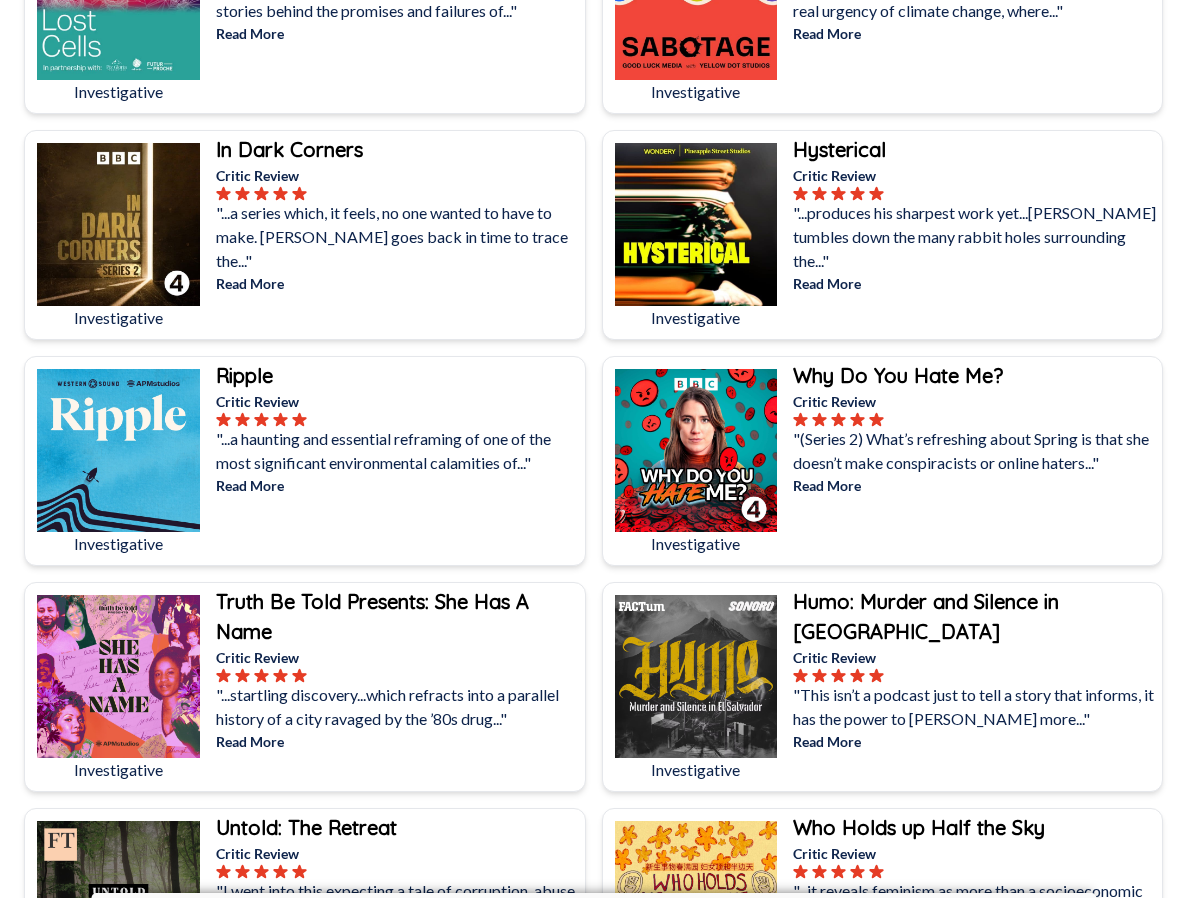click on ""(Series 2) What’s refreshing about Spring is that she doesn’t make conspiracists or online haters..."" at bounding box center [975, 451] 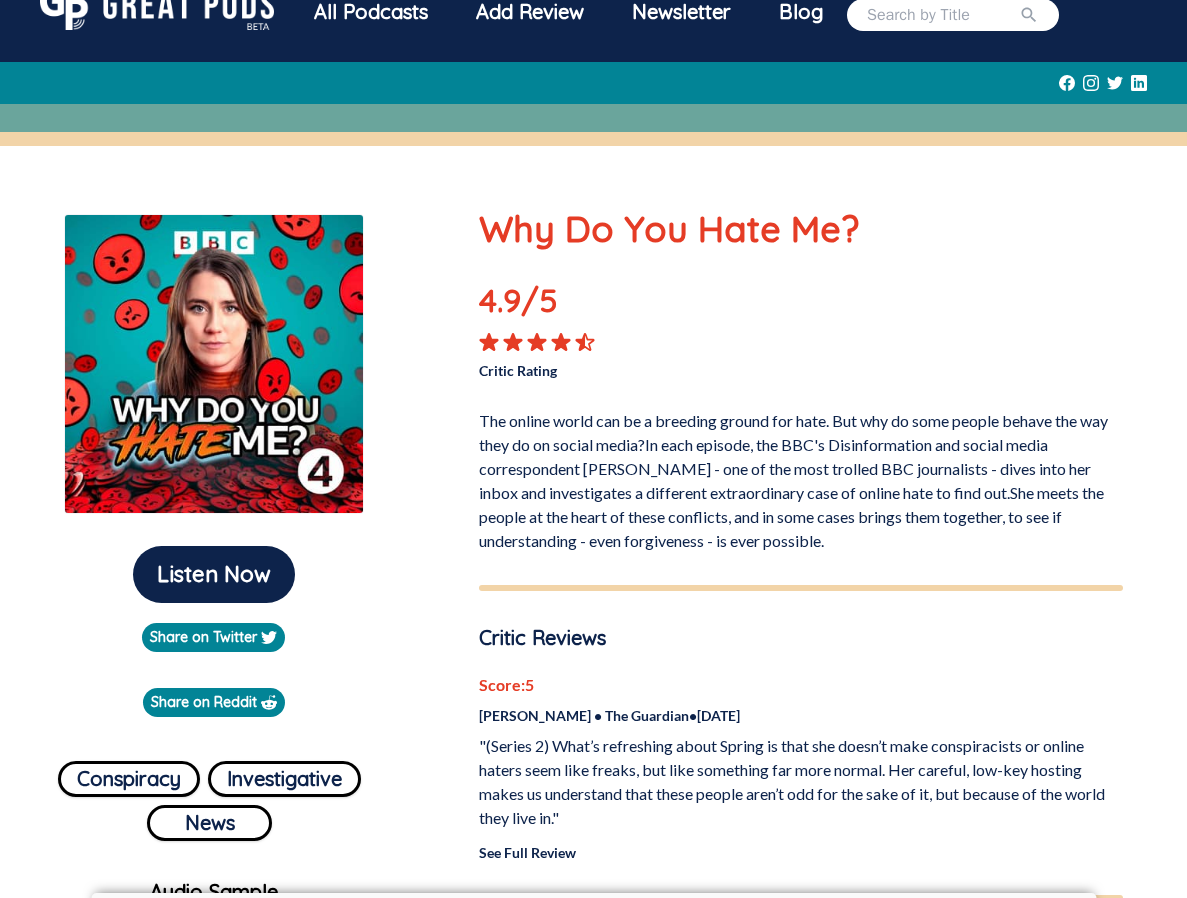 scroll, scrollTop: 48, scrollLeft: 0, axis: vertical 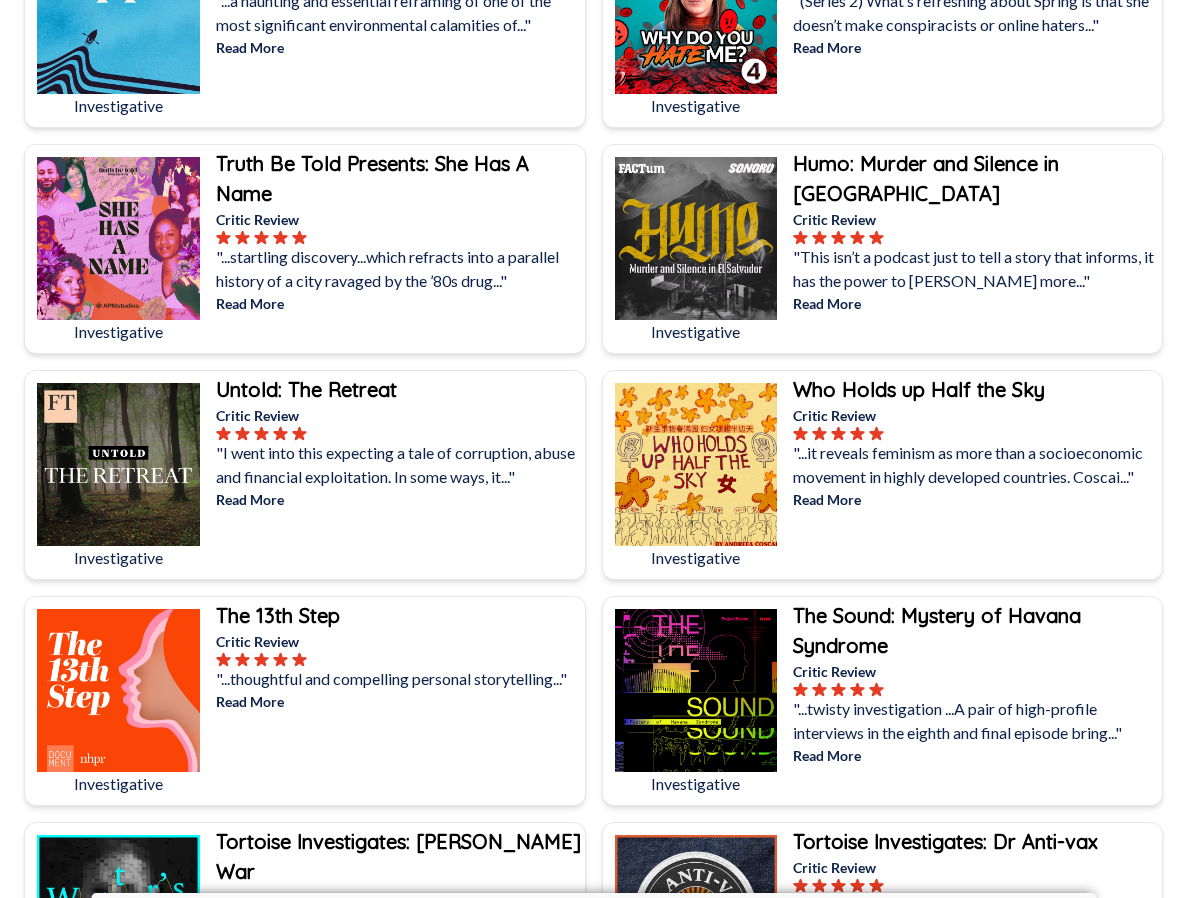 click on ""I went into this expecting a tale of corruption, abuse and financial exploitation. In some ways, it..."" at bounding box center [398, 465] 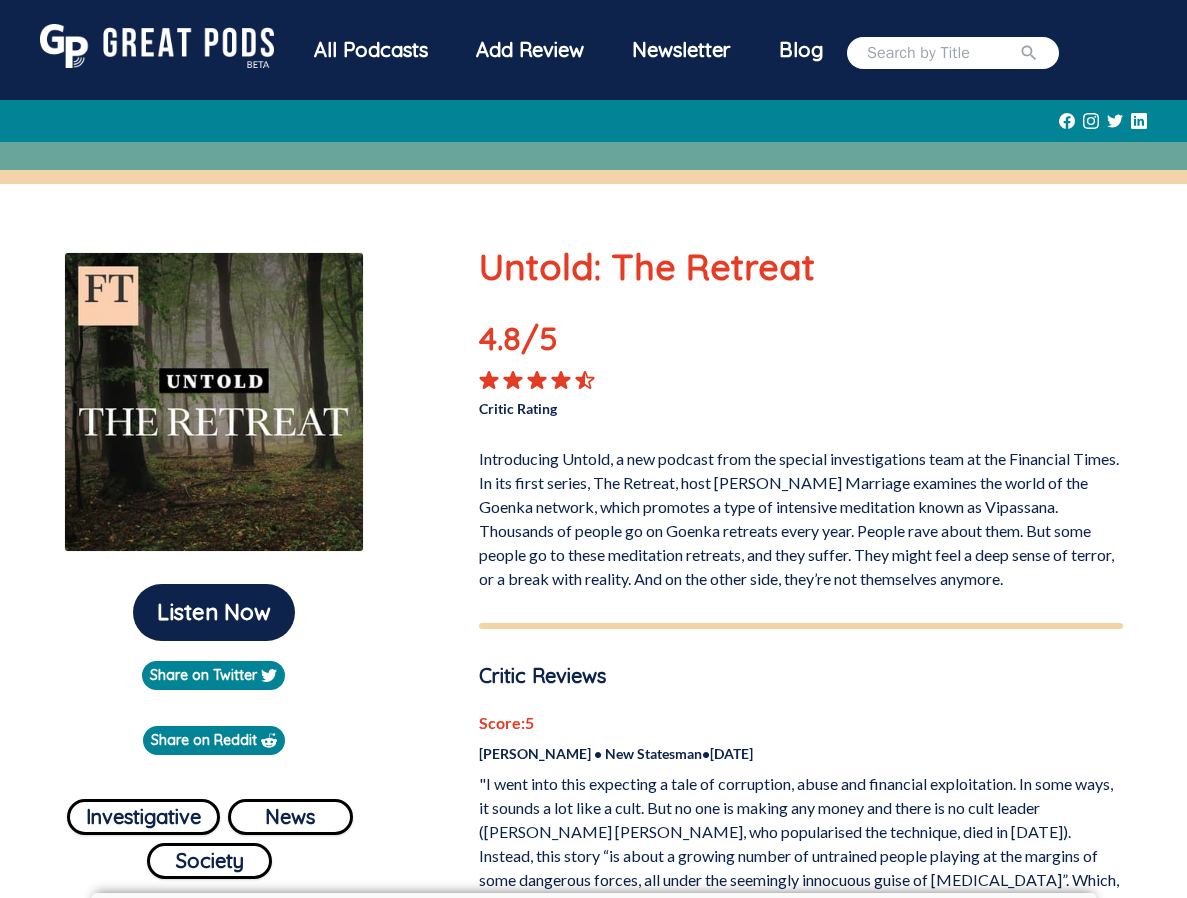 click on "Untold: The Retreat" at bounding box center (801, 267) 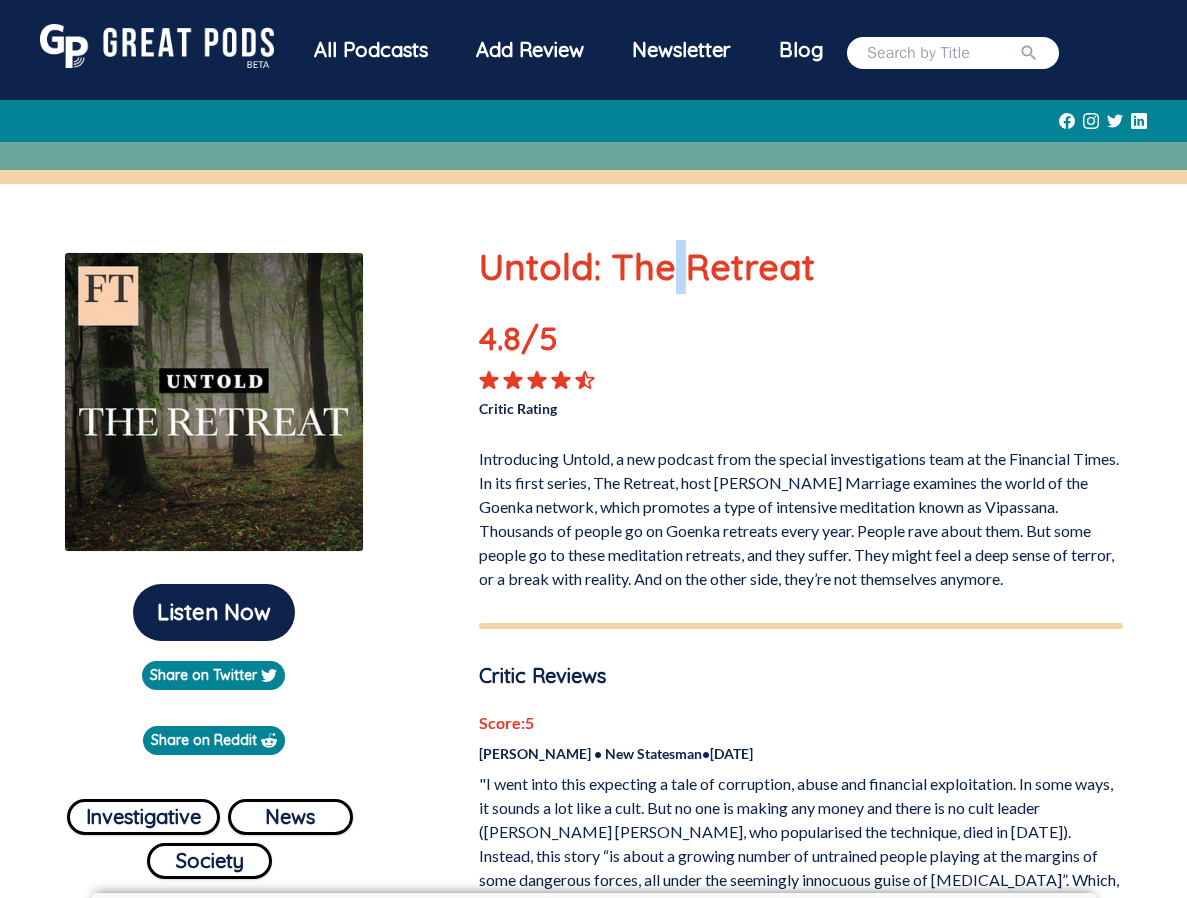 click on "Untold: The Retreat" at bounding box center (801, 267) 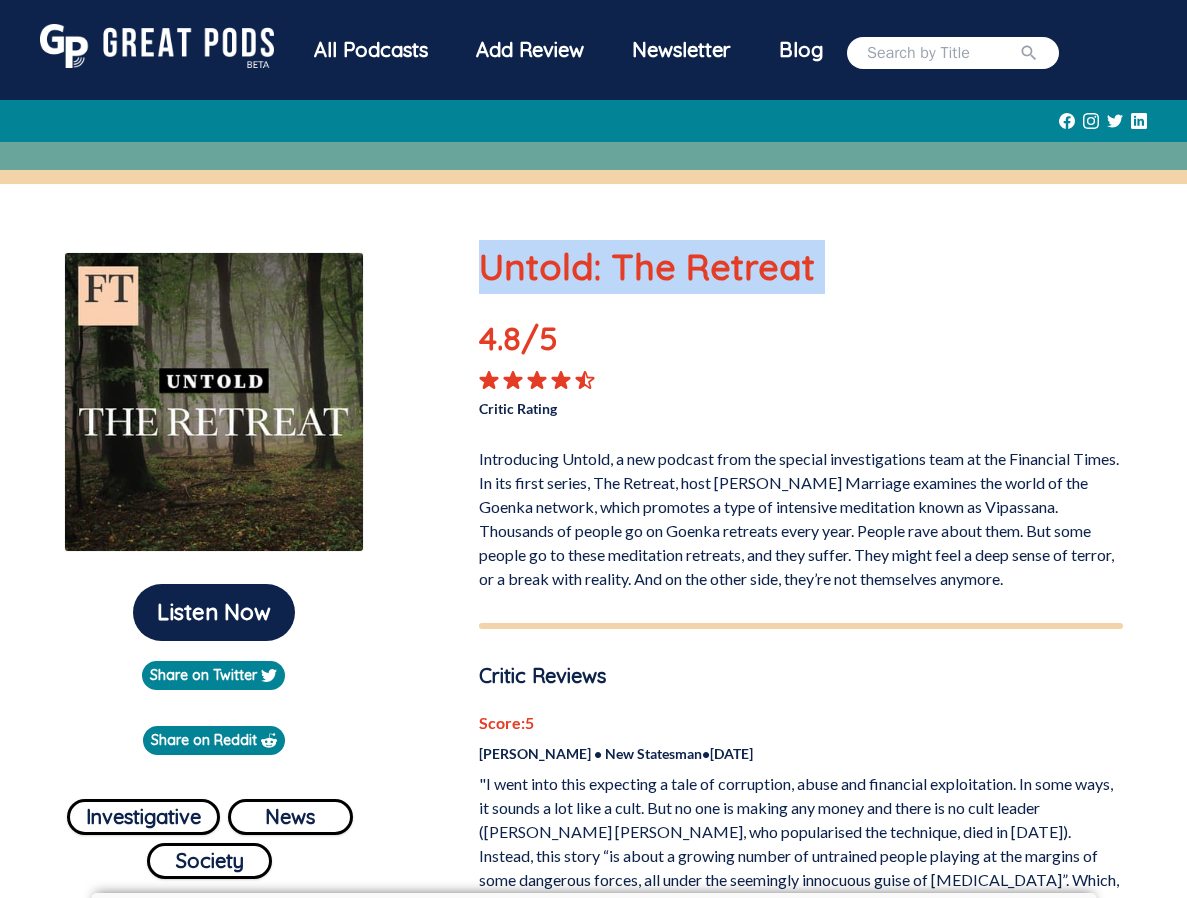 copy on "Untold: The Retreat" 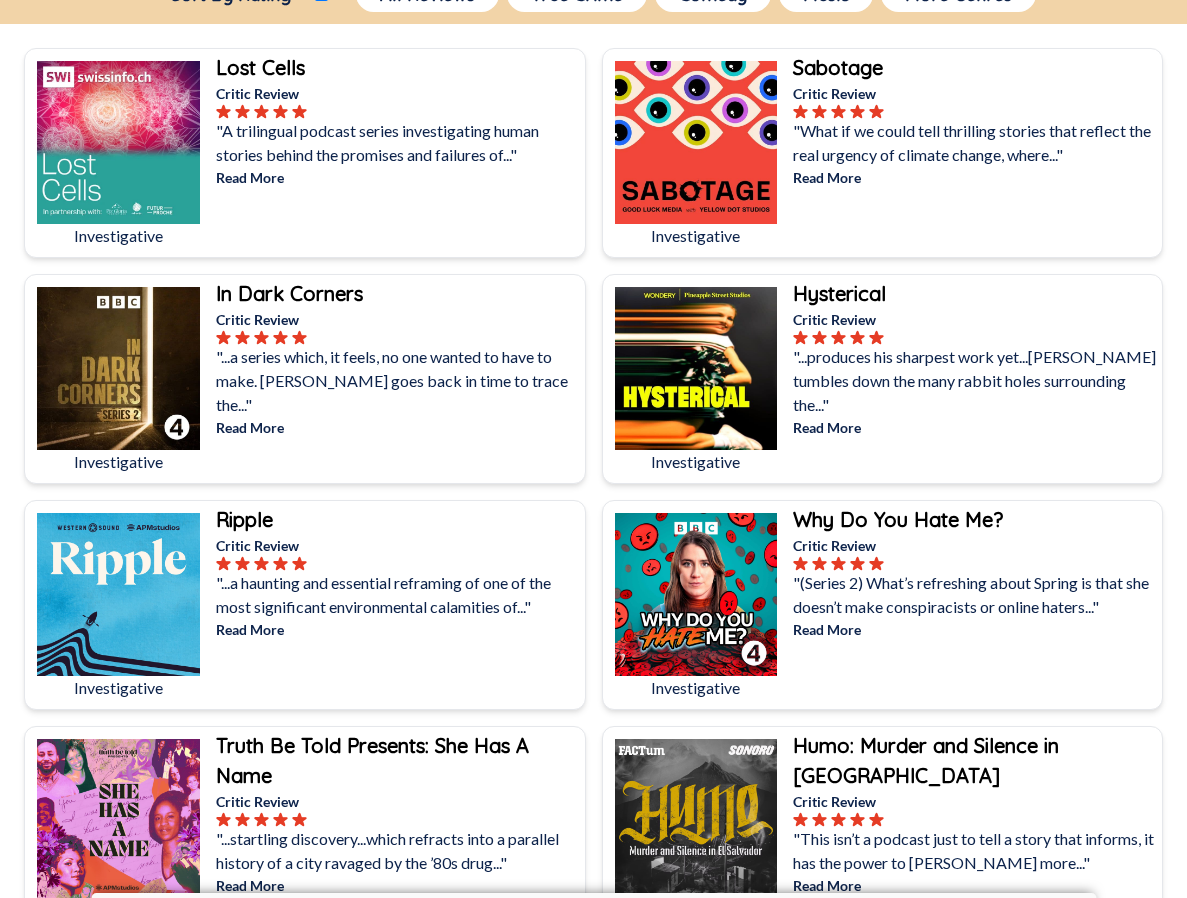 scroll, scrollTop: 0, scrollLeft: 0, axis: both 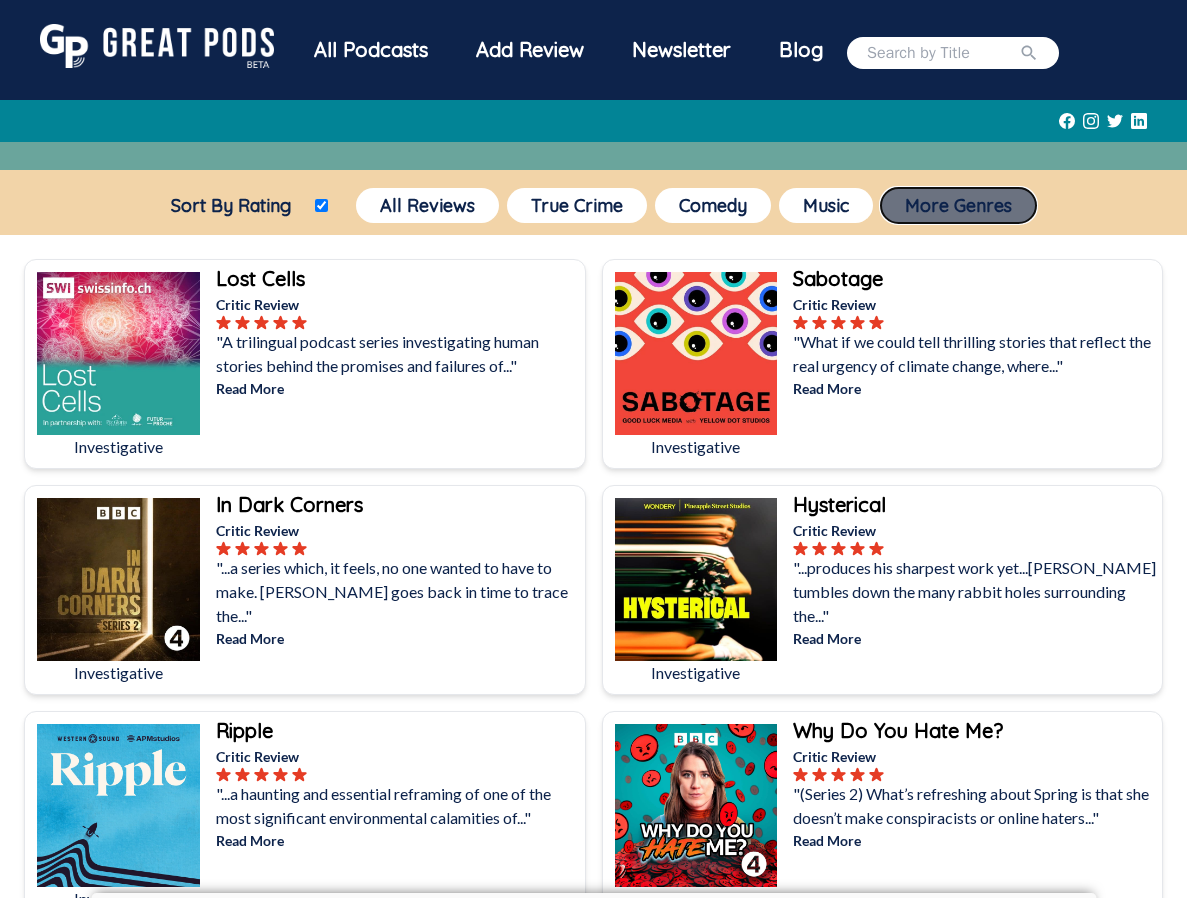 click on "More Genres" at bounding box center (958, 205) 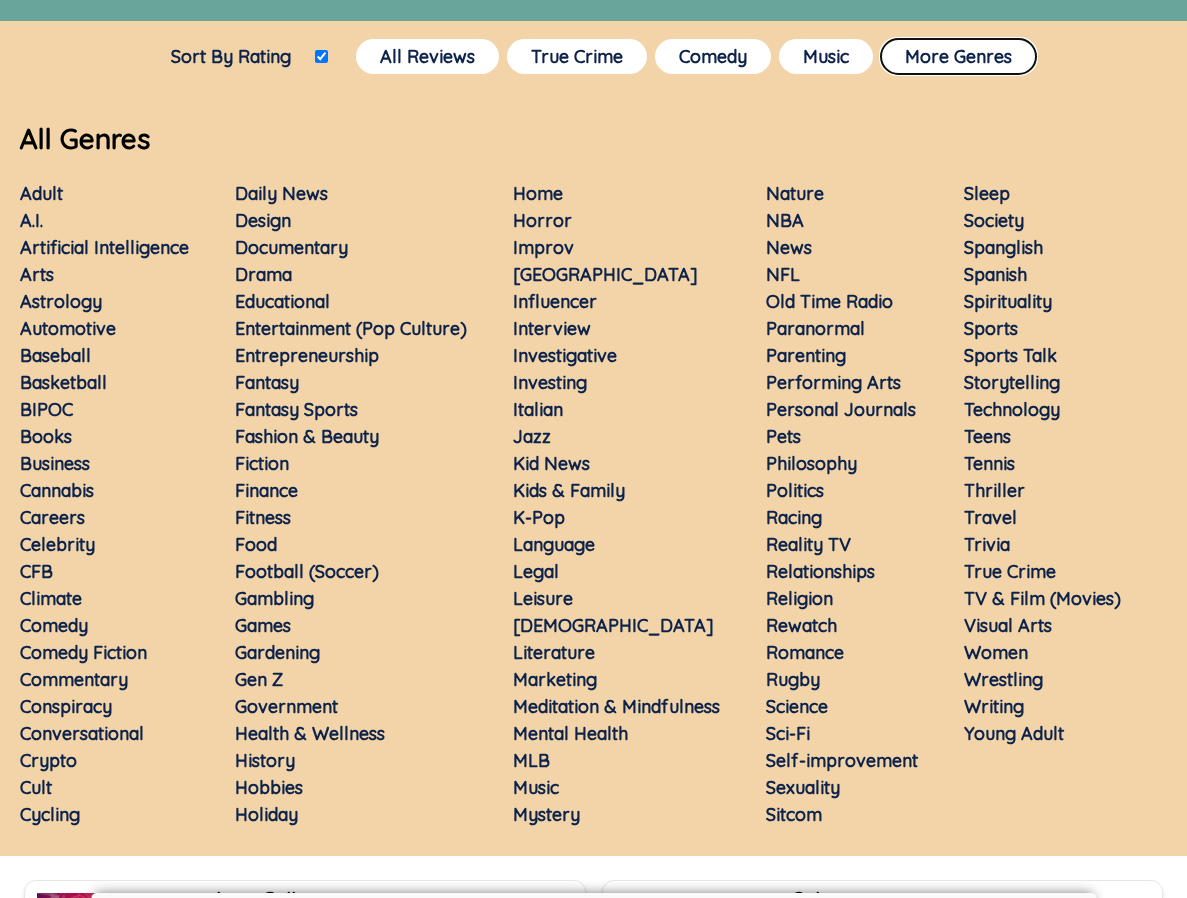 scroll, scrollTop: 174, scrollLeft: 0, axis: vertical 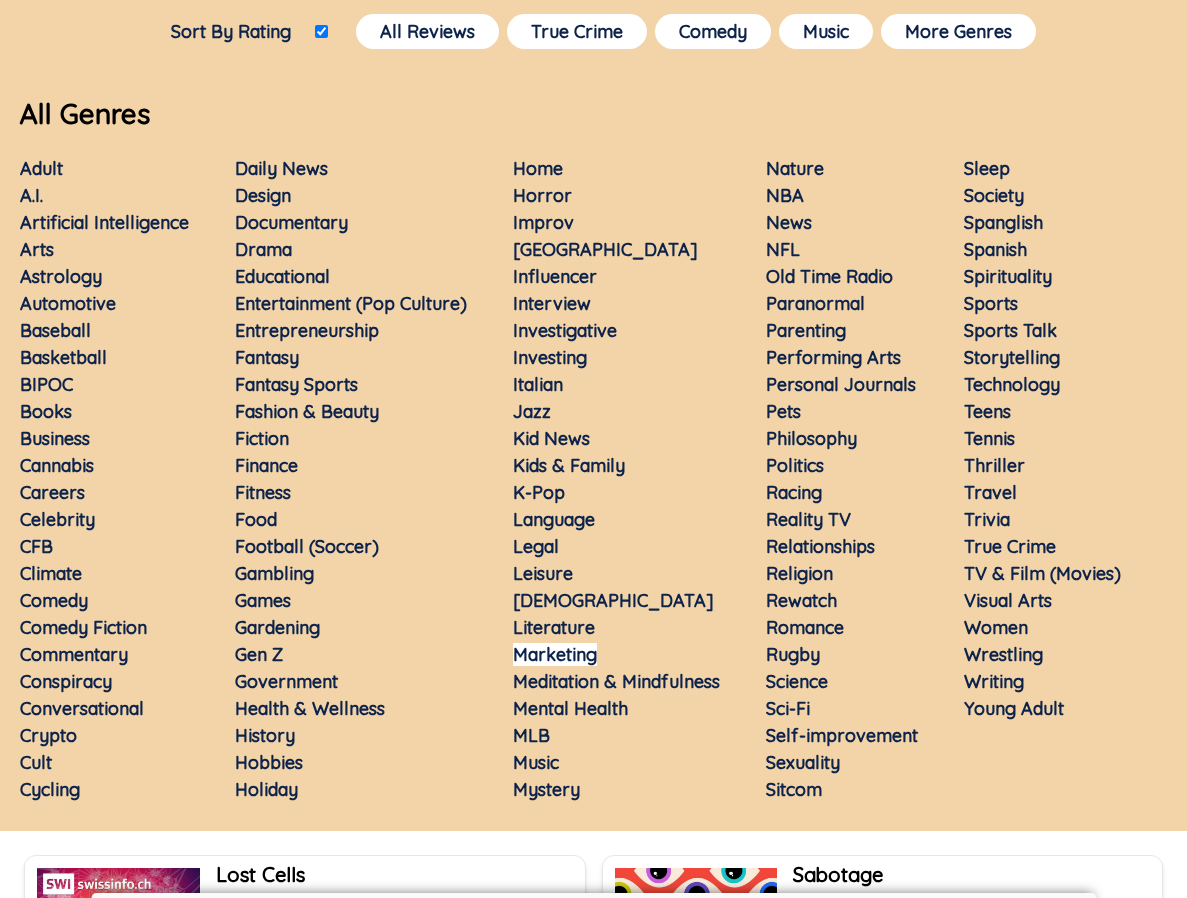 click on "Marketing" at bounding box center (555, 654) 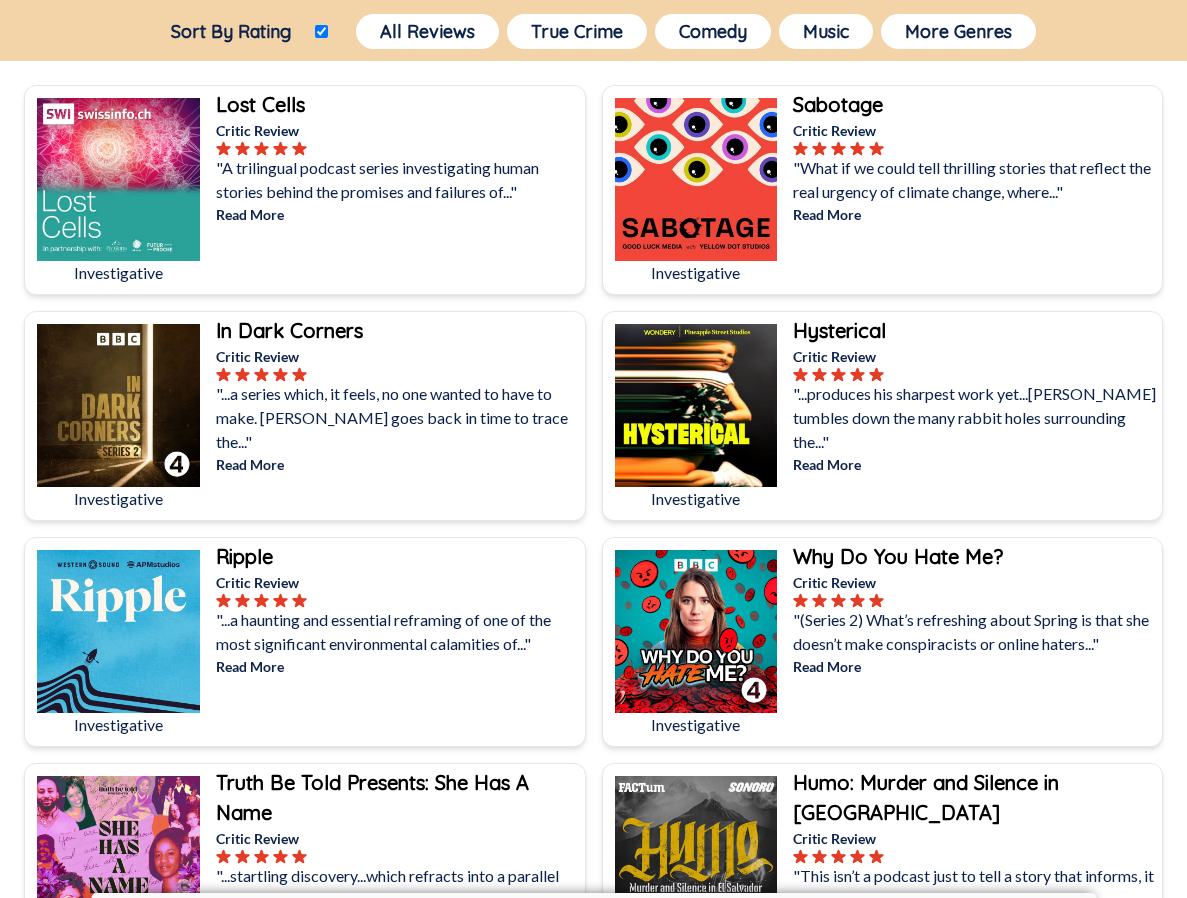 scroll, scrollTop: 0, scrollLeft: 0, axis: both 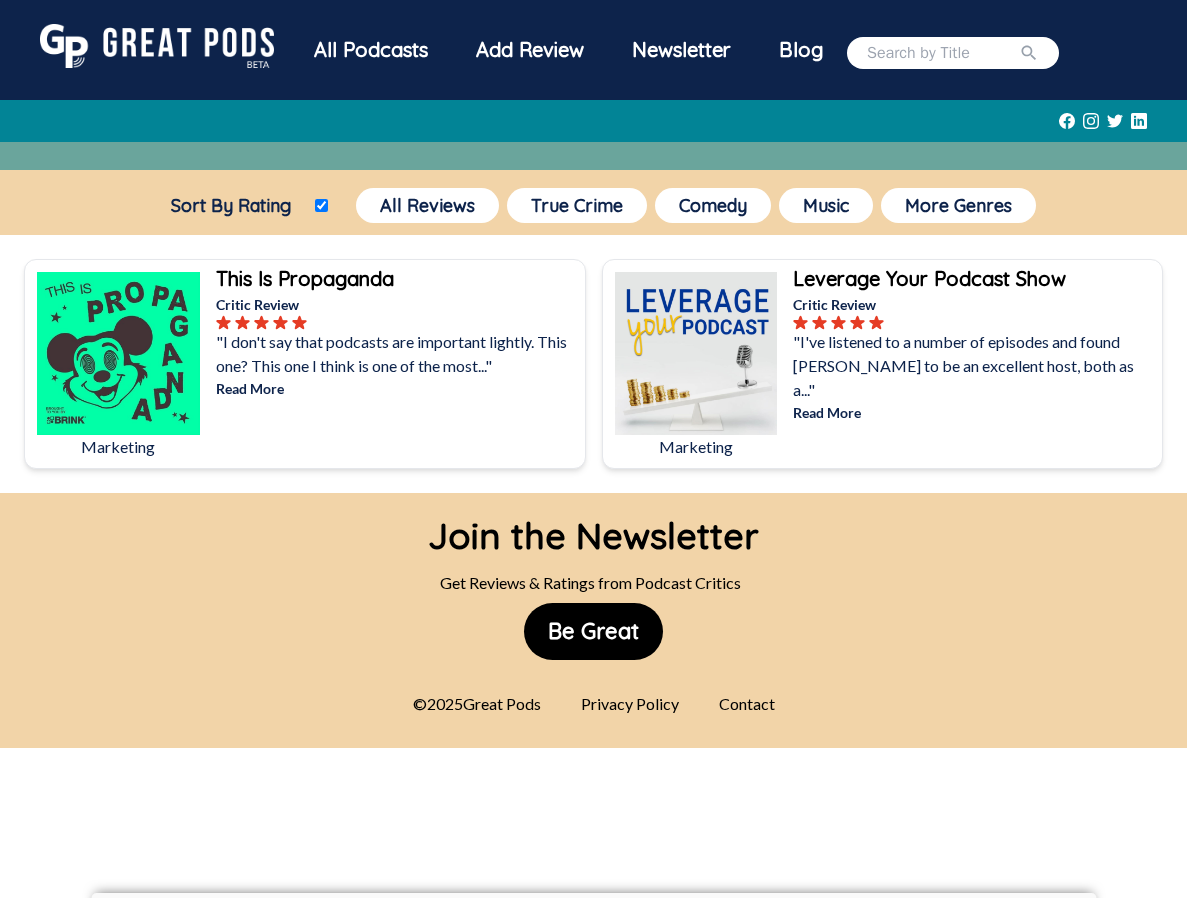 click on ""I don't say that podcasts are important lightly. This one? This one I think is one of the most..."" at bounding box center (398, 354) 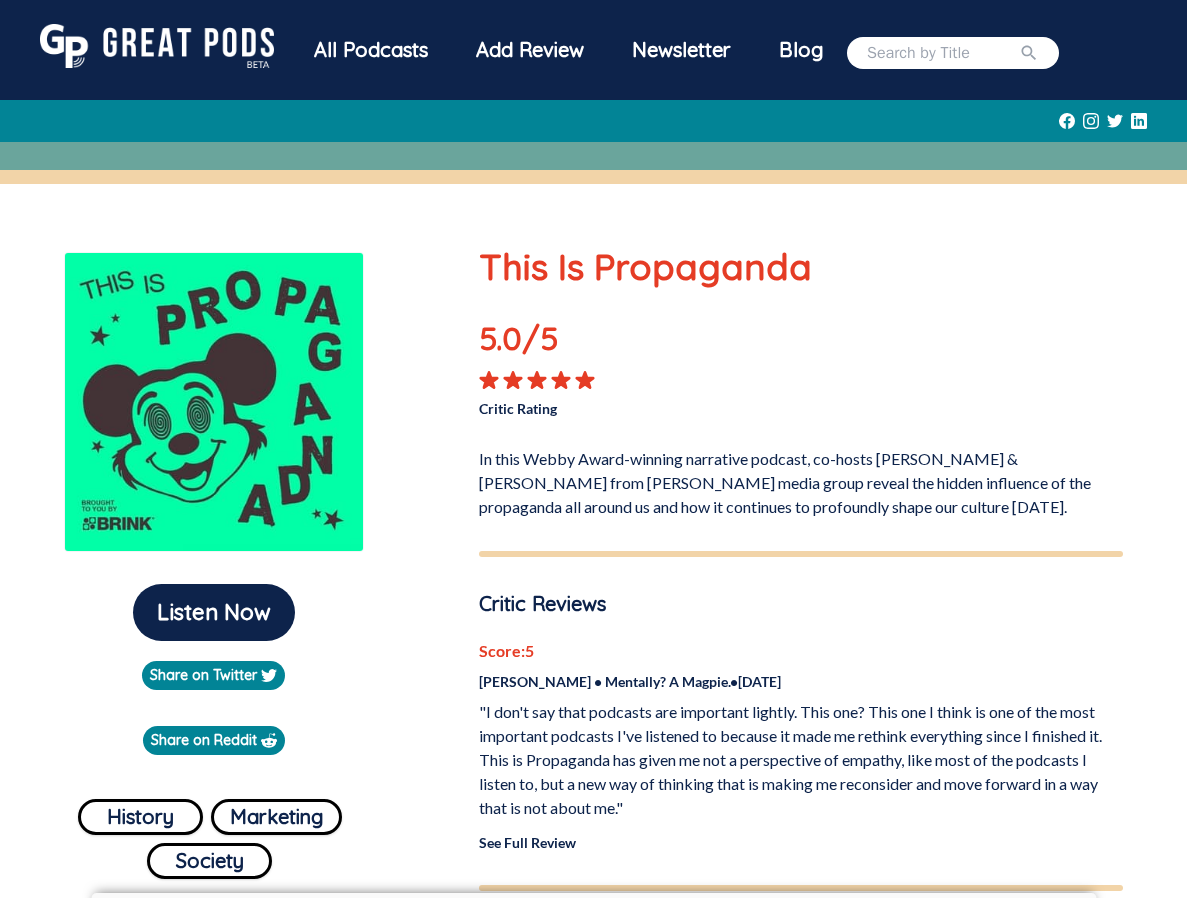 click on "This Is Propaganda" at bounding box center [801, 267] 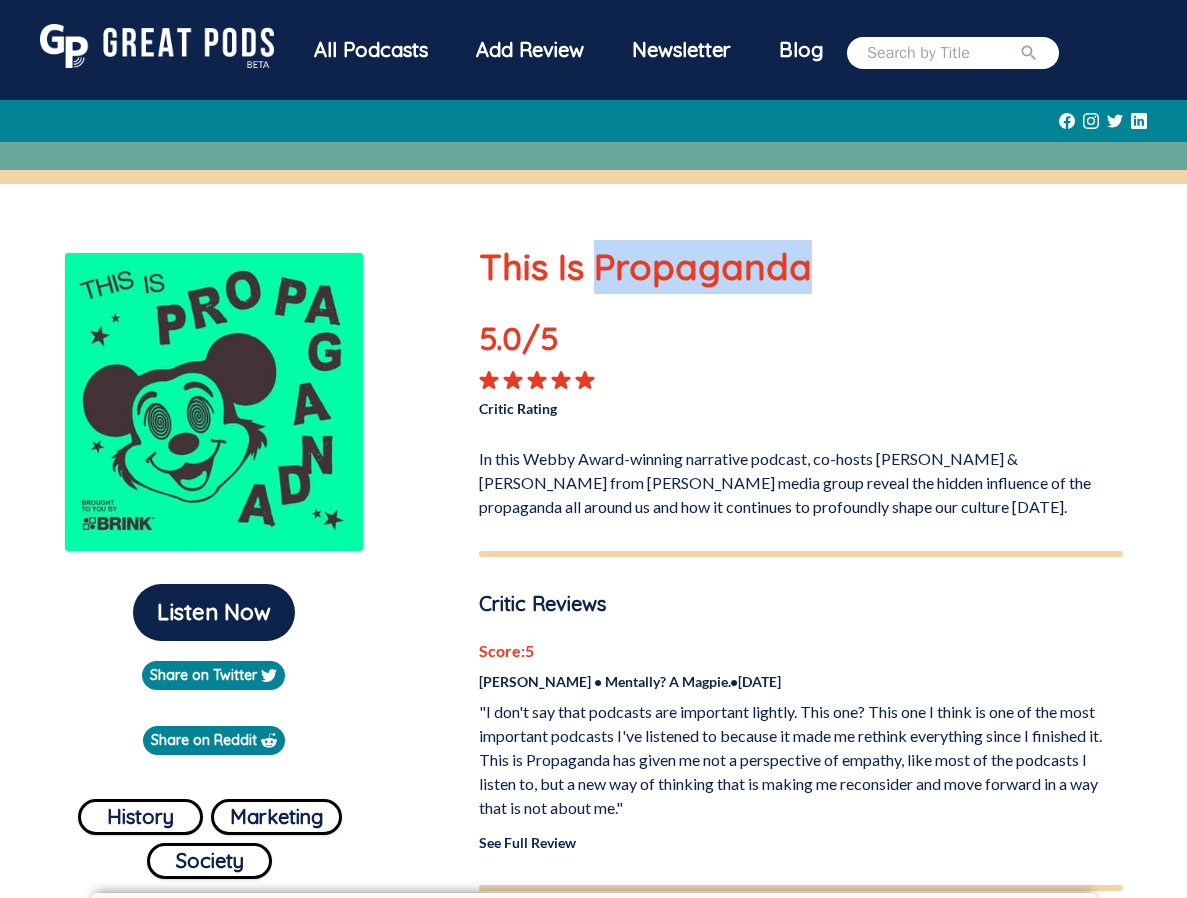 click on "This Is Propaganda" at bounding box center (801, 267) 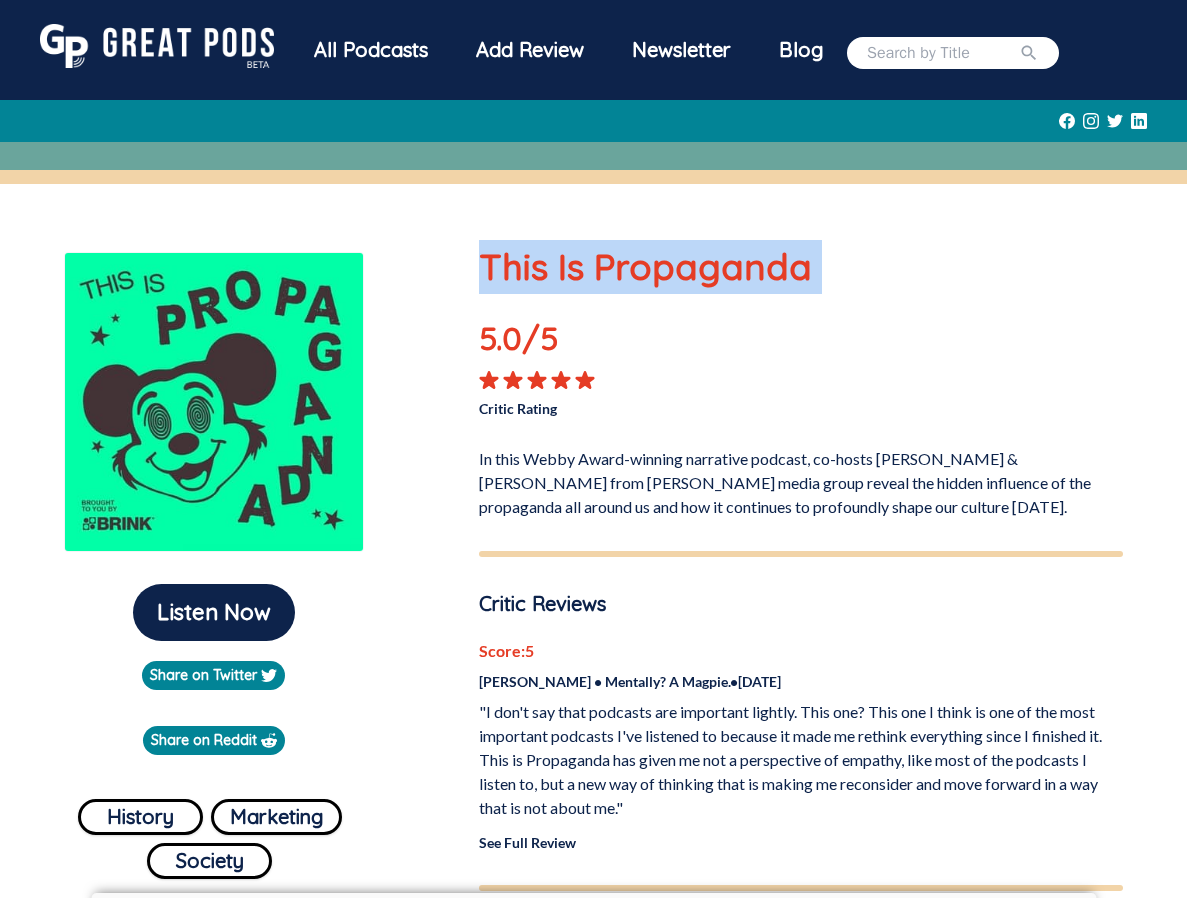 copy on "This Is Propaganda" 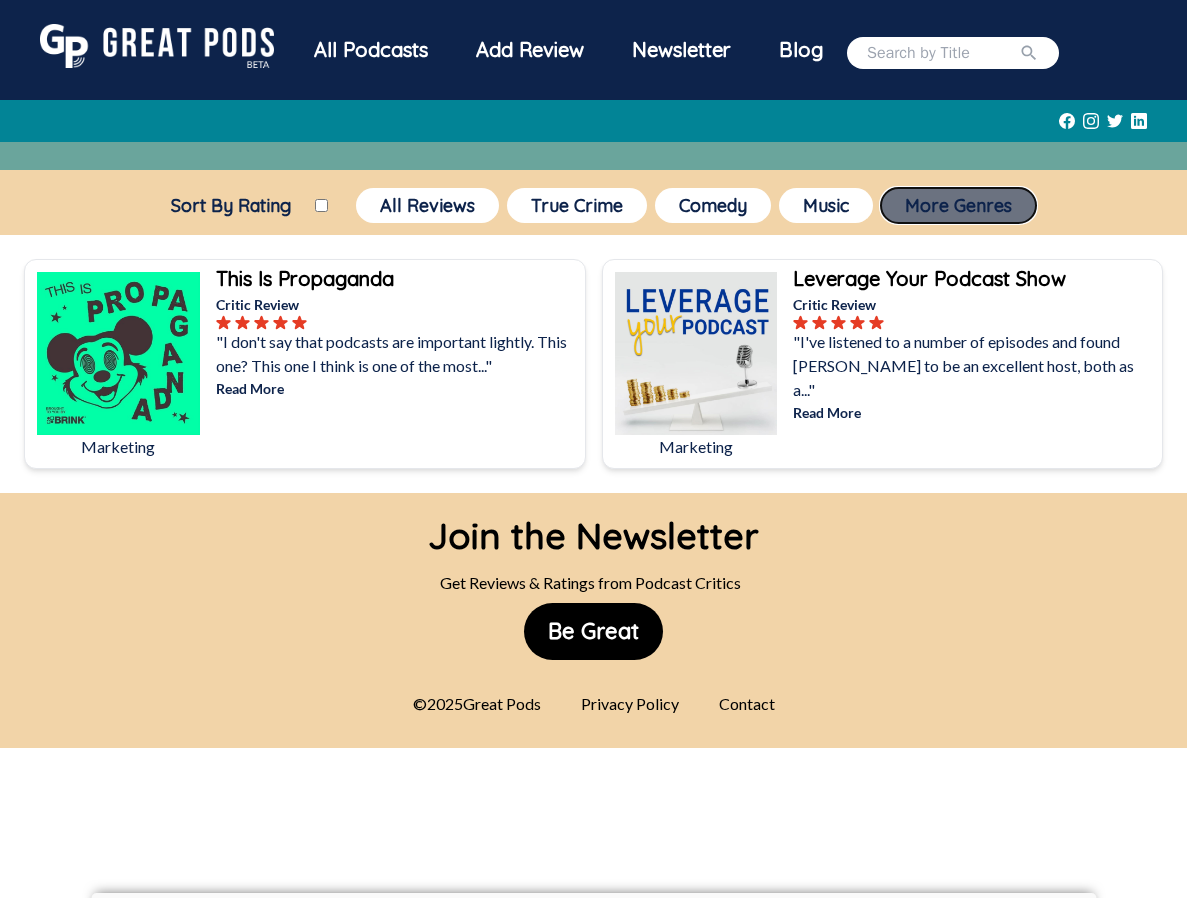 click on "More Genres" at bounding box center (958, 205) 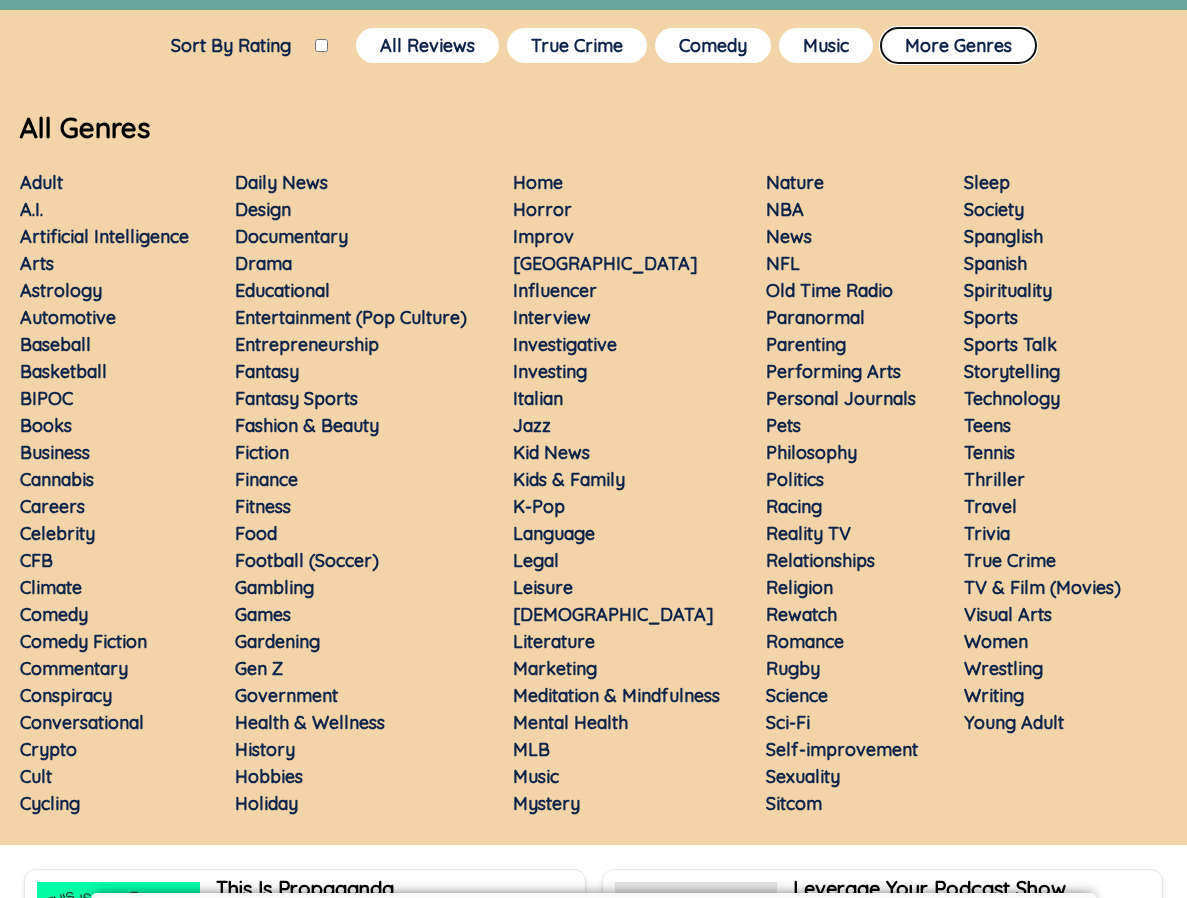 scroll, scrollTop: 161, scrollLeft: 0, axis: vertical 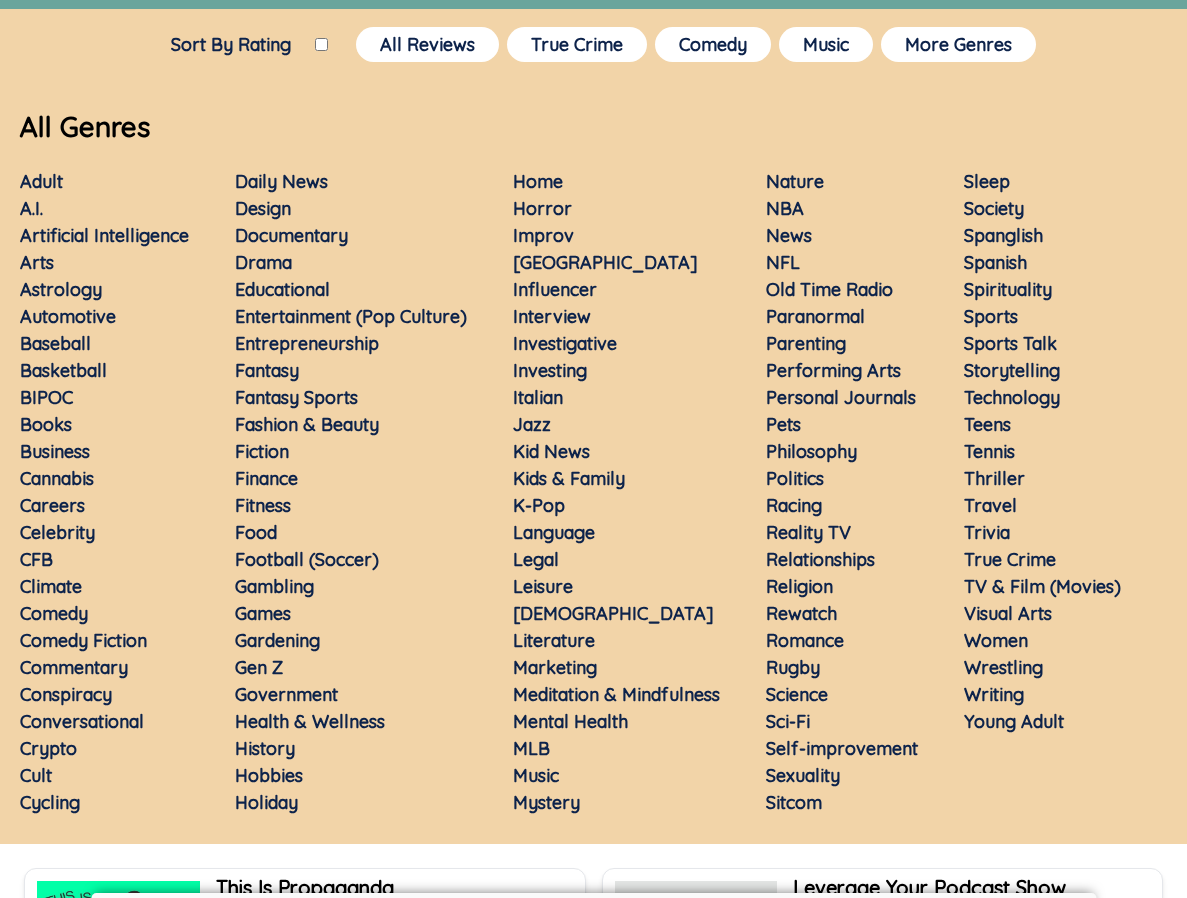 click on "Parenting" at bounding box center [865, 343] 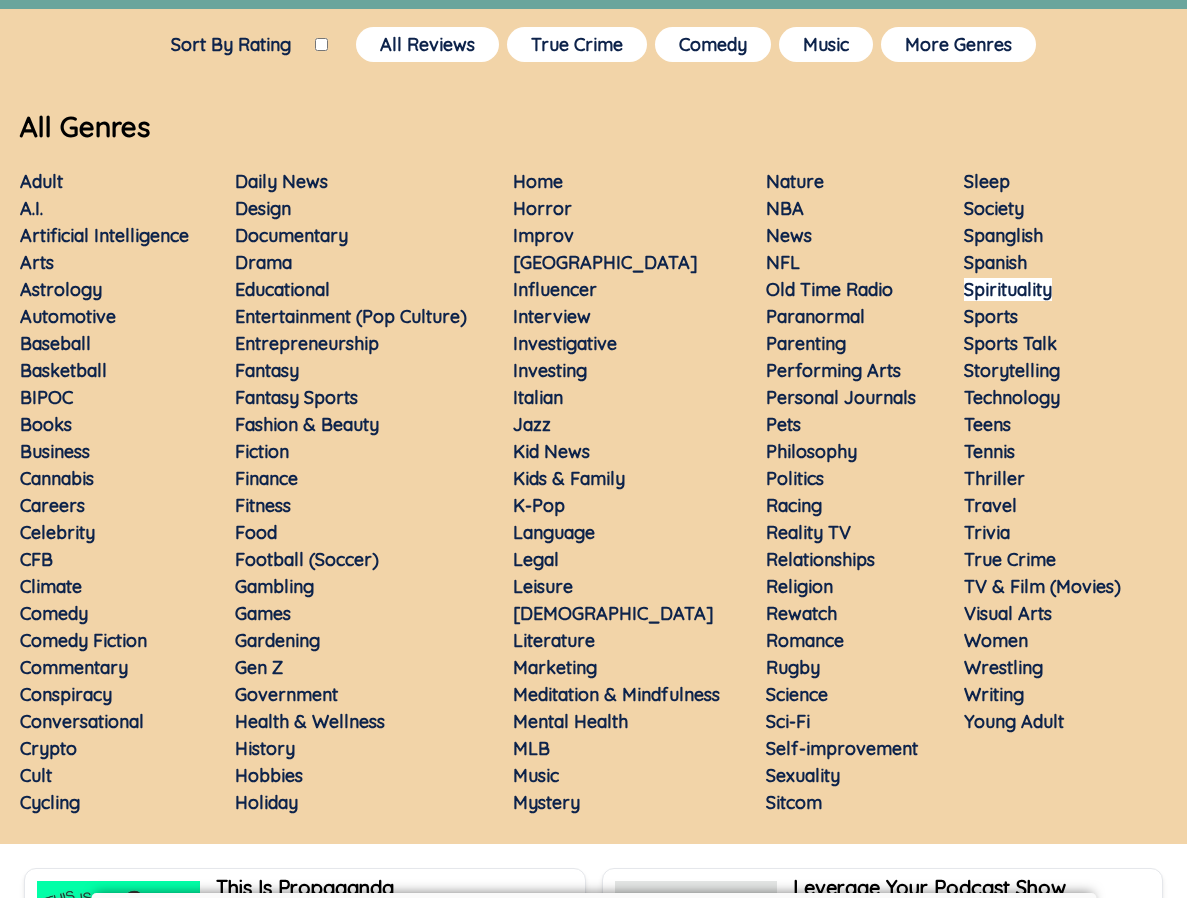 click on "Spirituality" at bounding box center (1008, 289) 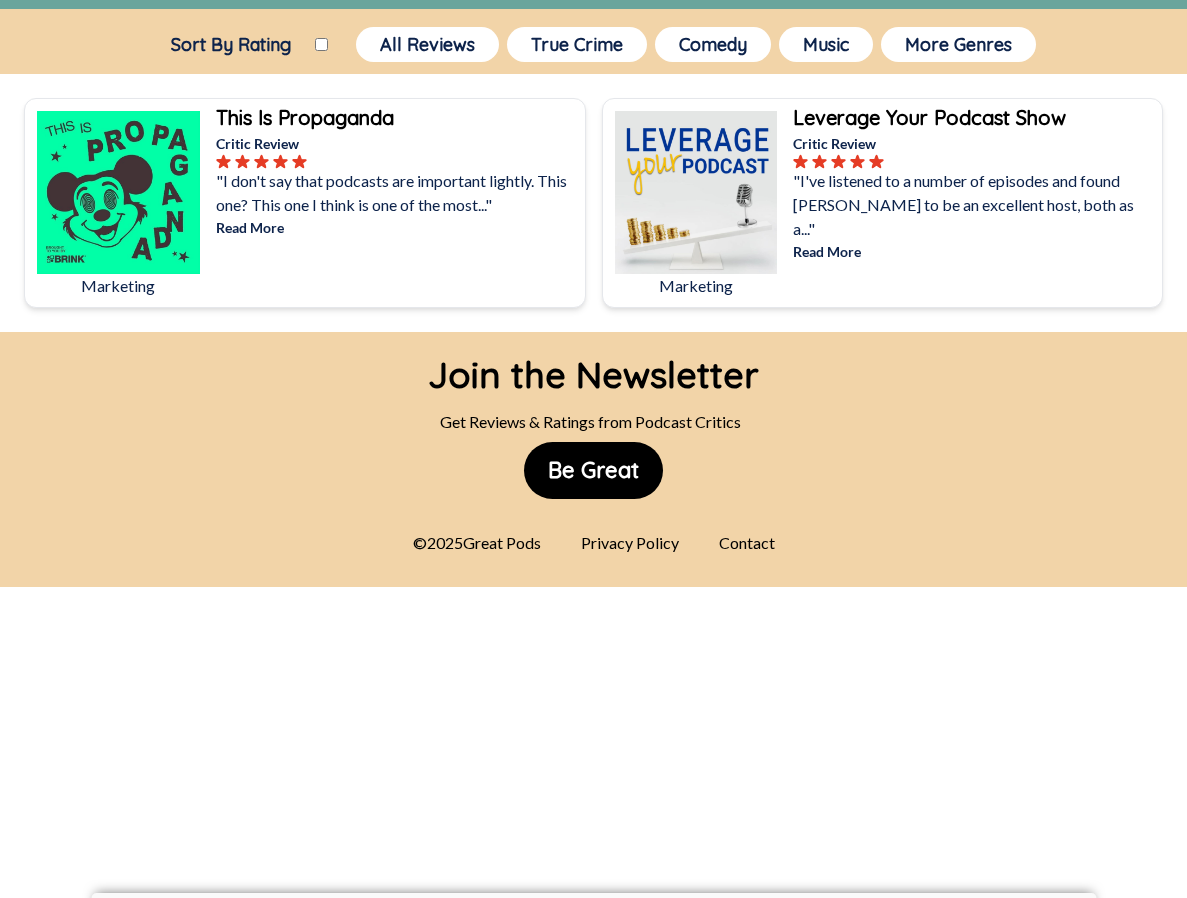 scroll, scrollTop: 0, scrollLeft: 0, axis: both 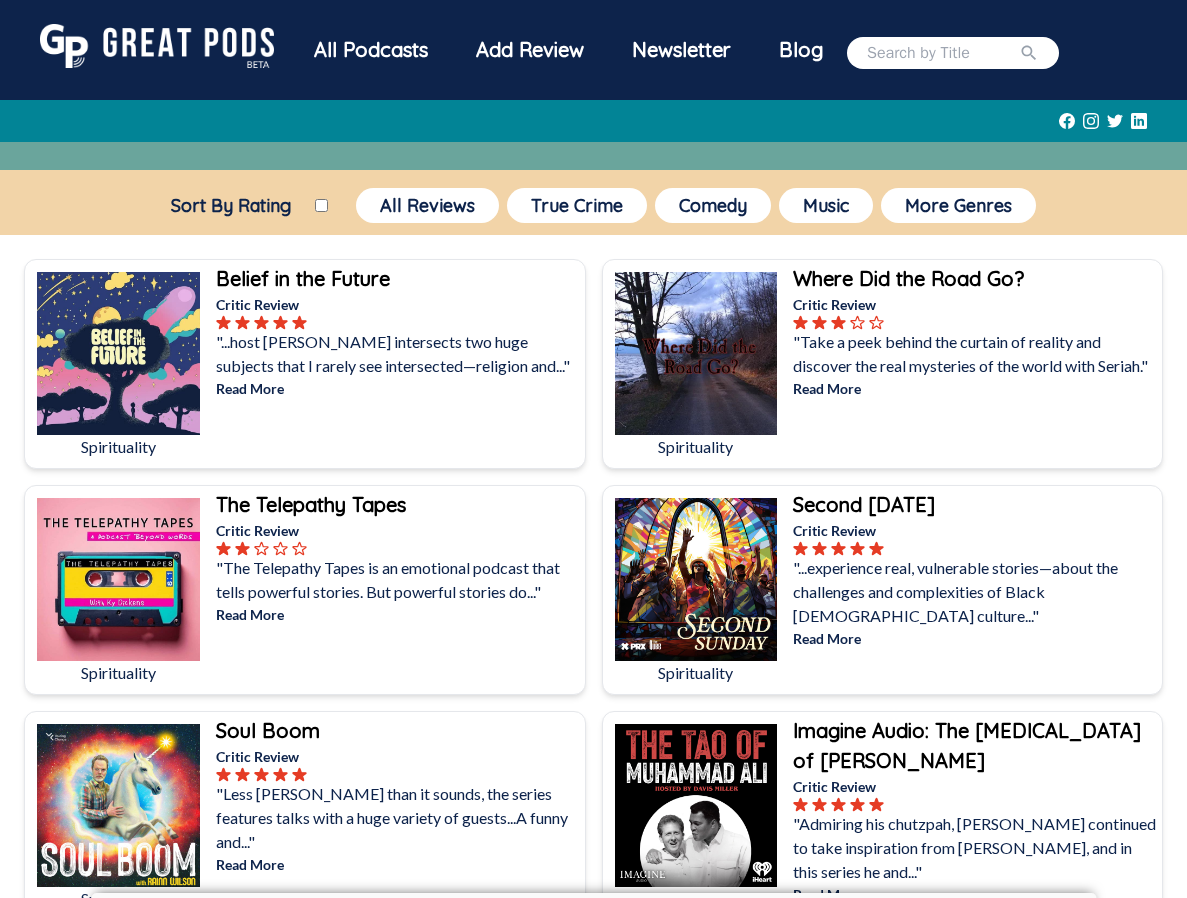 click on "Sort By Rating" at bounding box center [321, 205] 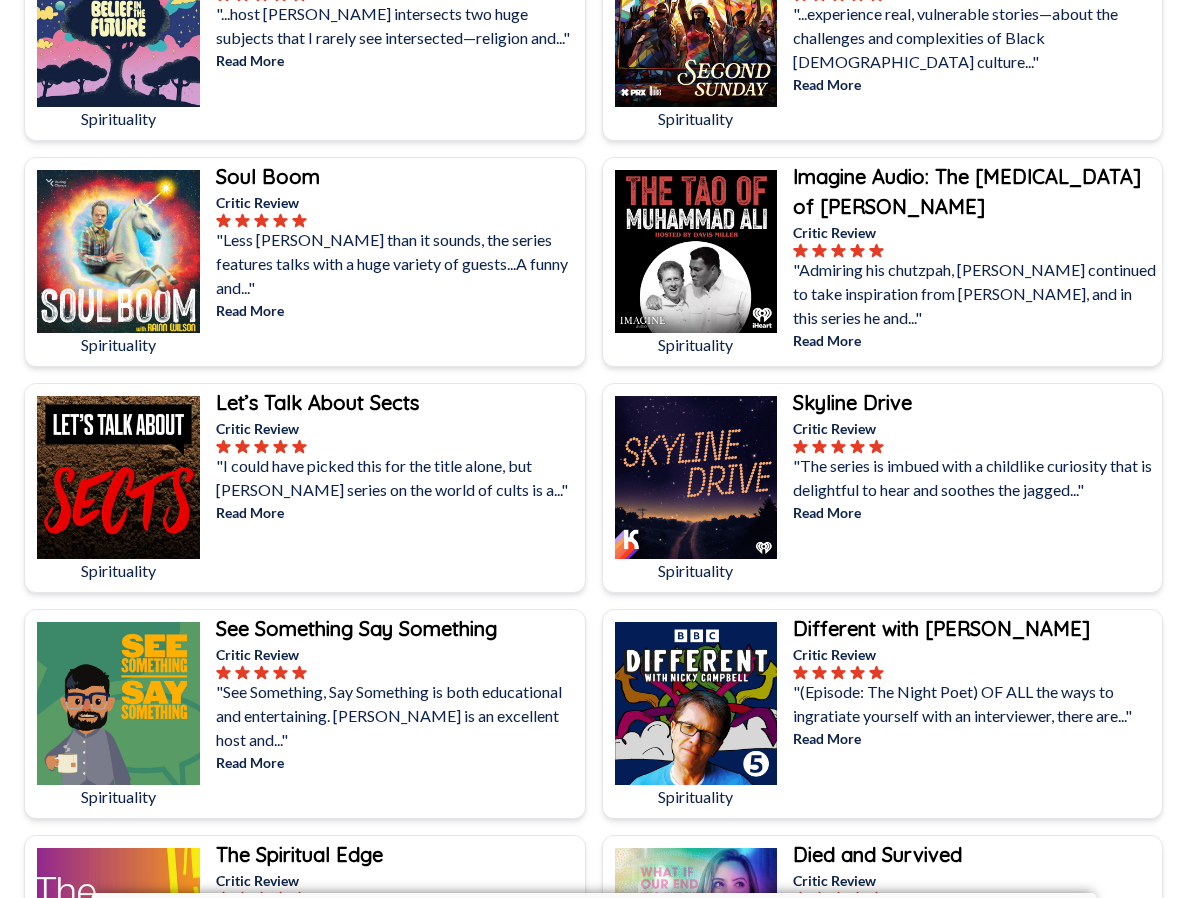 scroll, scrollTop: 0, scrollLeft: 0, axis: both 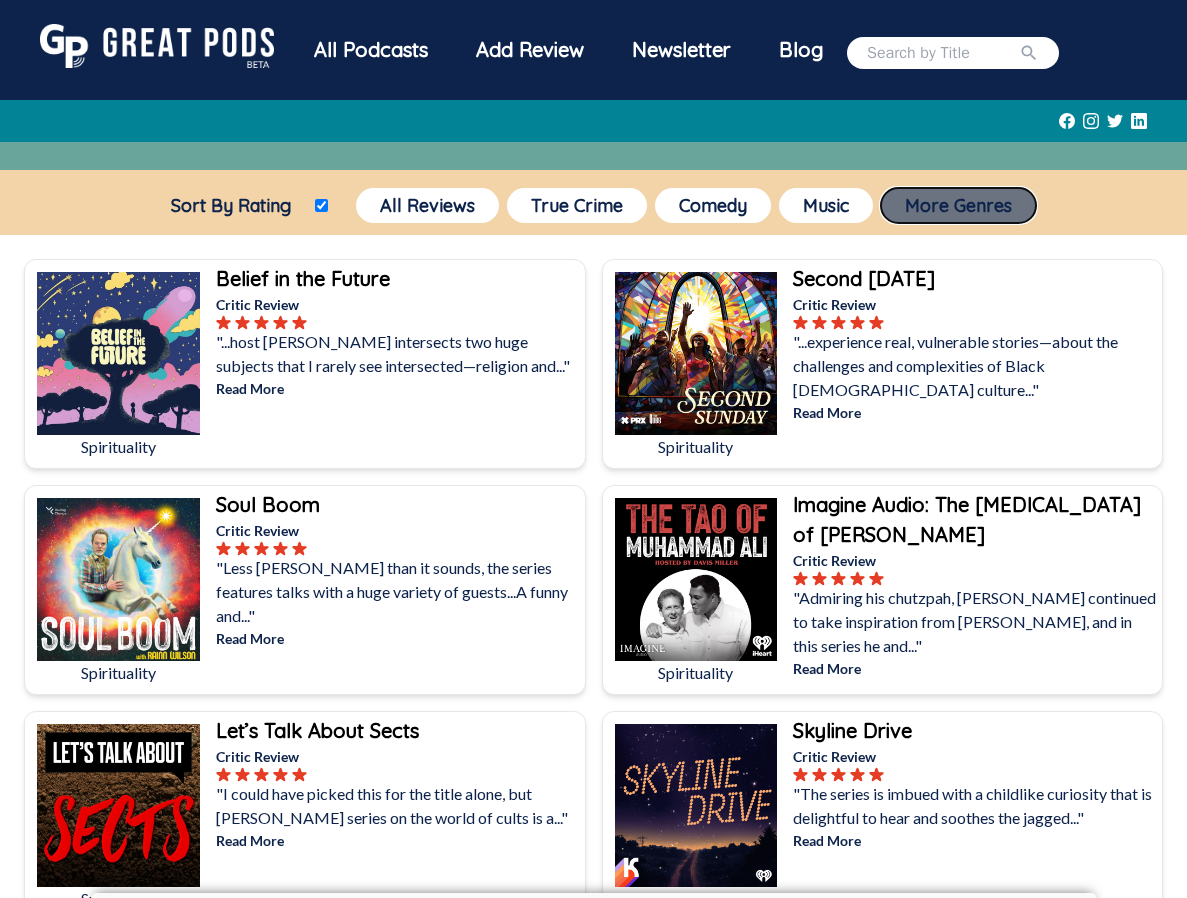 click on "More Genres" at bounding box center [958, 205] 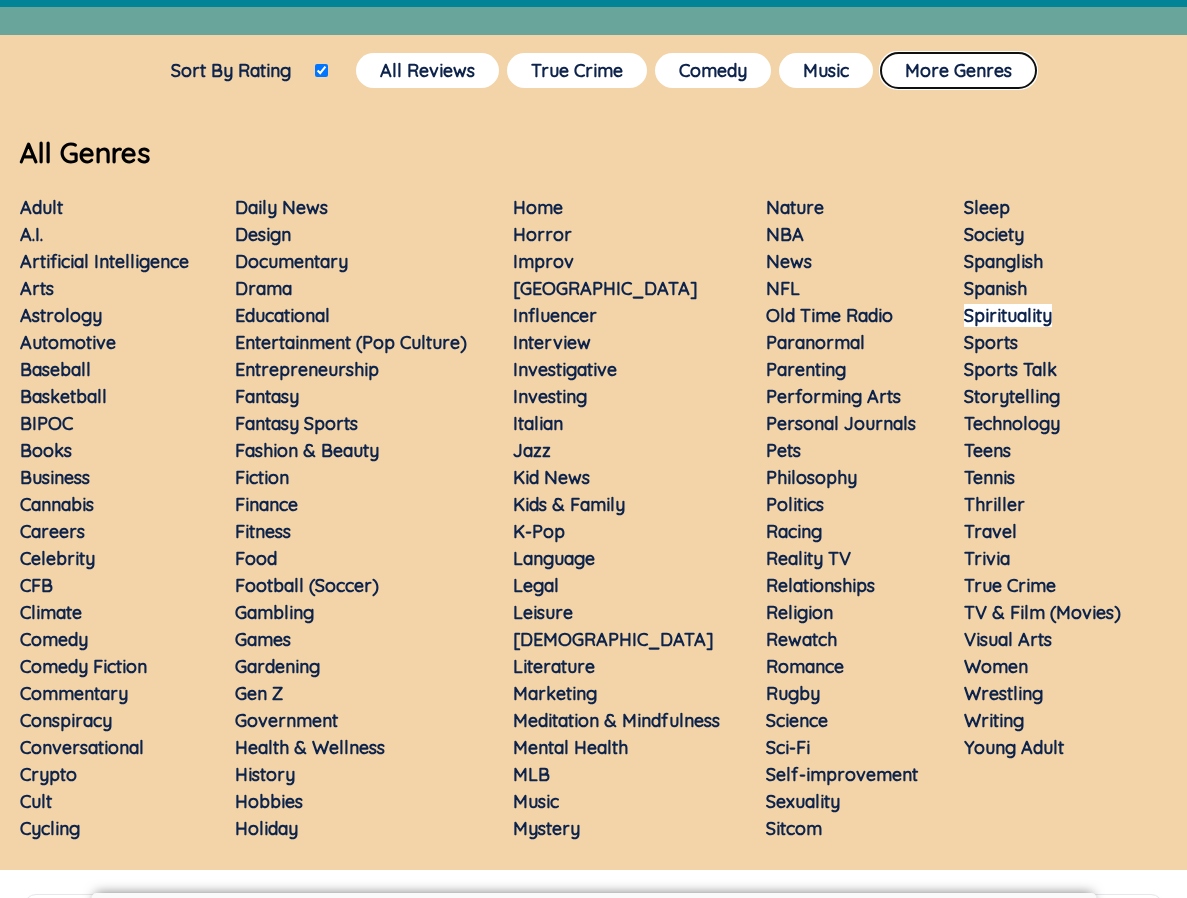 scroll, scrollTop: 151, scrollLeft: 0, axis: vertical 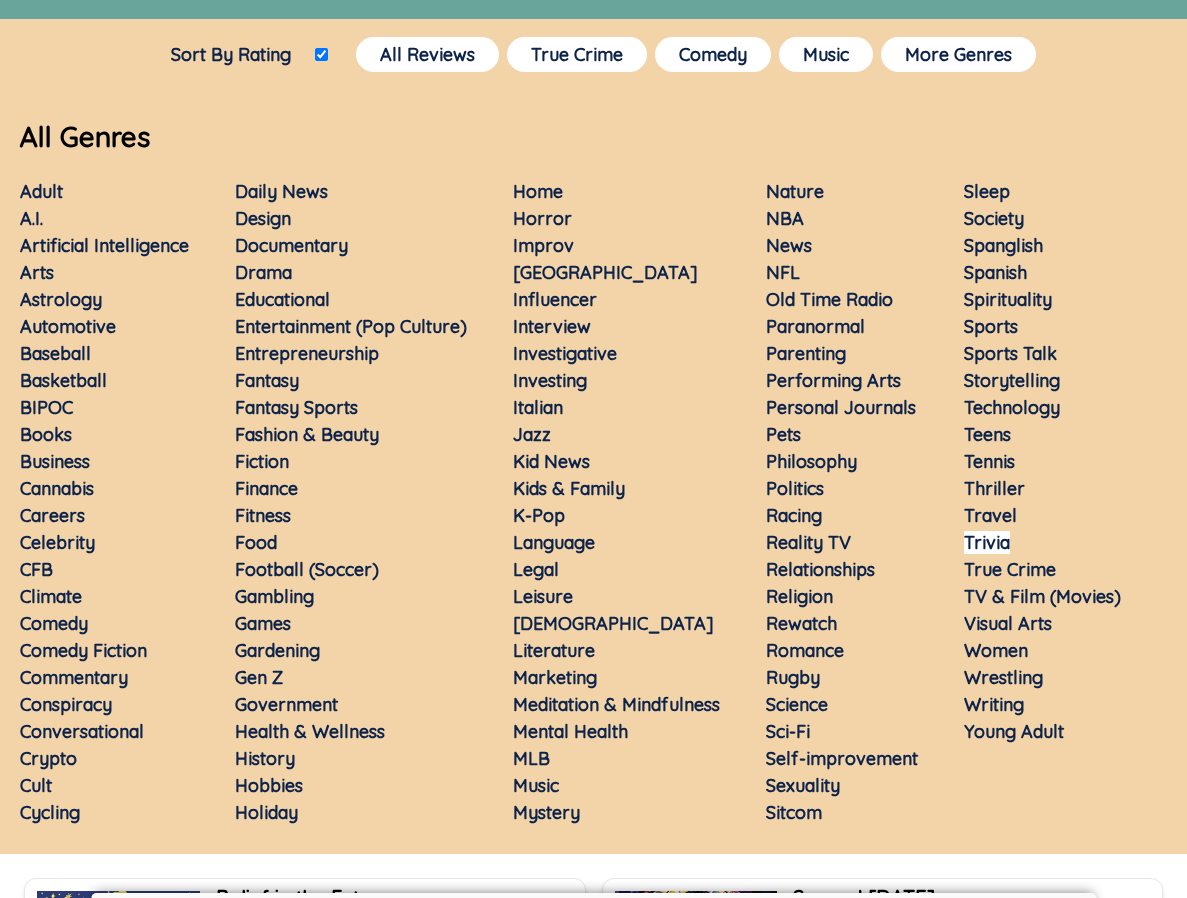 click on "Trivia" at bounding box center (987, 542) 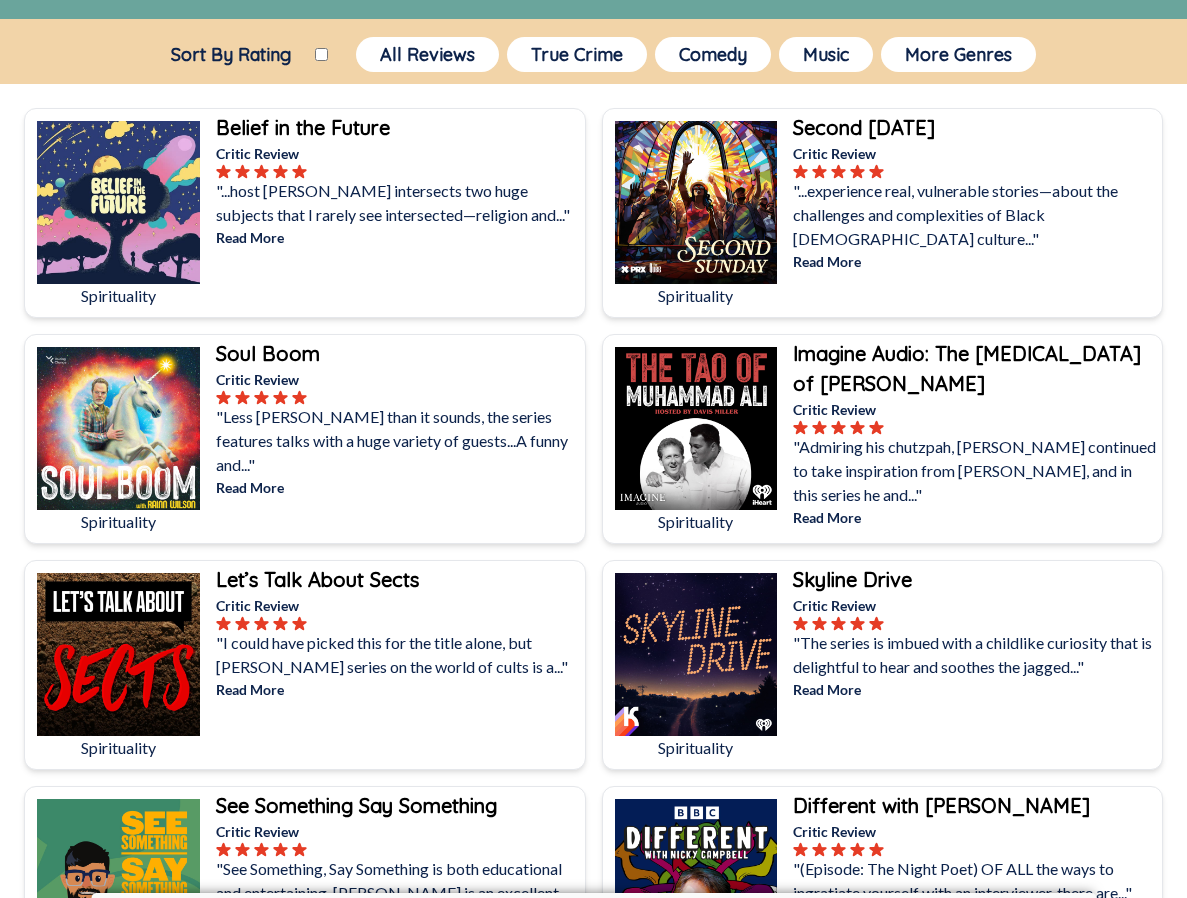 scroll, scrollTop: 0, scrollLeft: 0, axis: both 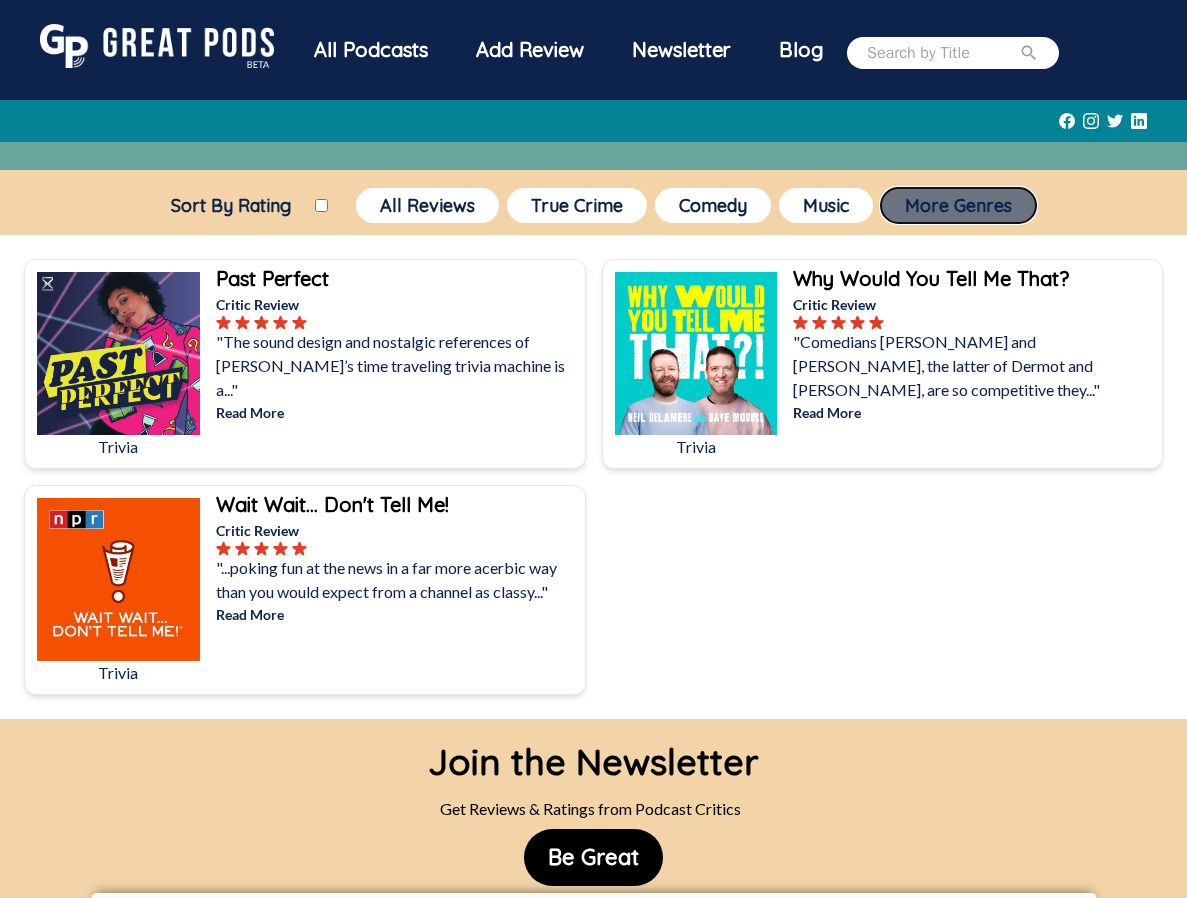 click on "More Genres" at bounding box center (958, 205) 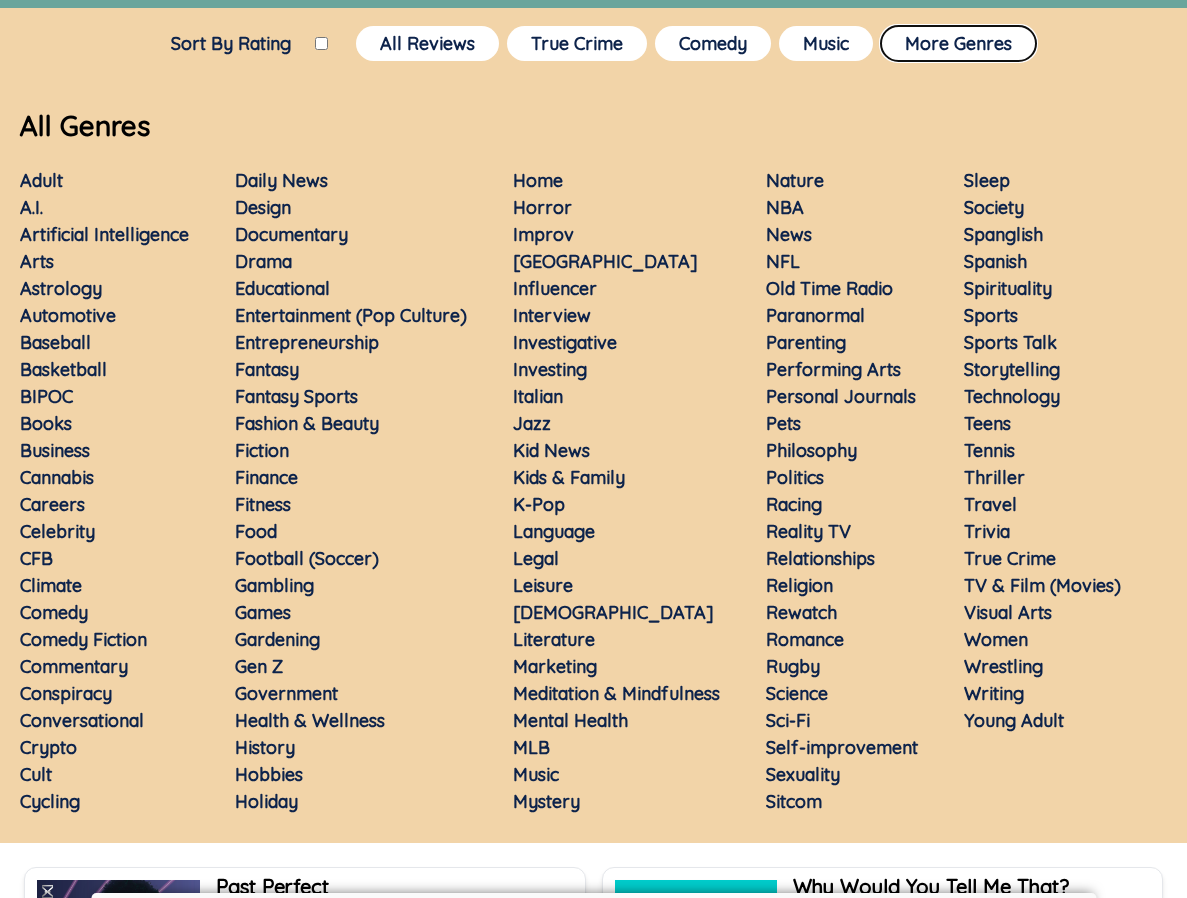 scroll, scrollTop: 163, scrollLeft: 0, axis: vertical 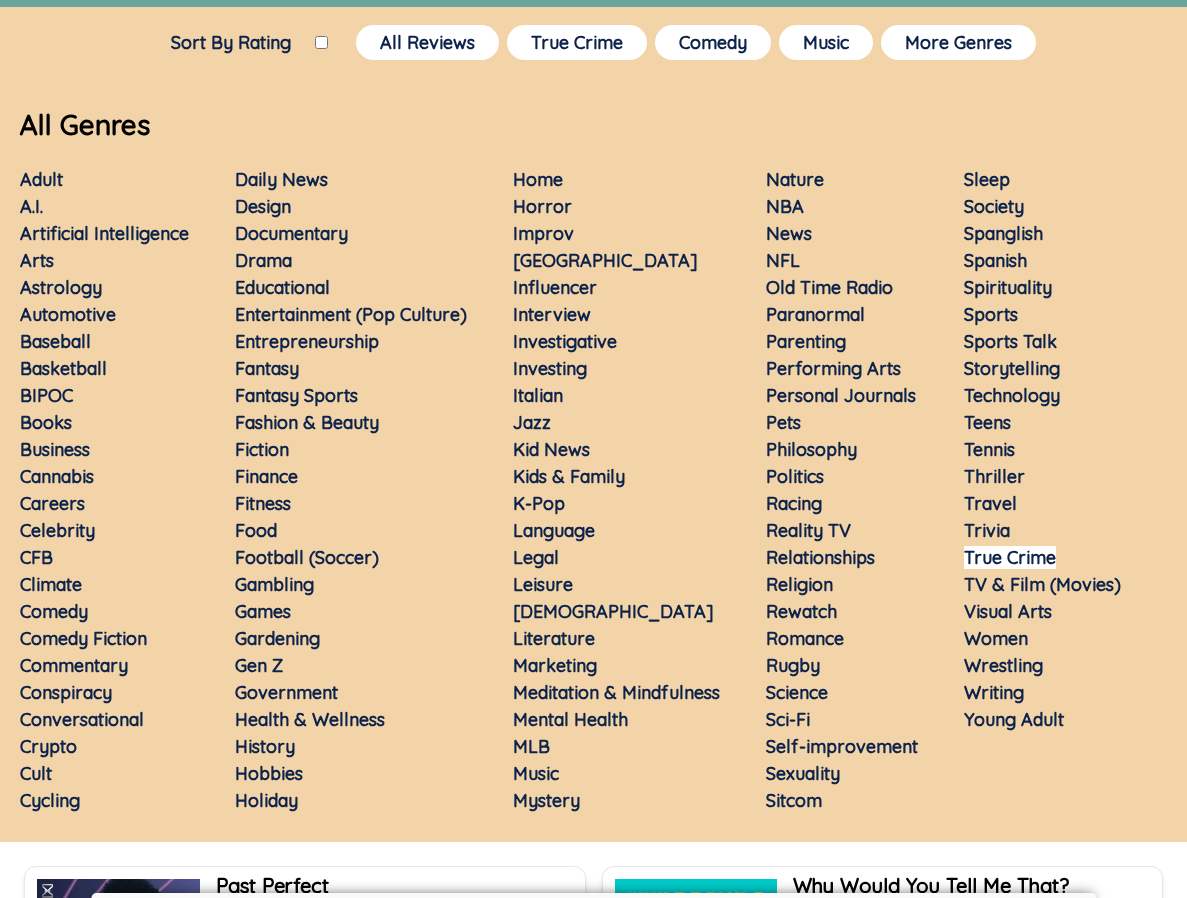 click on "True Crime" at bounding box center [1010, 557] 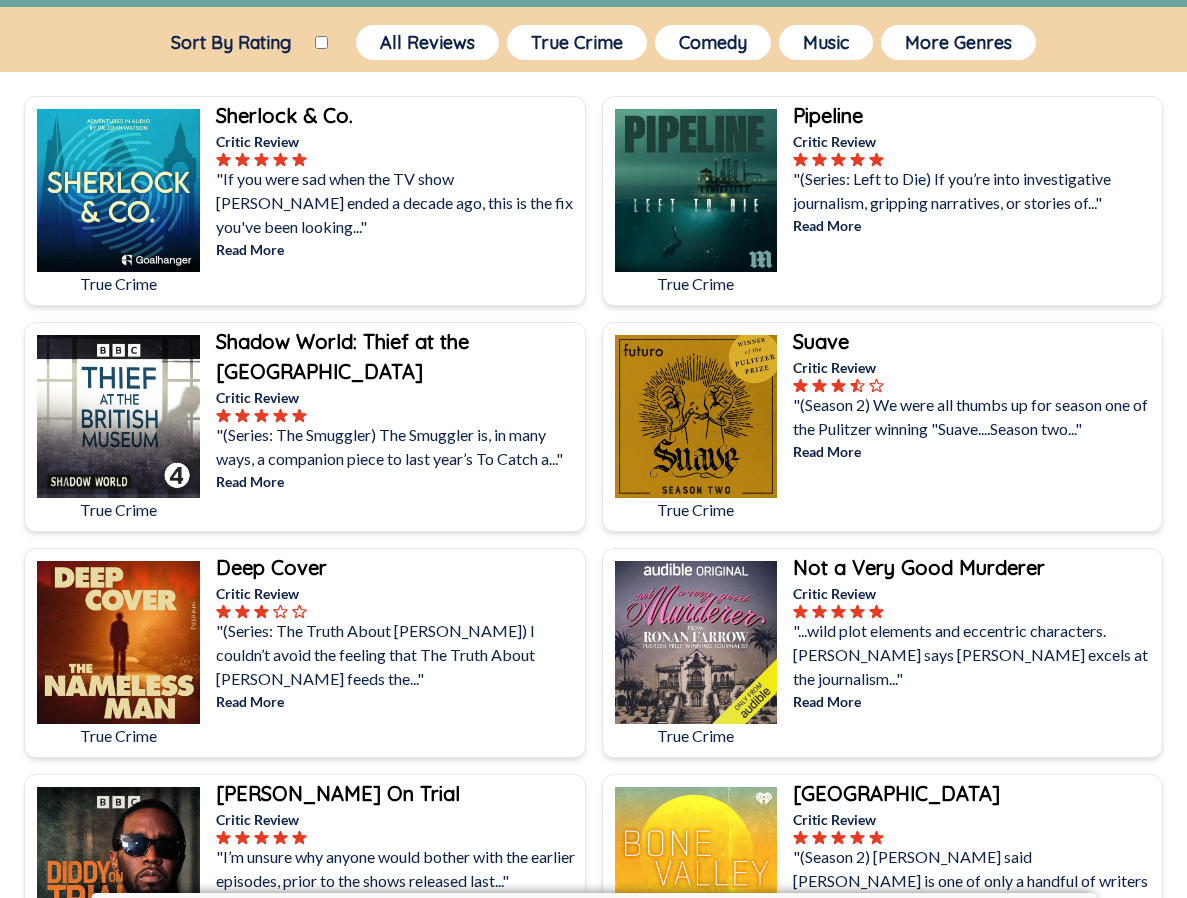 scroll, scrollTop: 0, scrollLeft: 0, axis: both 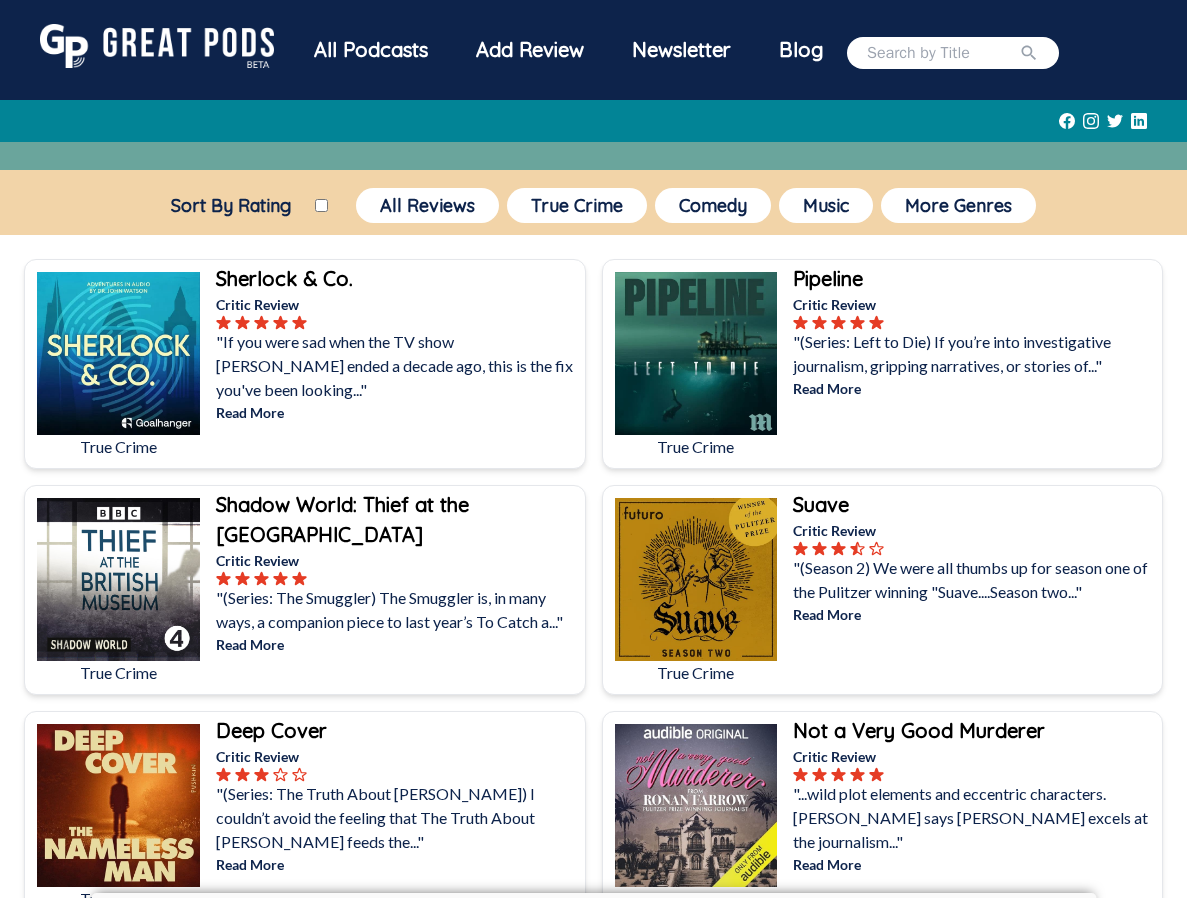 click on "Sort By Rating" at bounding box center [321, 205] 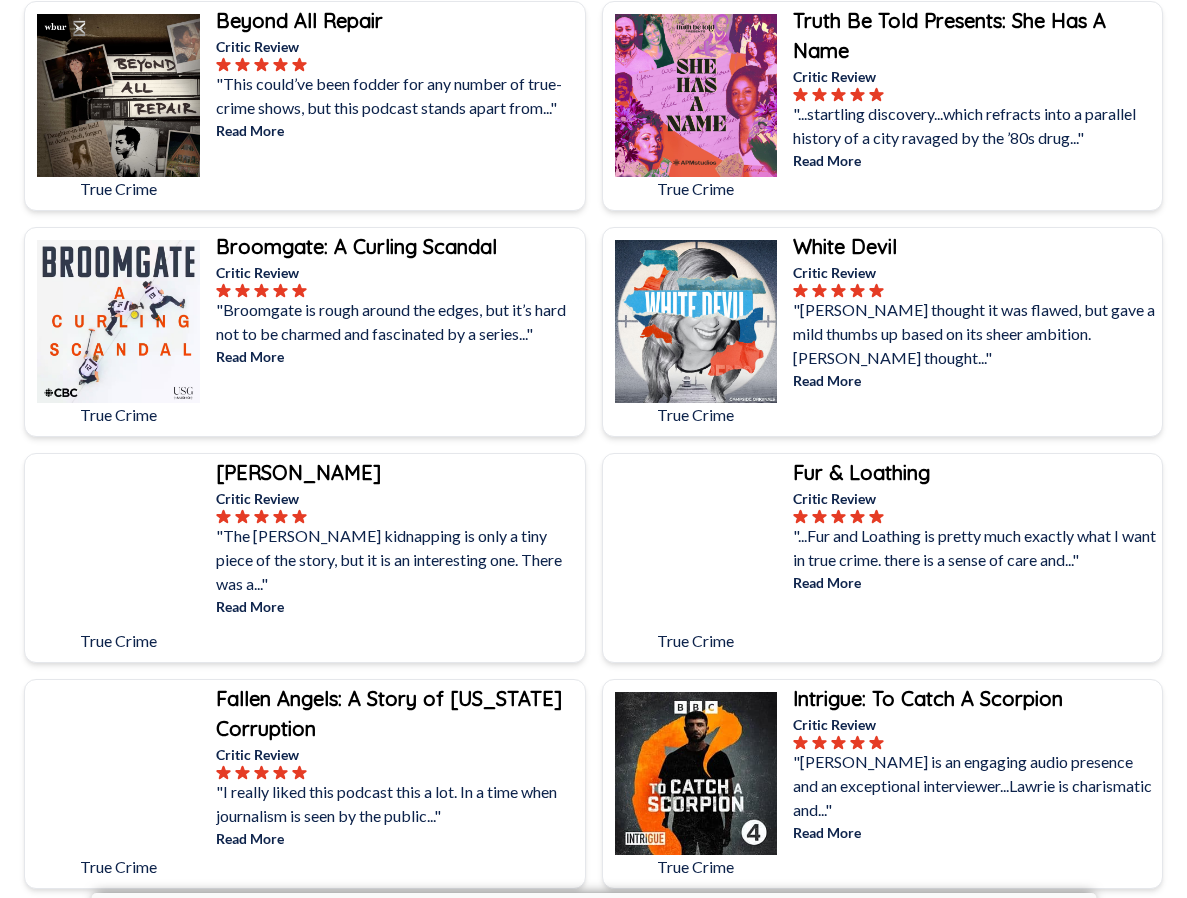 scroll, scrollTop: 7057, scrollLeft: 0, axis: vertical 